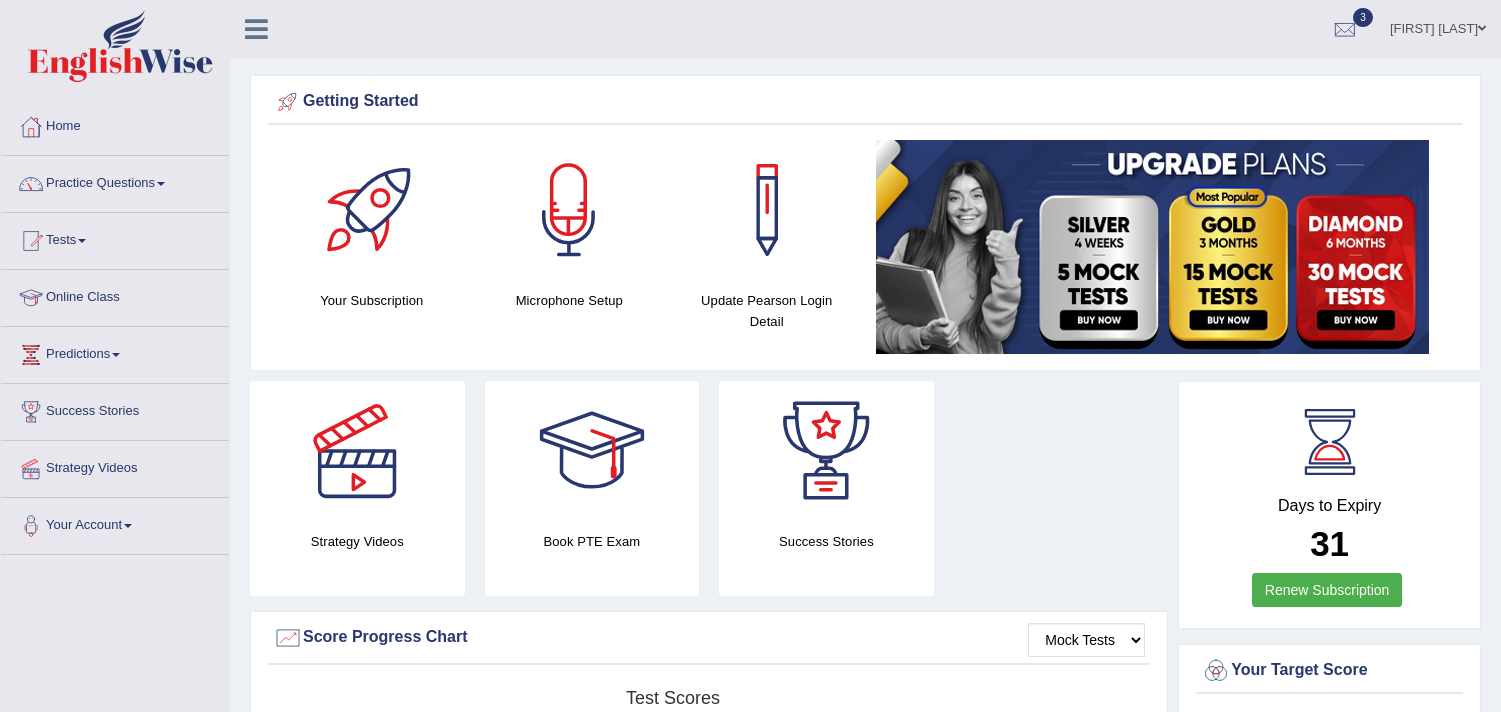 scroll, scrollTop: 0, scrollLeft: 0, axis: both 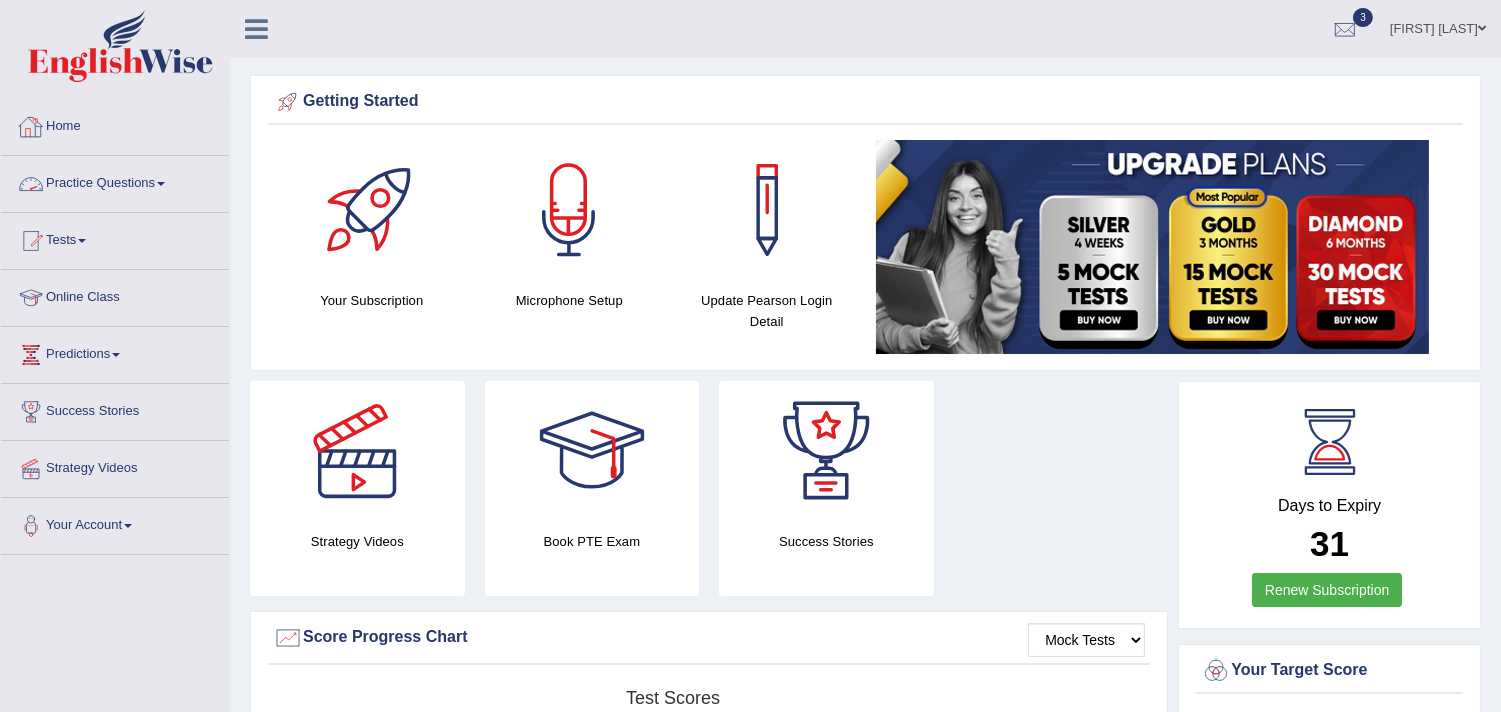 click on "Practice Questions" at bounding box center [115, 181] 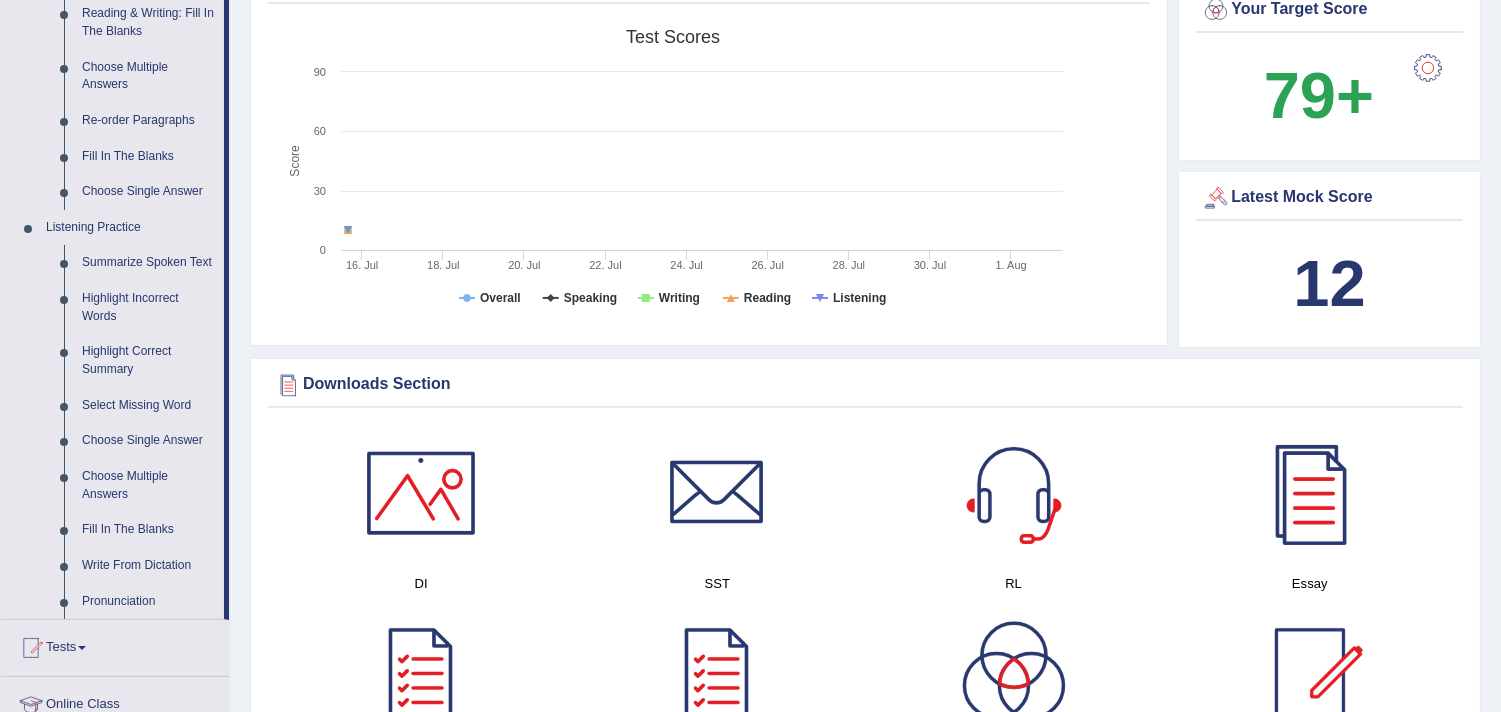 scroll, scrollTop: 725, scrollLeft: 0, axis: vertical 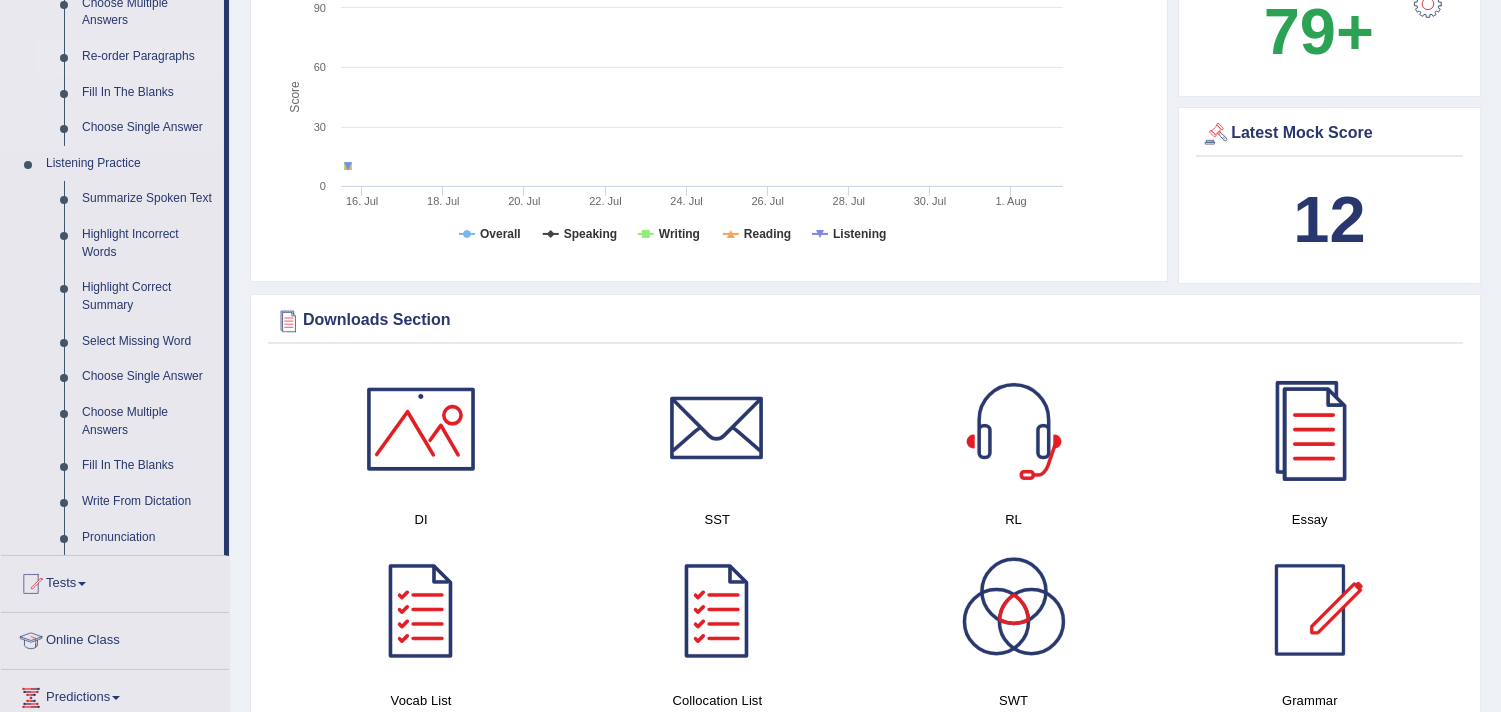 click on "Re-order Paragraphs" at bounding box center [148, 57] 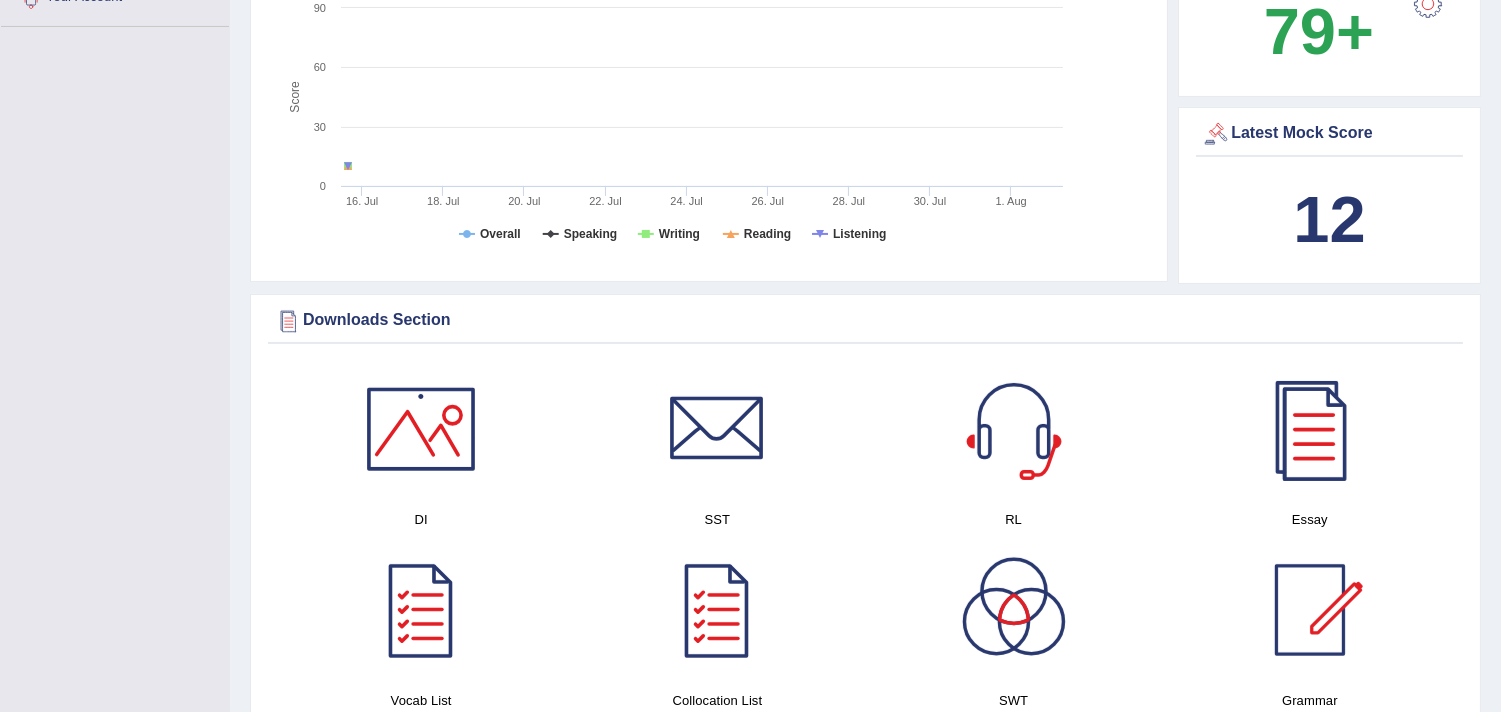 scroll, scrollTop: 326, scrollLeft: 0, axis: vertical 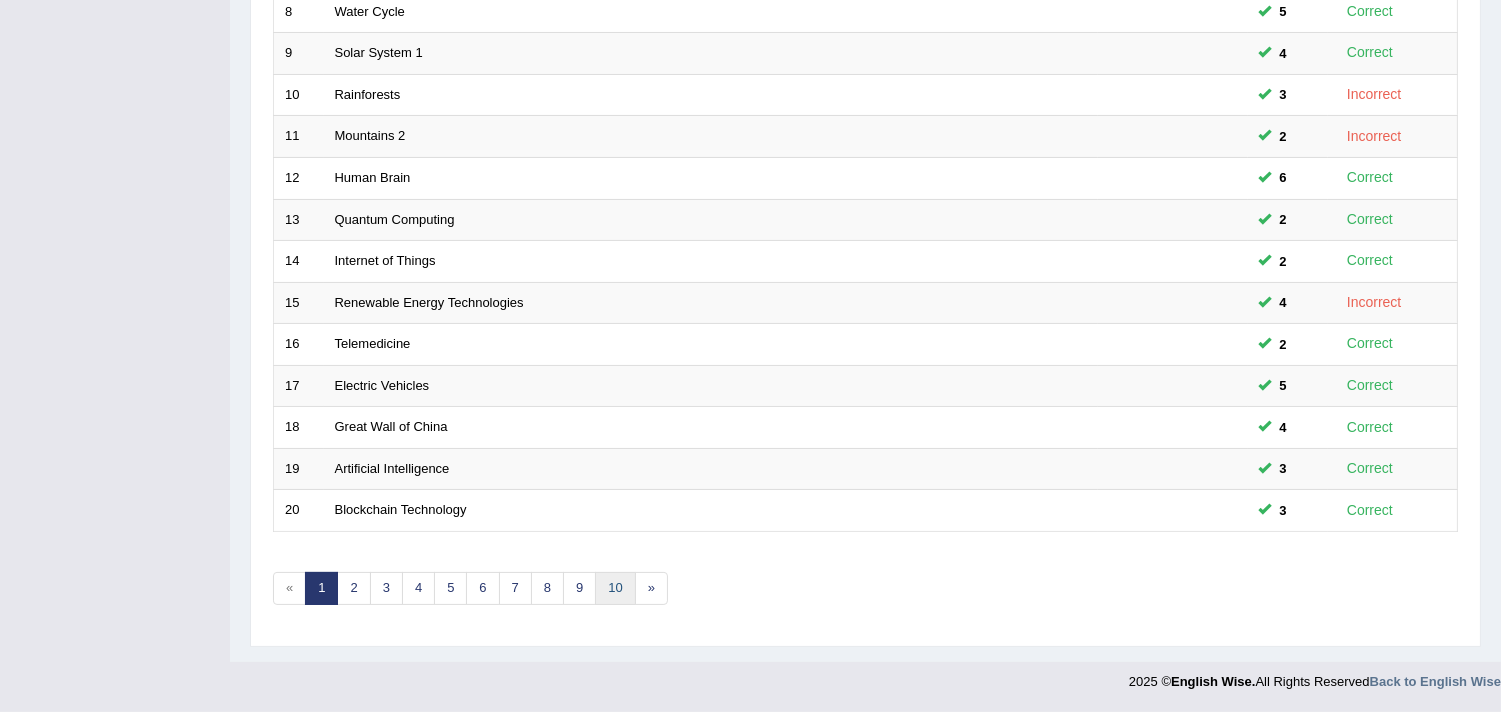 click on "10" at bounding box center (615, 588) 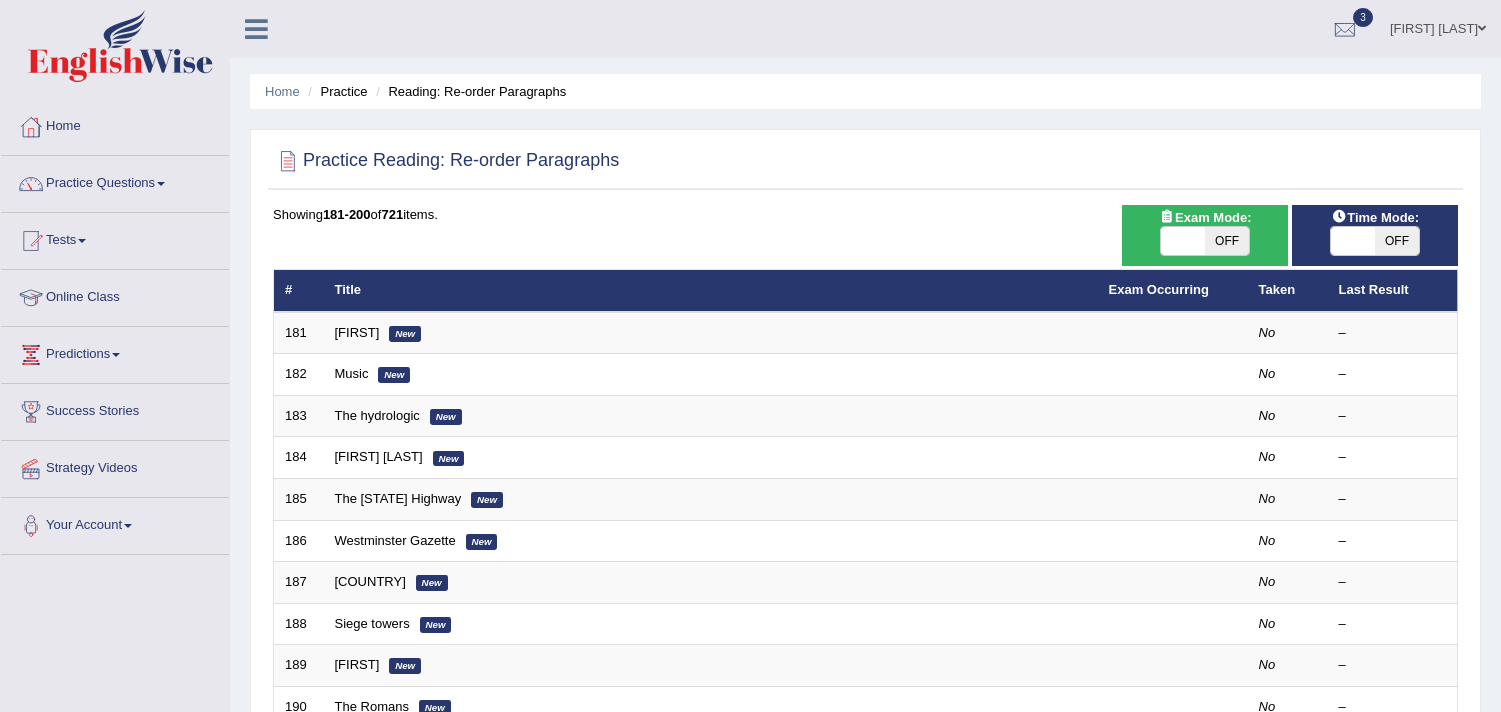 scroll, scrollTop: 0, scrollLeft: 0, axis: both 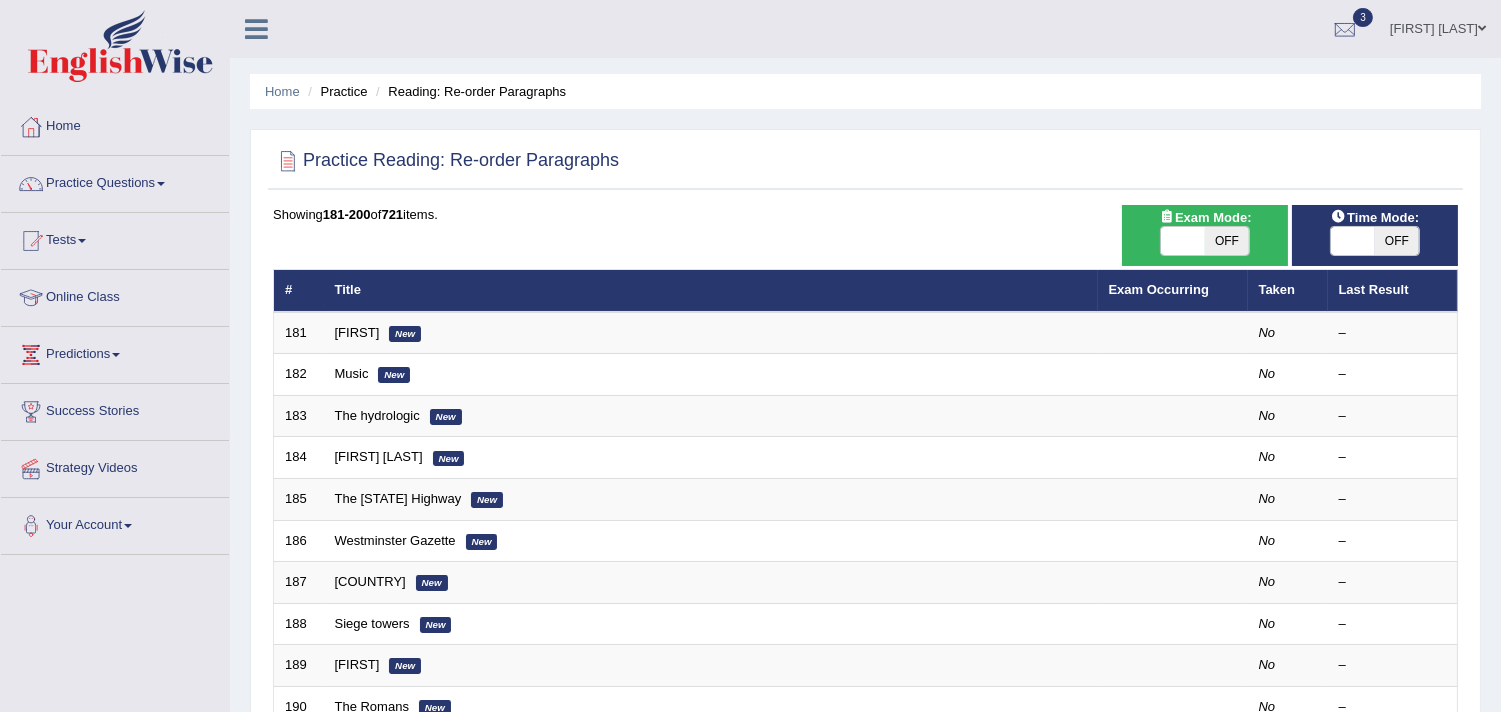 click on "OFF" at bounding box center [1227, 241] 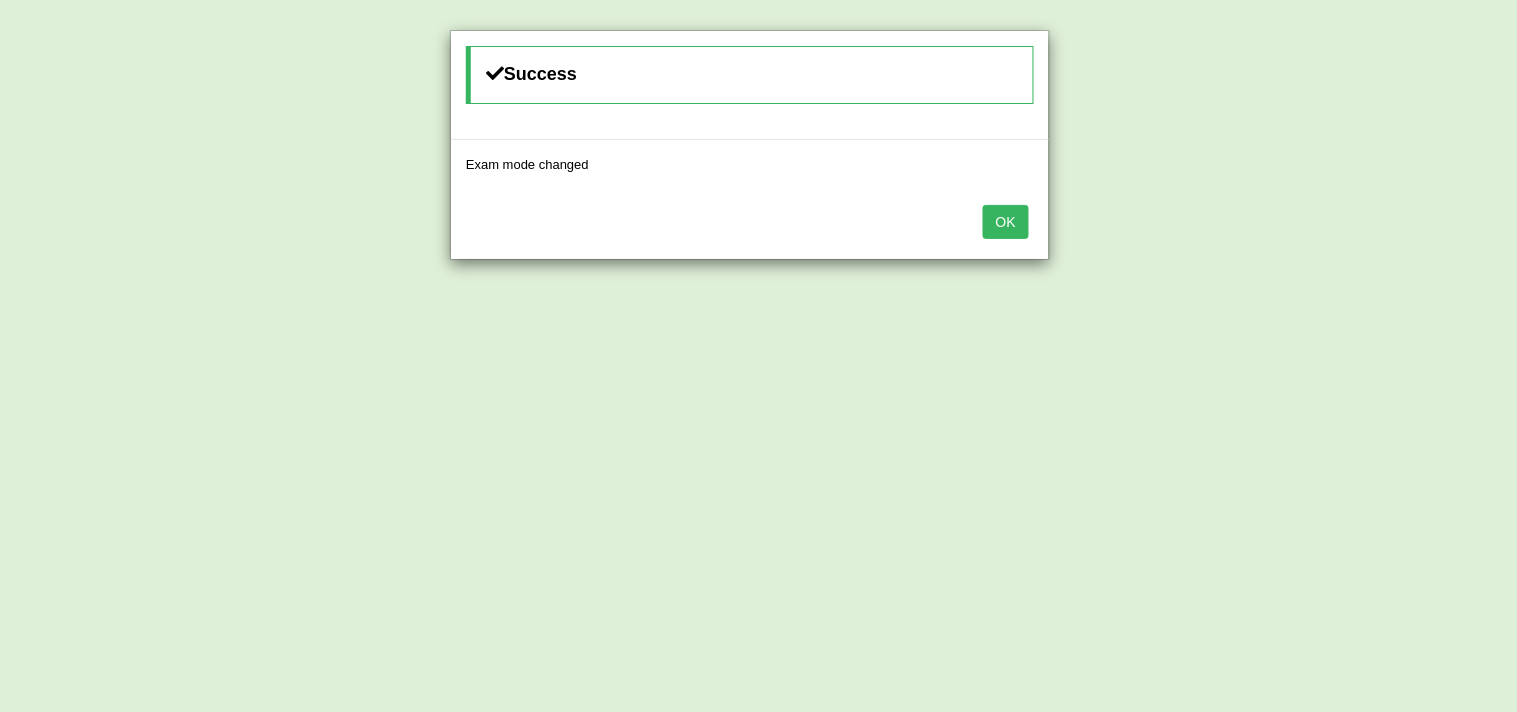click on "OK" at bounding box center [1006, 222] 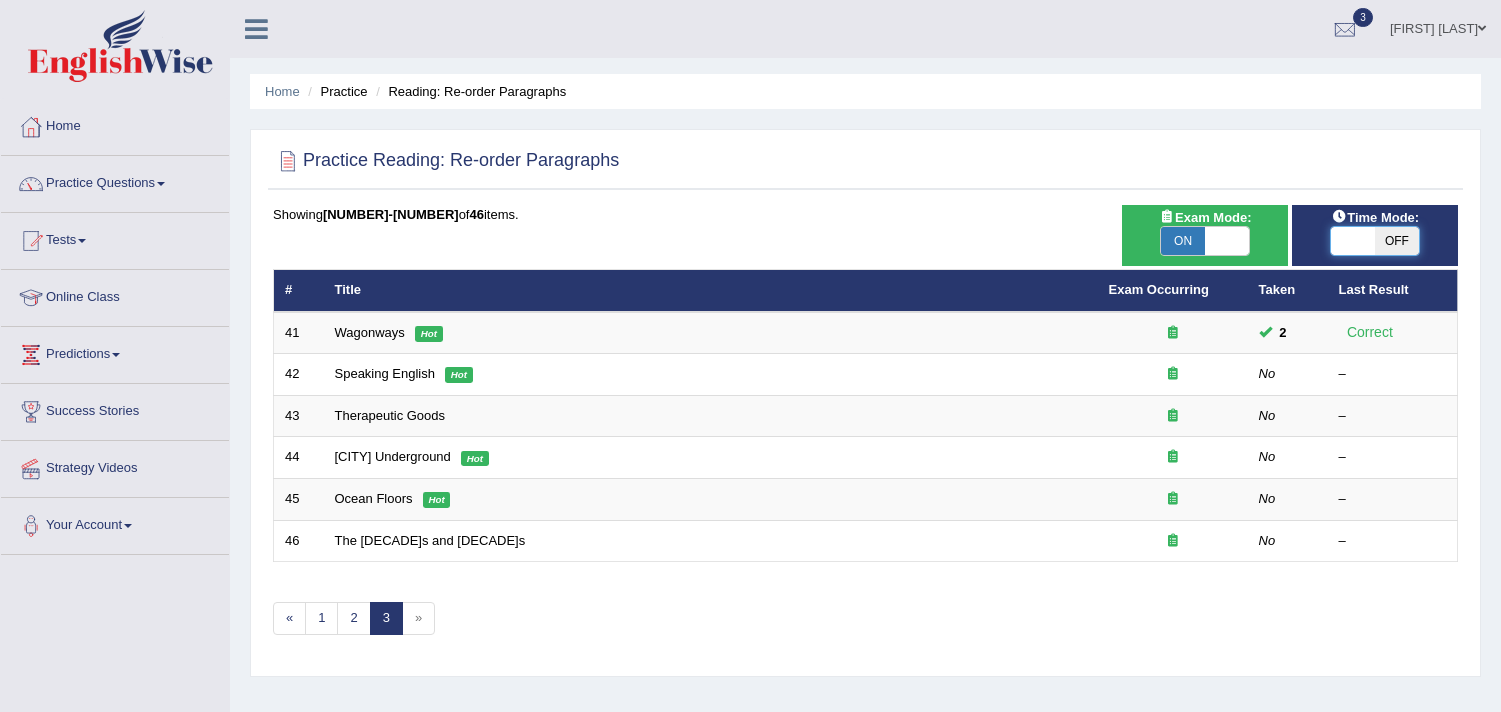 click at bounding box center (1353, 241) 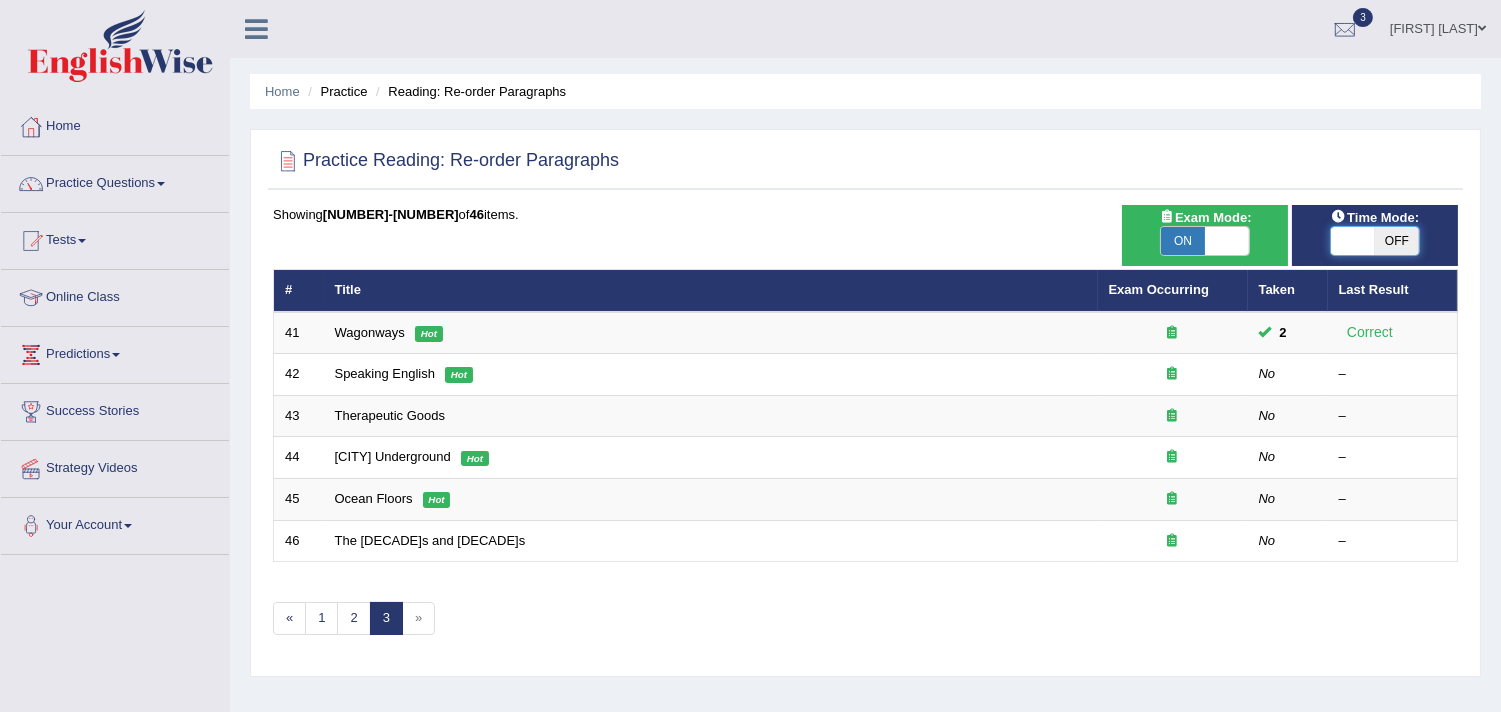 scroll, scrollTop: 0, scrollLeft: 0, axis: both 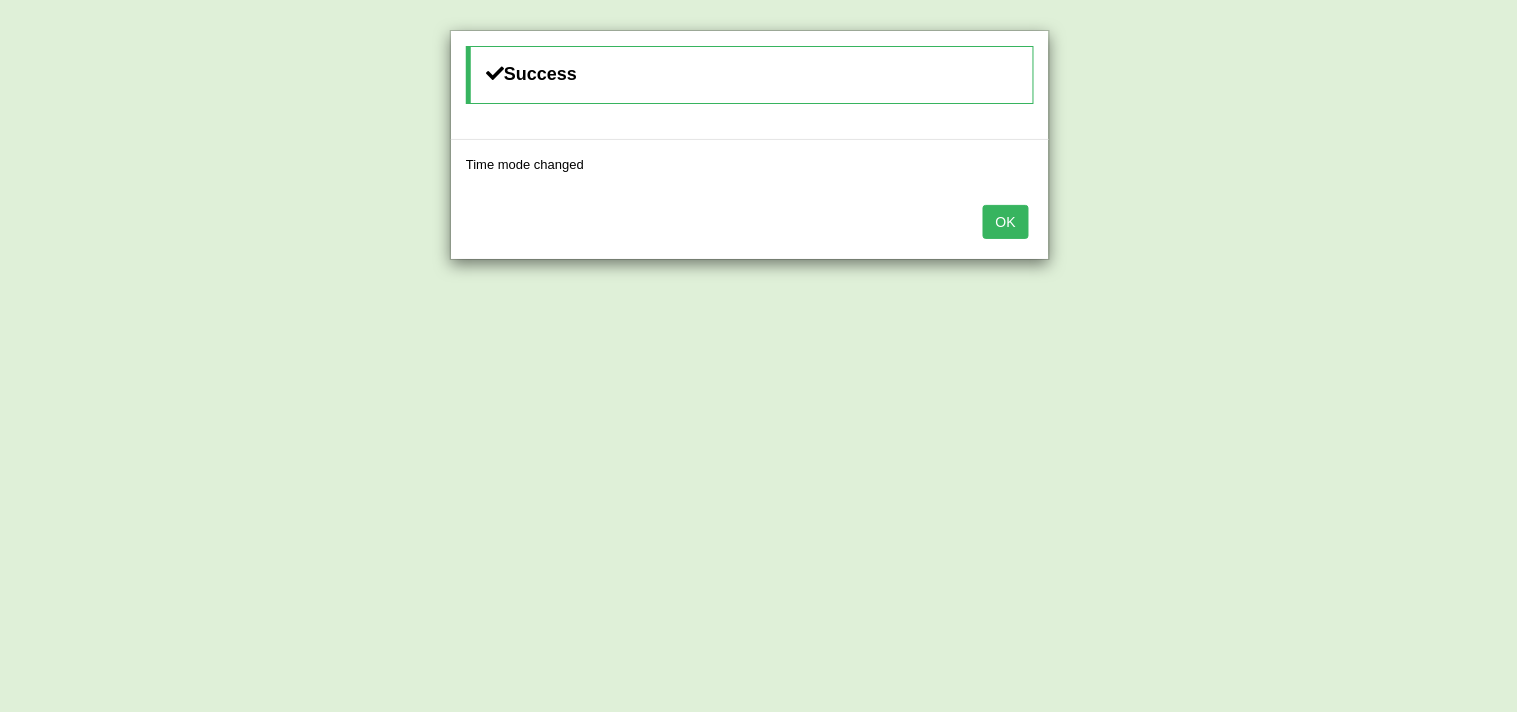 click on "OK" at bounding box center (1006, 222) 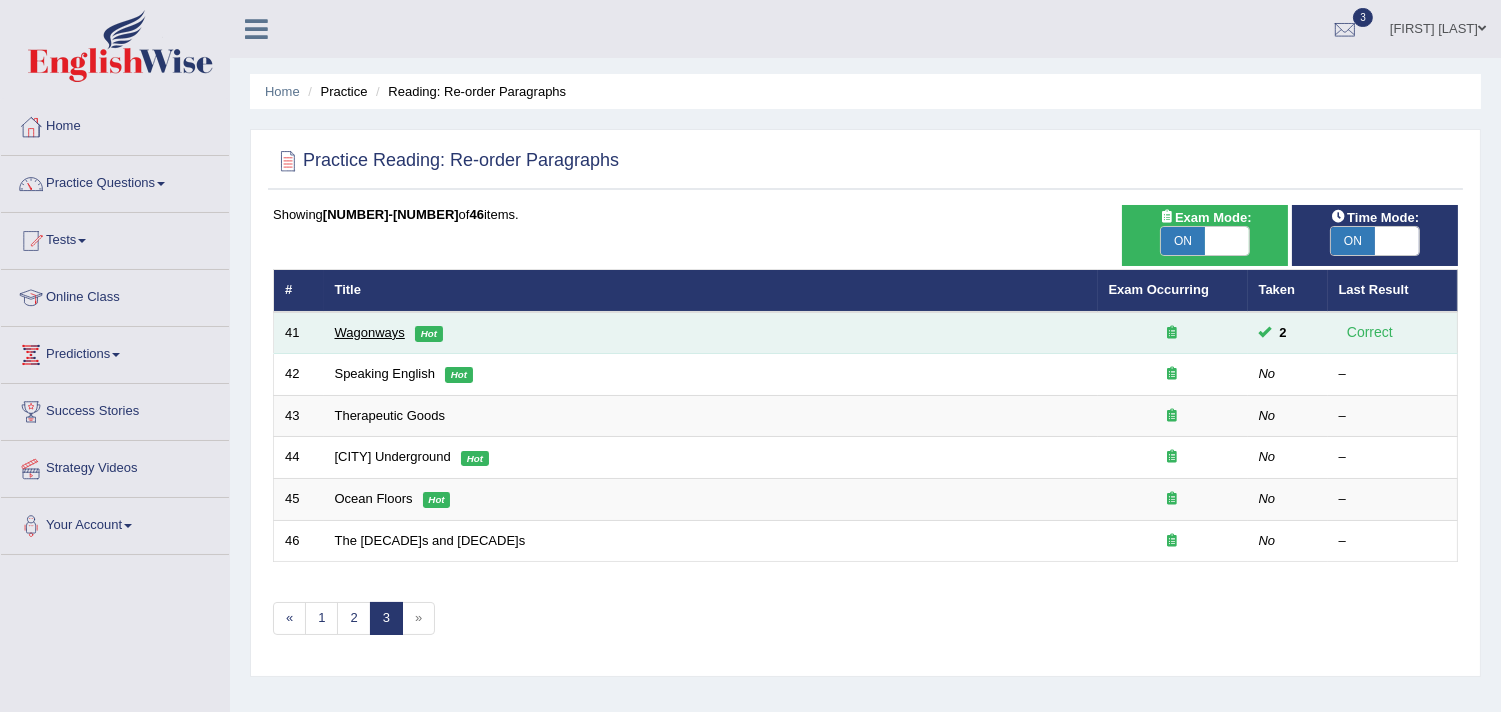 click on "Wagonways" at bounding box center (370, 332) 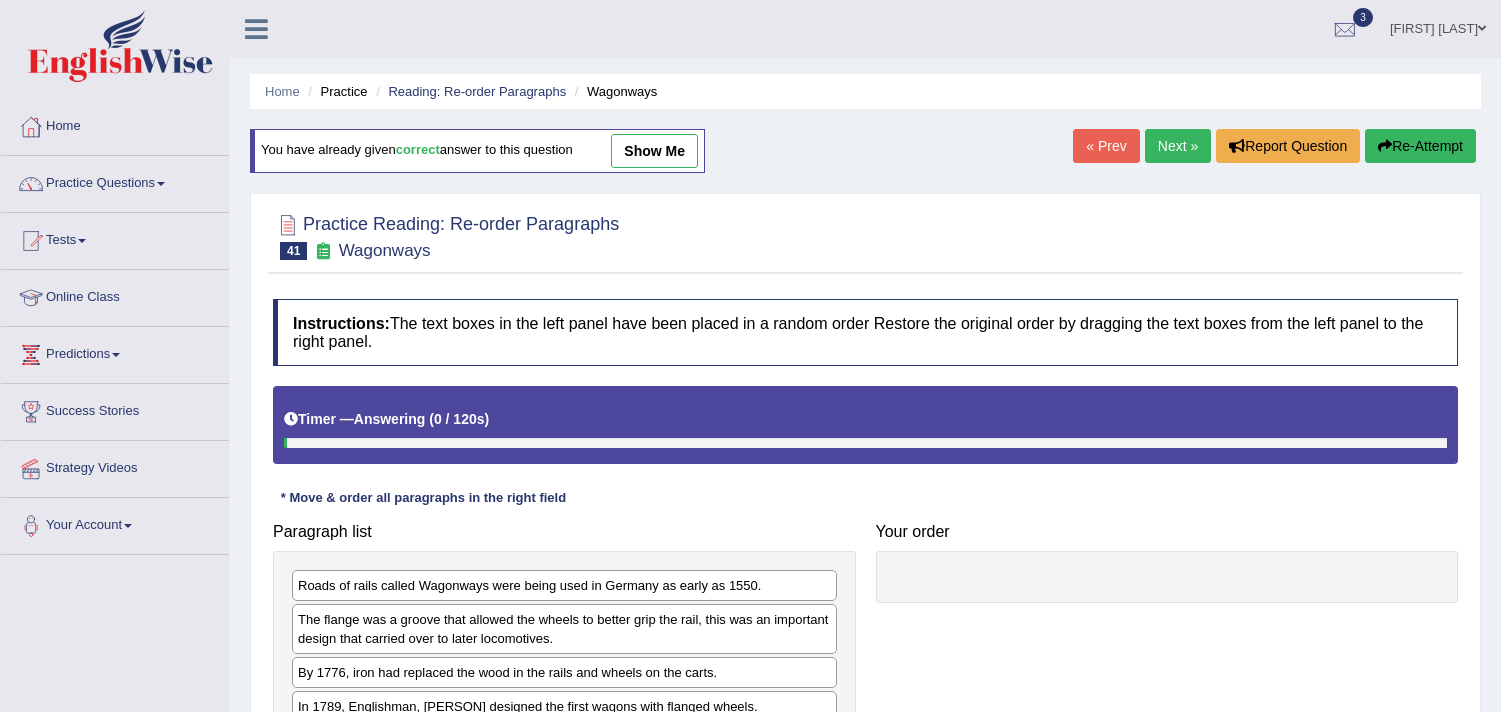 scroll, scrollTop: 0, scrollLeft: 0, axis: both 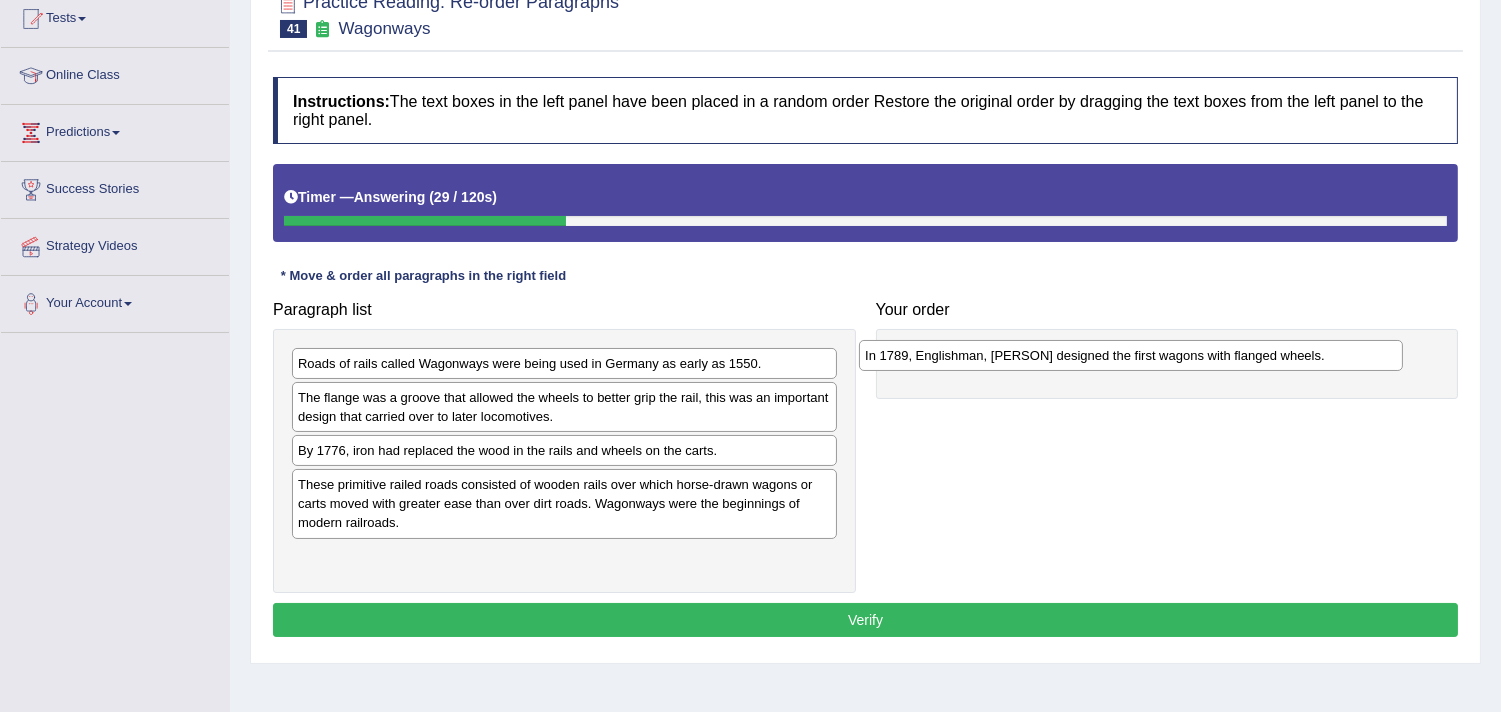 drag, startPoint x: 490, startPoint y: 488, endPoint x: 1086, endPoint y: 358, distance: 610.0131 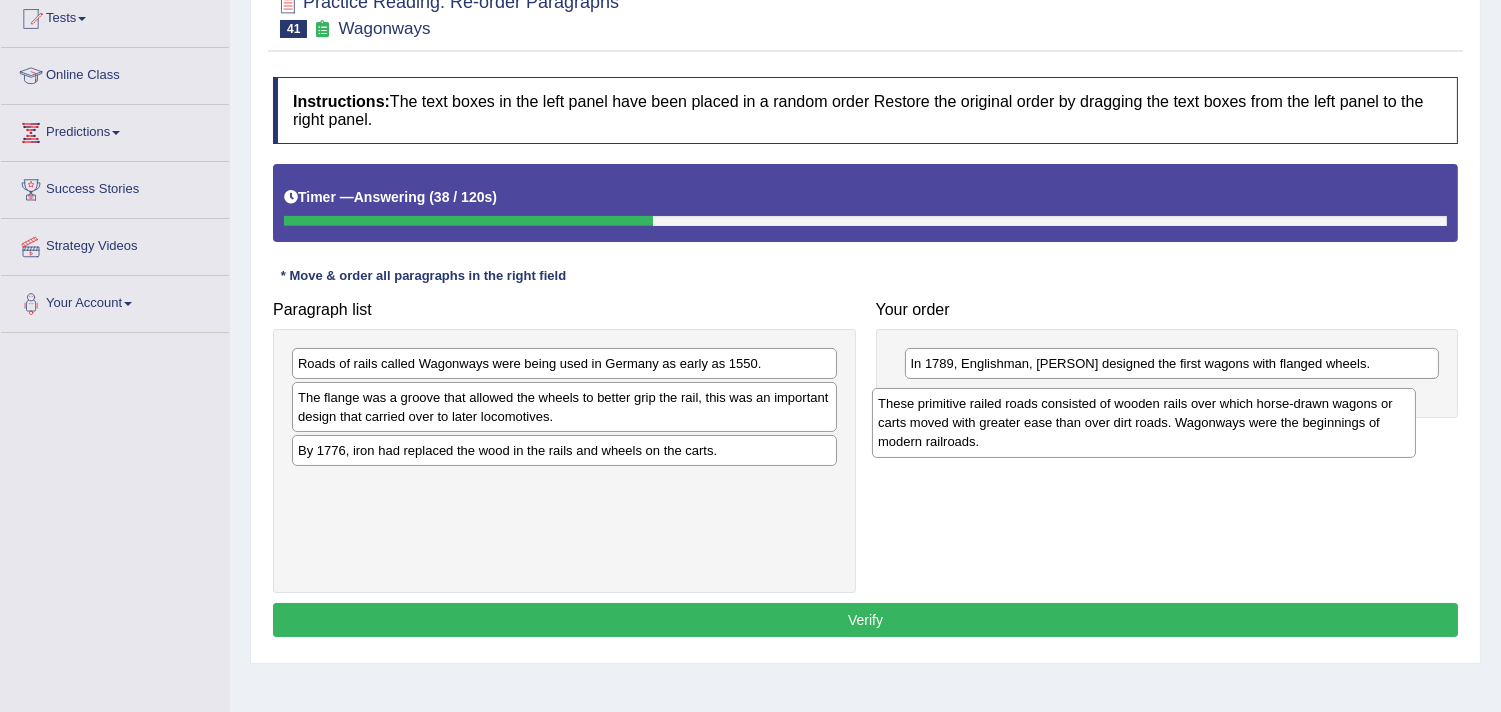 drag, startPoint x: 396, startPoint y: 515, endPoint x: 1004, endPoint y: 433, distance: 613.5047 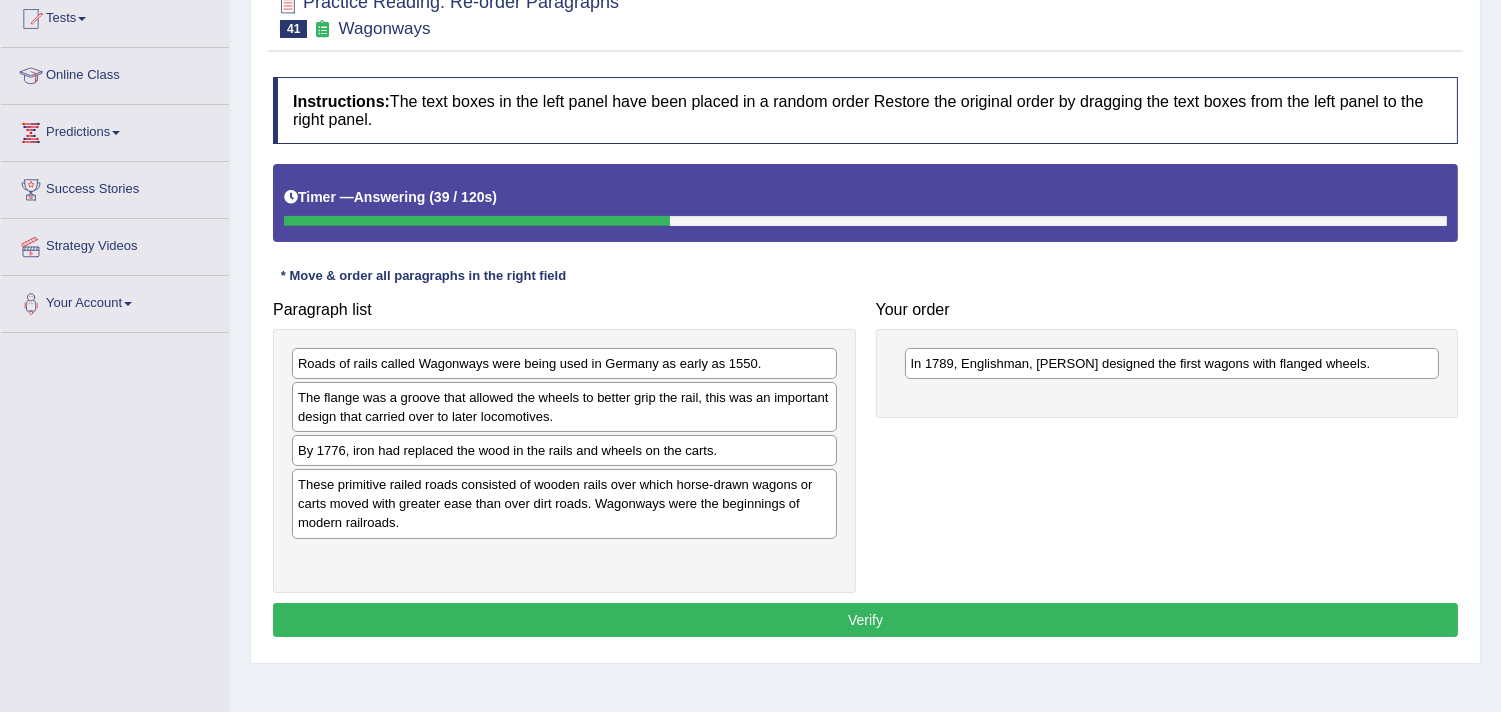 click on "These primitive railed roads consisted of wooden rails over which horse-drawn wagons or carts moved with greater ease than over dirt roads. Wagonways were the beginnings of modern railroads." at bounding box center [564, 503] 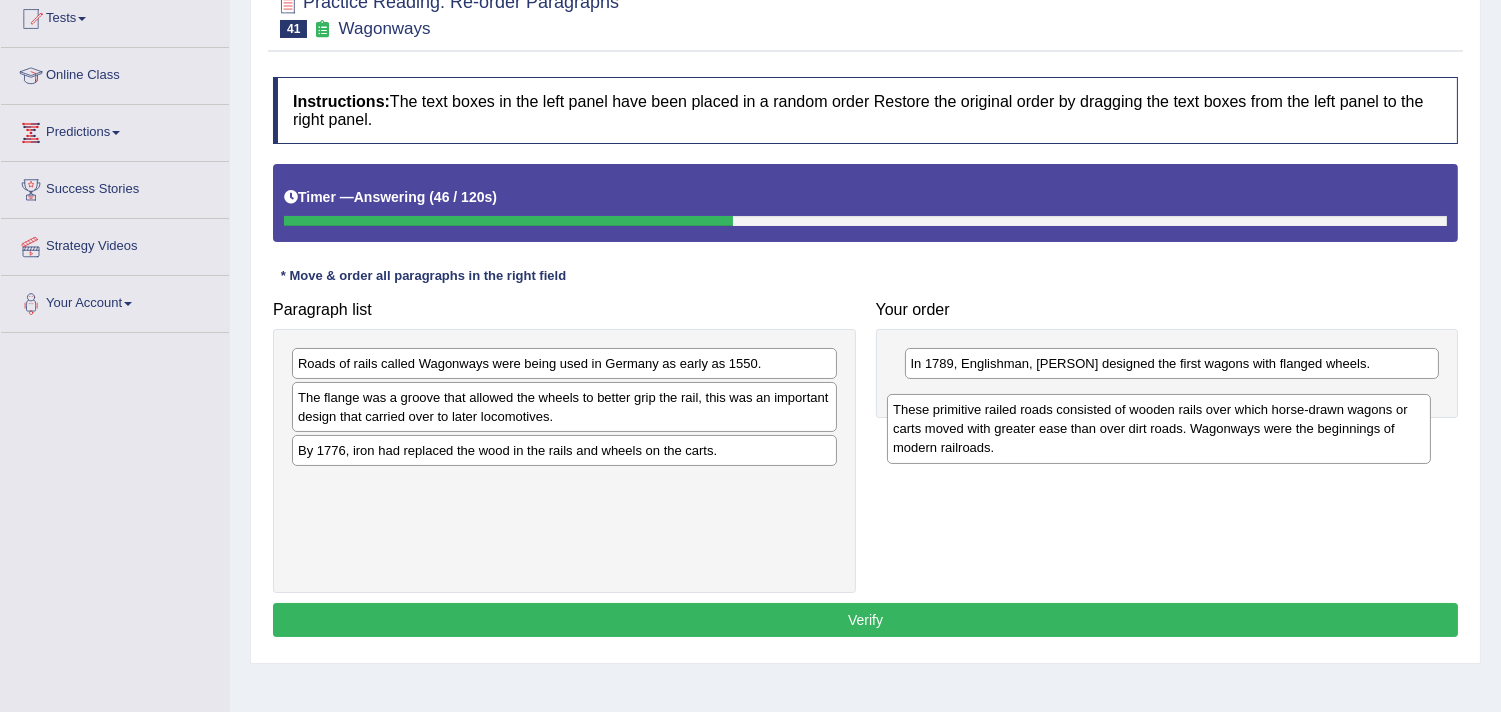 drag, startPoint x: 645, startPoint y: 496, endPoint x: 1240, endPoint y: 420, distance: 599.83417 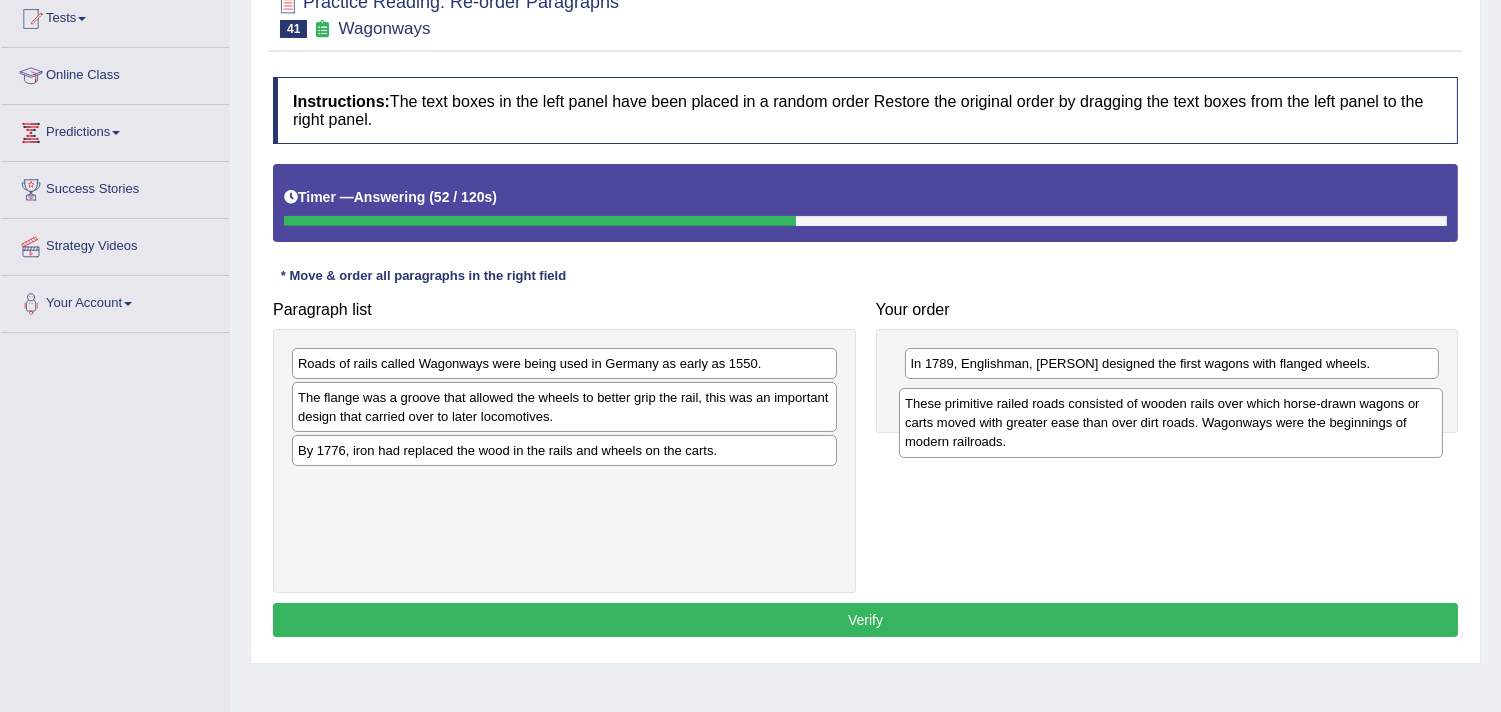 drag, startPoint x: 741, startPoint y: 494, endPoint x: 1348, endPoint y: 413, distance: 612.3806 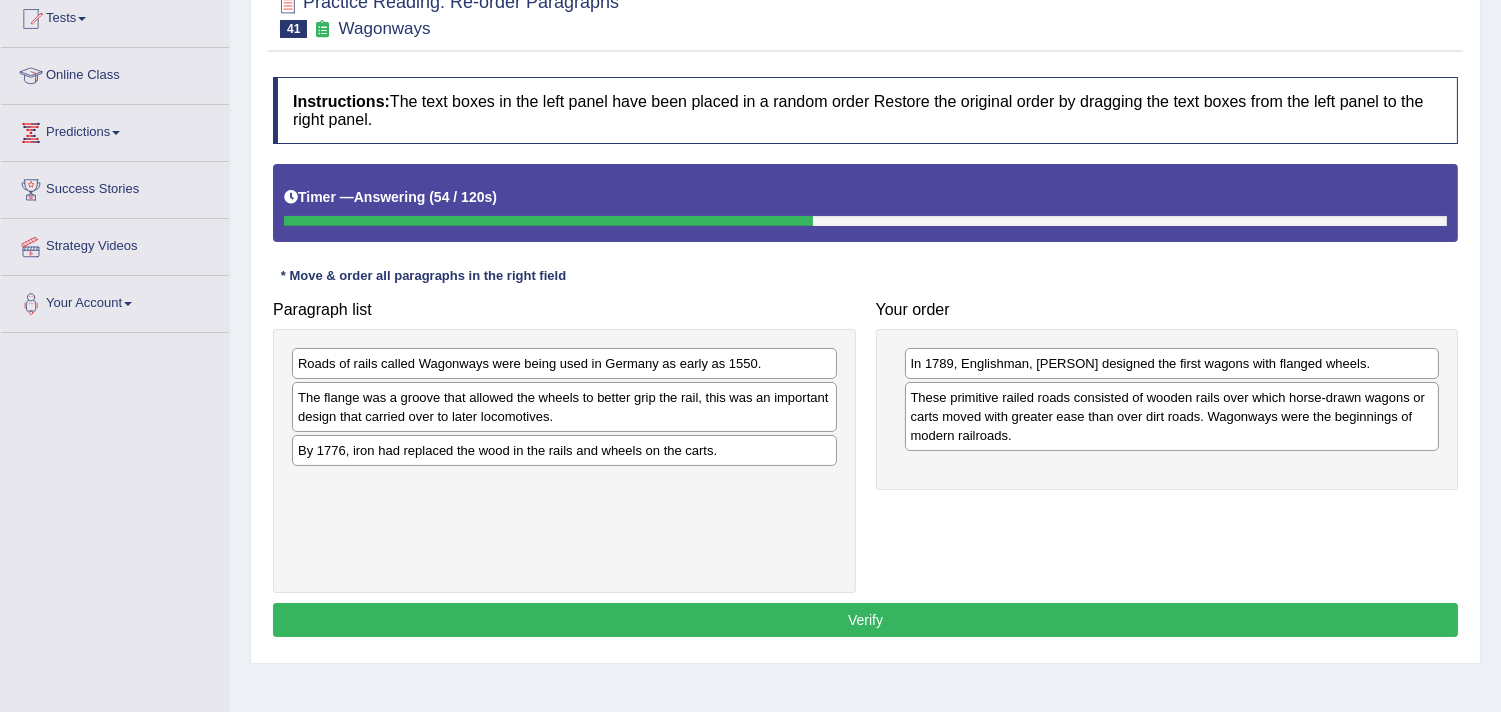 click on "The flange was a groove that allowed the wheels to better grip the rail, this was an important design that carried over to later locomotives." at bounding box center [564, 407] 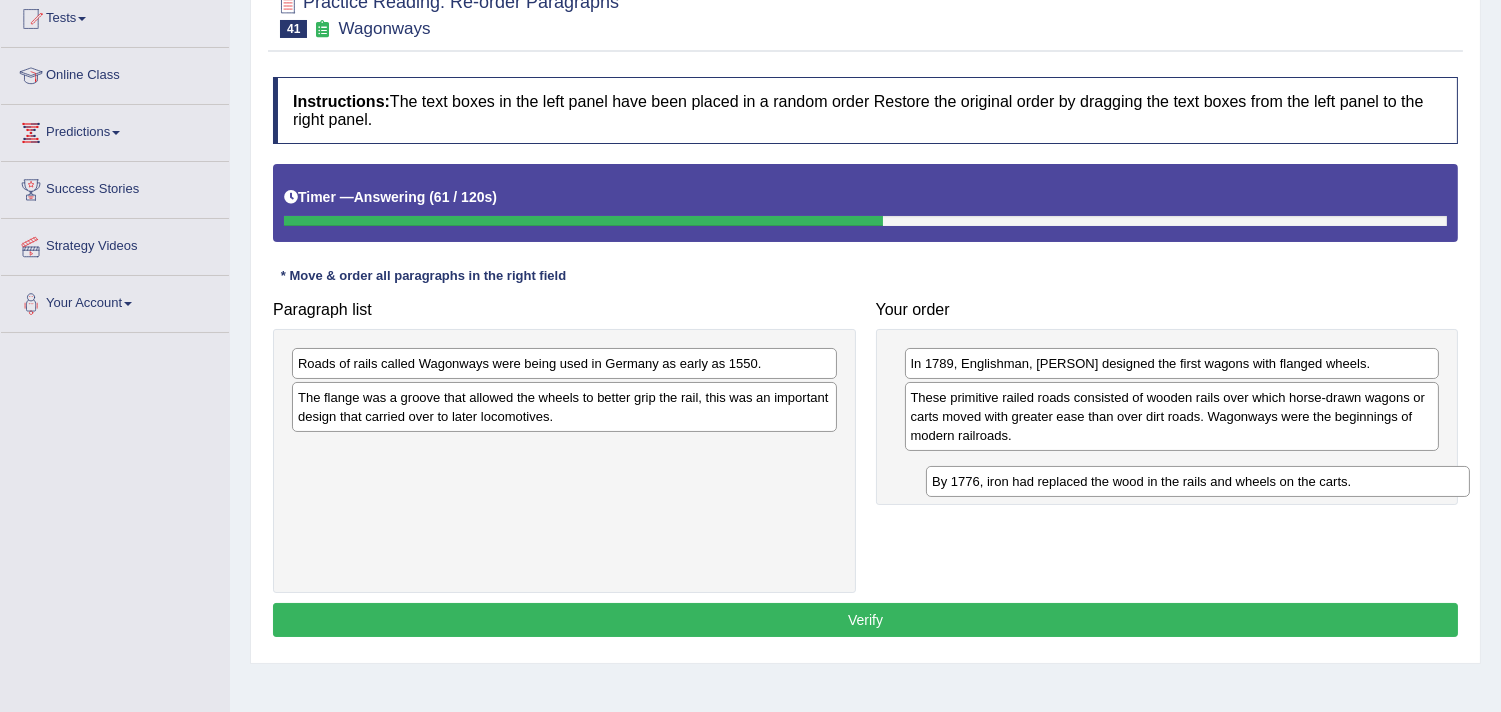drag, startPoint x: 400, startPoint y: 454, endPoint x: 1055, endPoint y: 484, distance: 655.68665 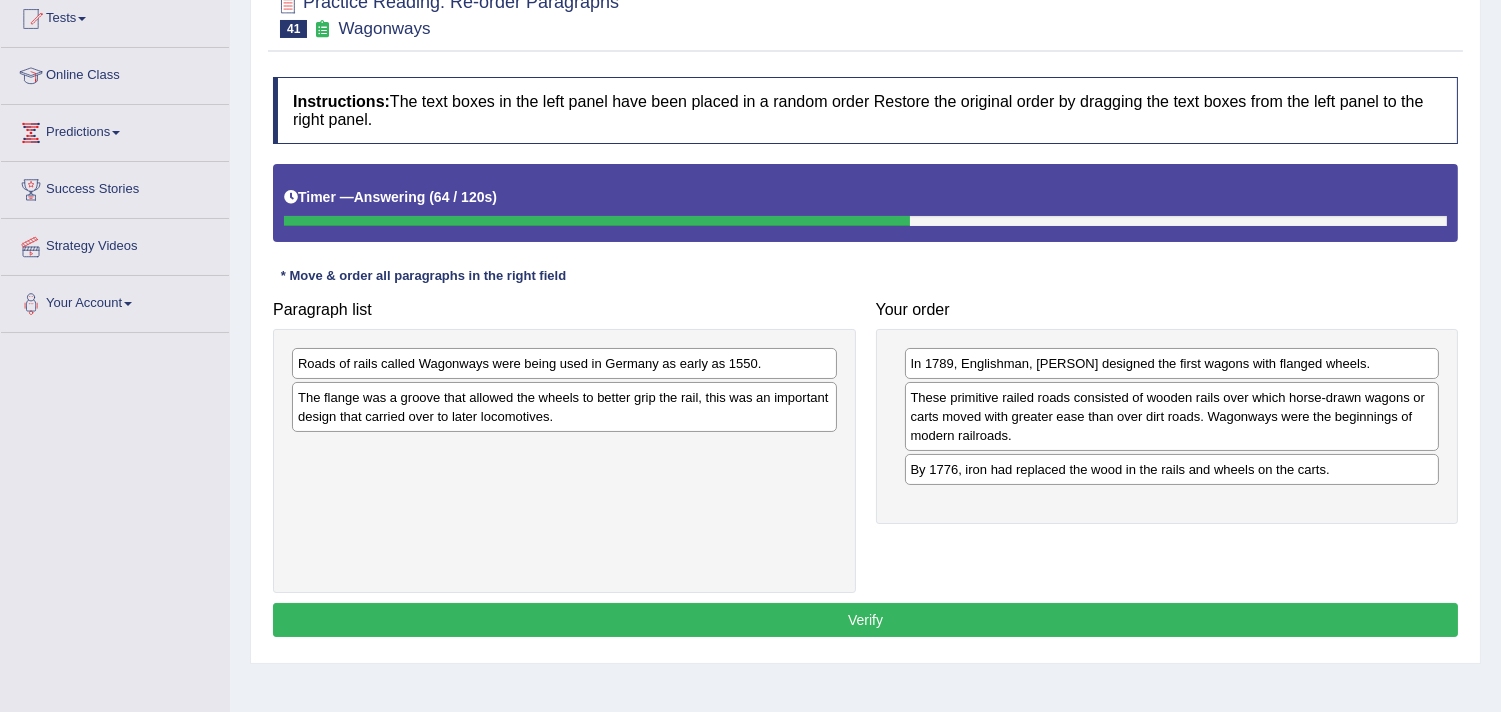 click on "Roads of rails called Wagonways were being used in Germany as early as 1550." at bounding box center [564, 363] 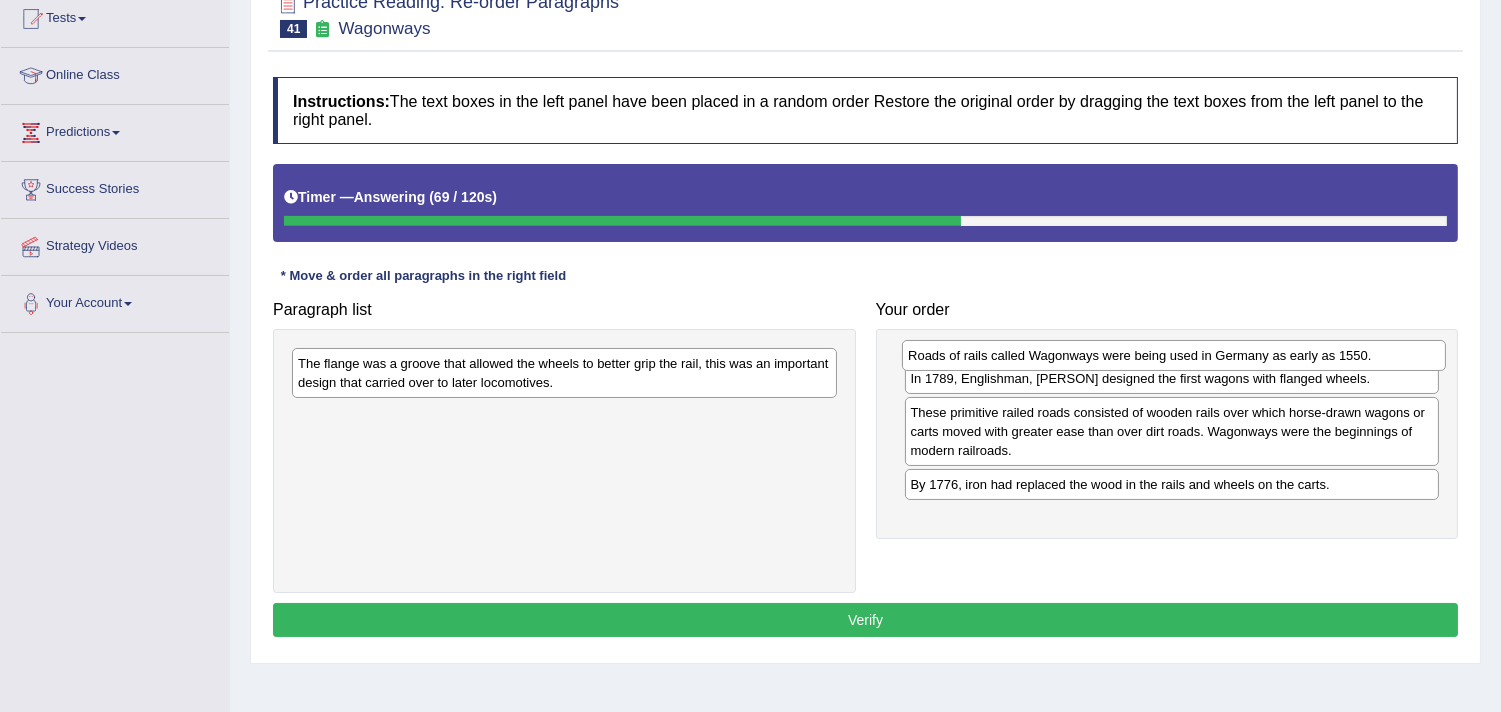 drag, startPoint x: 548, startPoint y: 357, endPoint x: 1185, endPoint y: 350, distance: 637.03845 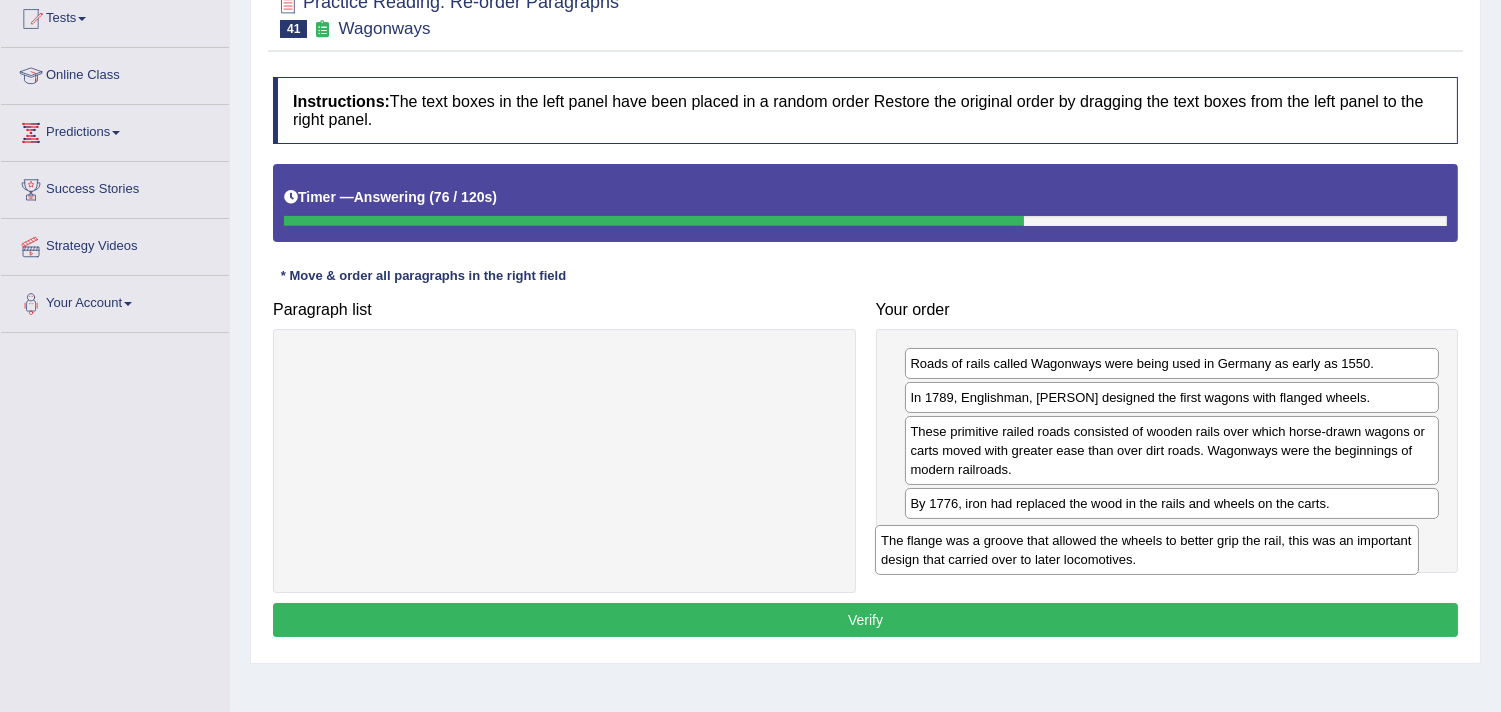 drag, startPoint x: 634, startPoint y: 368, endPoint x: 1244, endPoint y: 546, distance: 635.44 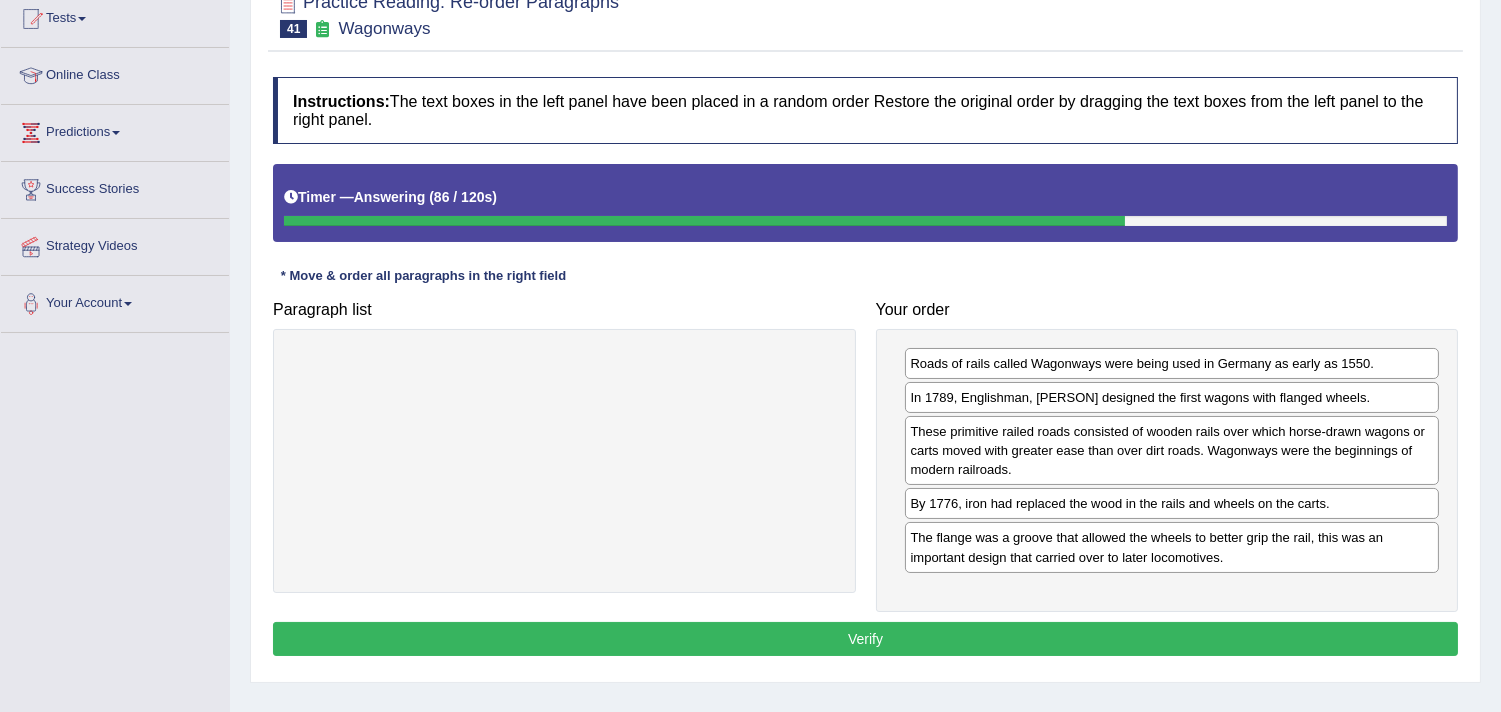 click on "Verify" at bounding box center [865, 639] 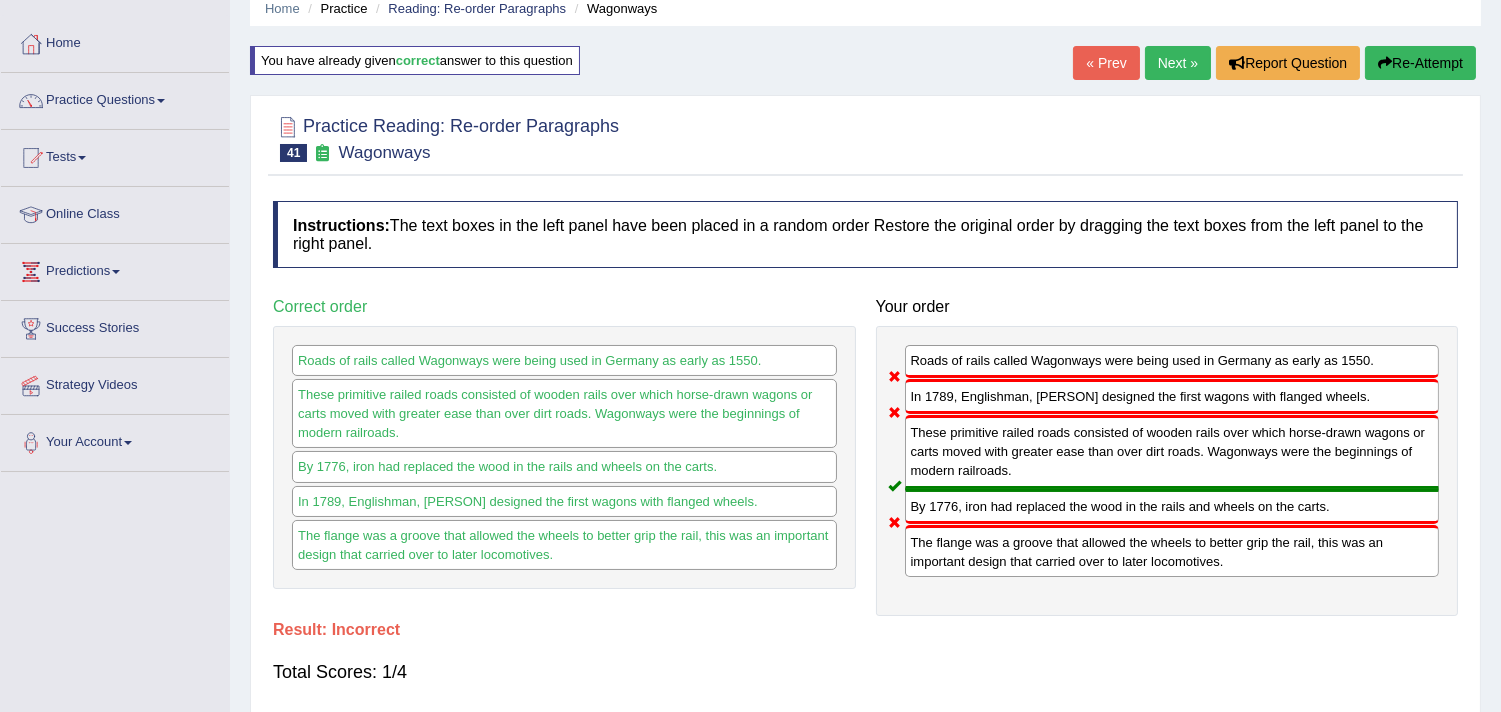 scroll, scrollTop: 44, scrollLeft: 0, axis: vertical 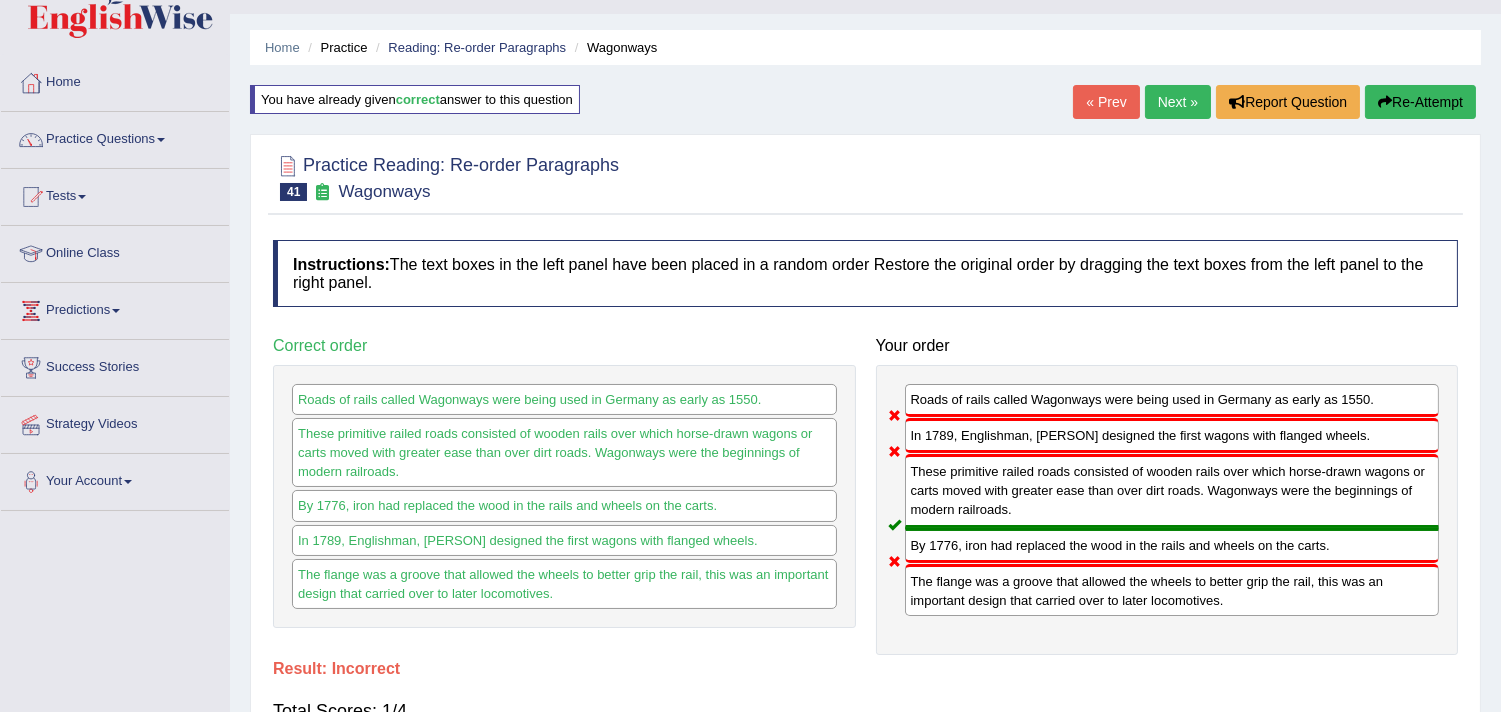 click on "Next »" at bounding box center (1178, 102) 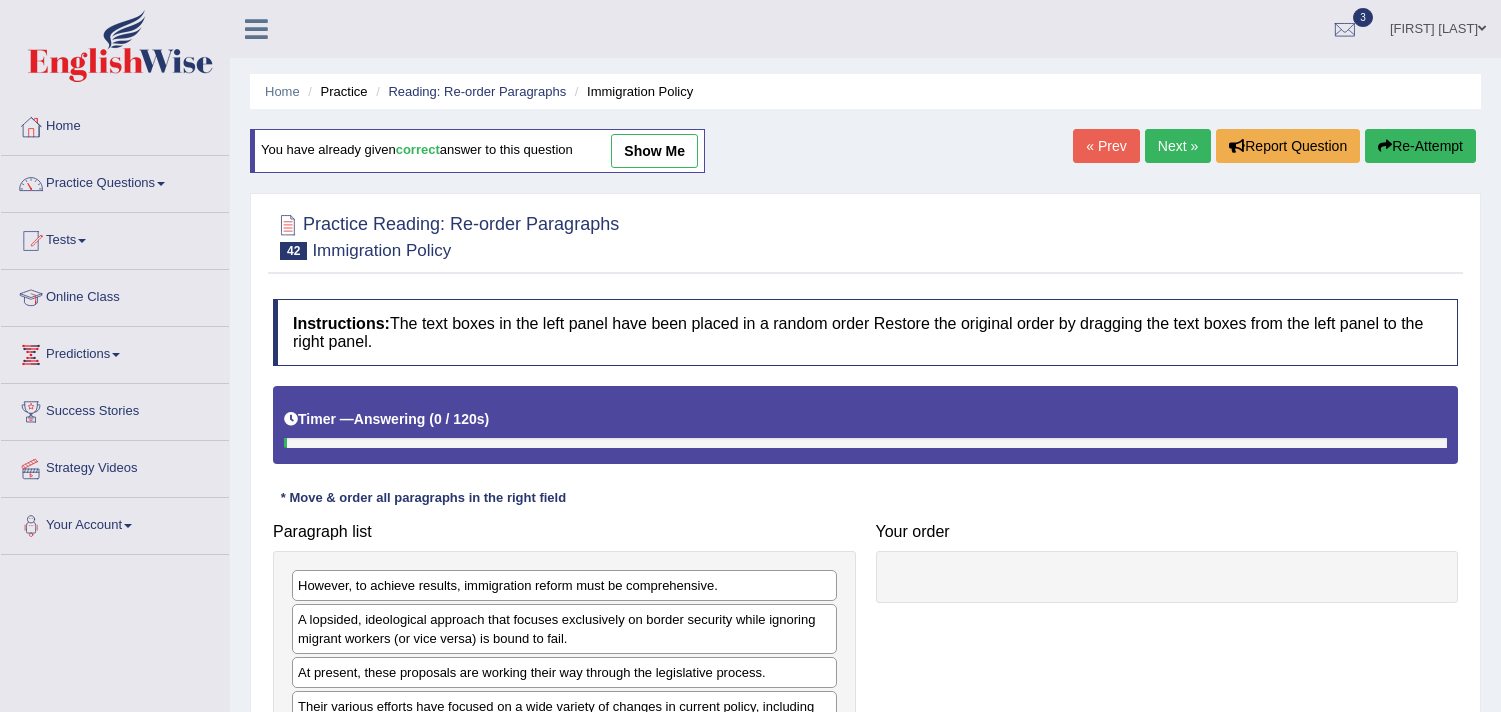 scroll, scrollTop: 0, scrollLeft: 0, axis: both 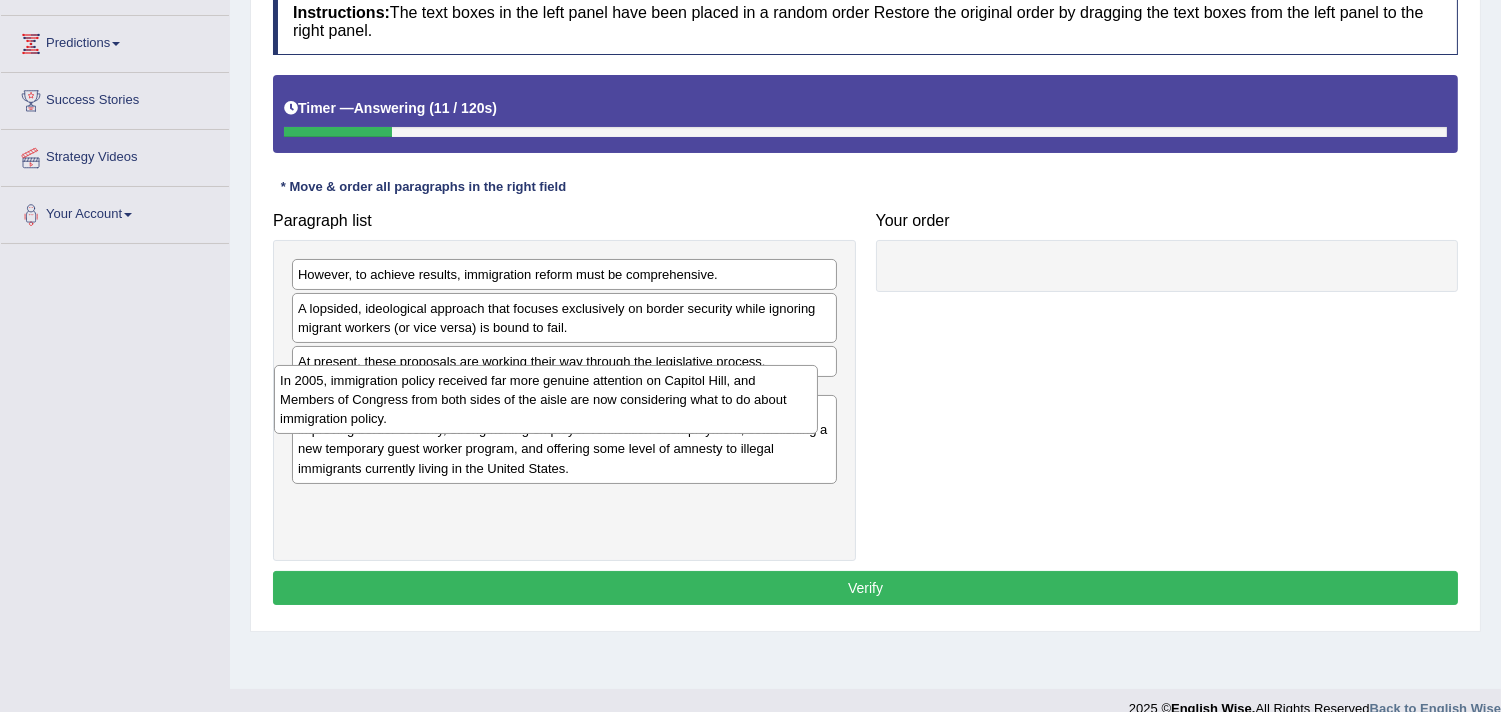 drag, startPoint x: 576, startPoint y: 517, endPoint x: 558, endPoint y: 408, distance: 110.47624 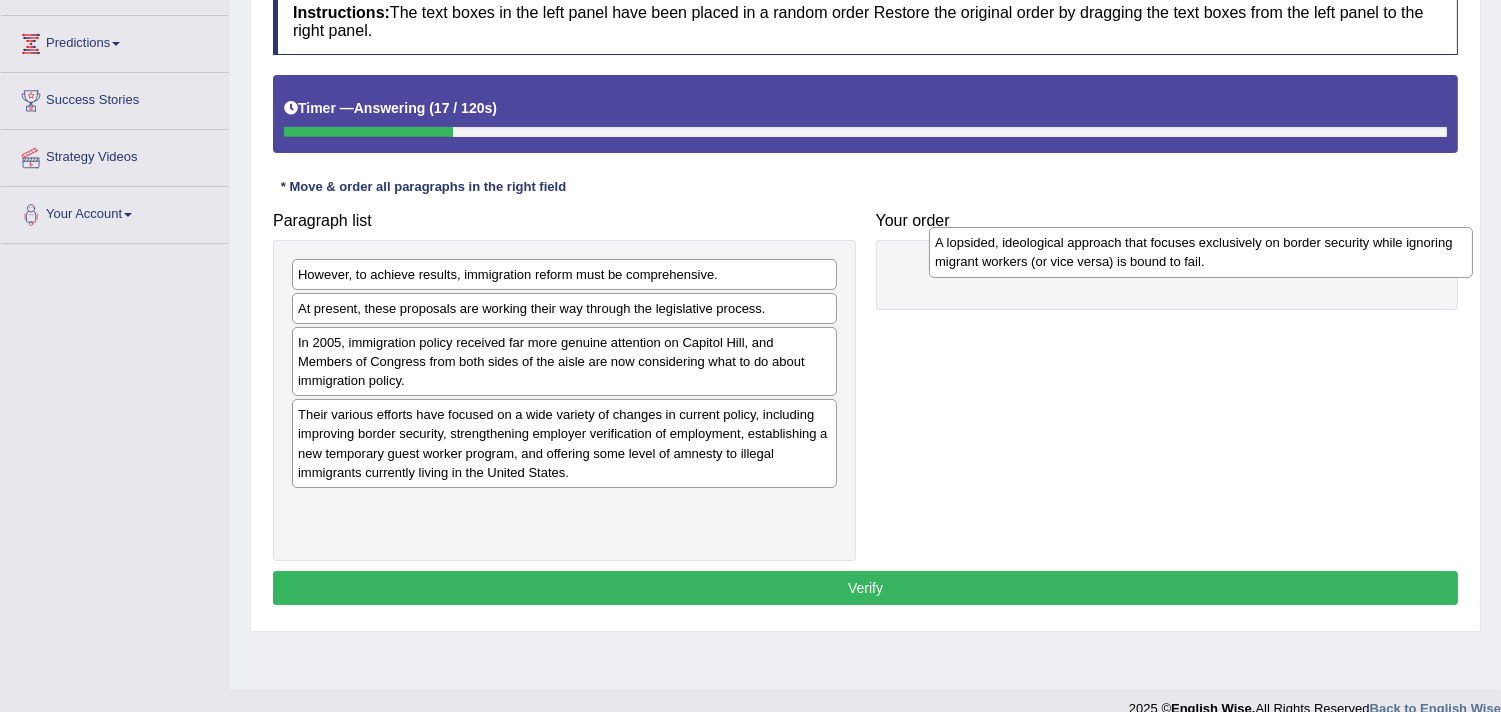 drag, startPoint x: 544, startPoint y: 341, endPoint x: 1208, endPoint y: 275, distance: 667.27203 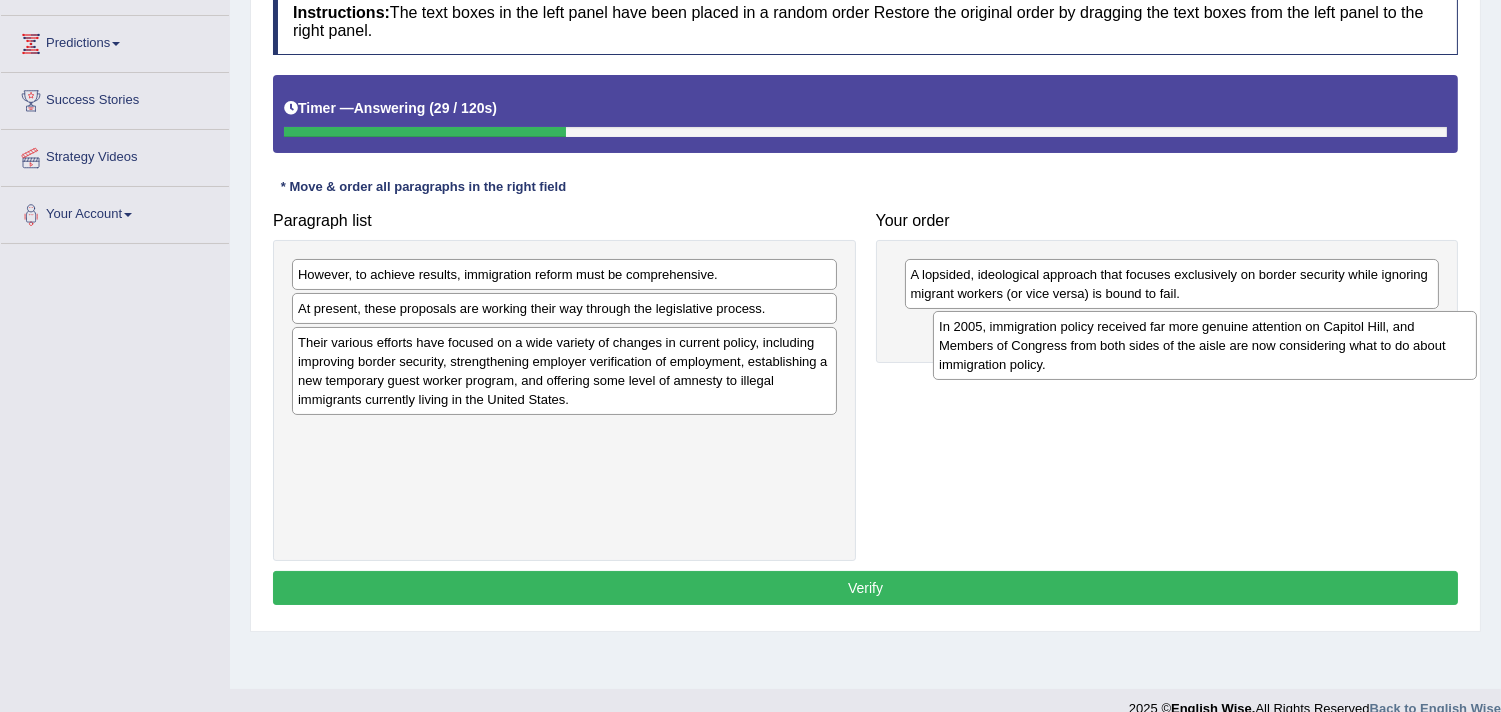 drag, startPoint x: 584, startPoint y: 361, endPoint x: 1237, endPoint y: 344, distance: 653.22125 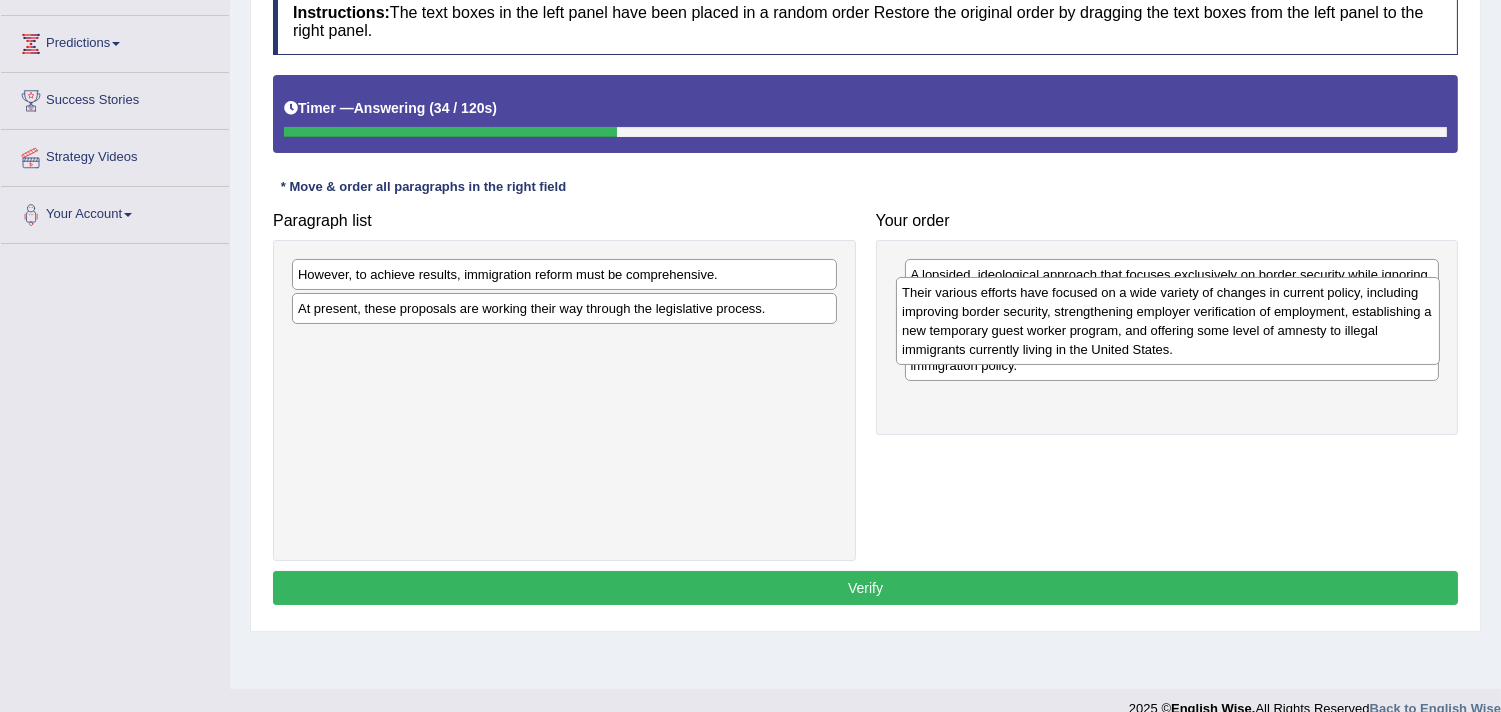 drag, startPoint x: 460, startPoint y: 407, endPoint x: 1064, endPoint y: 356, distance: 606.1493 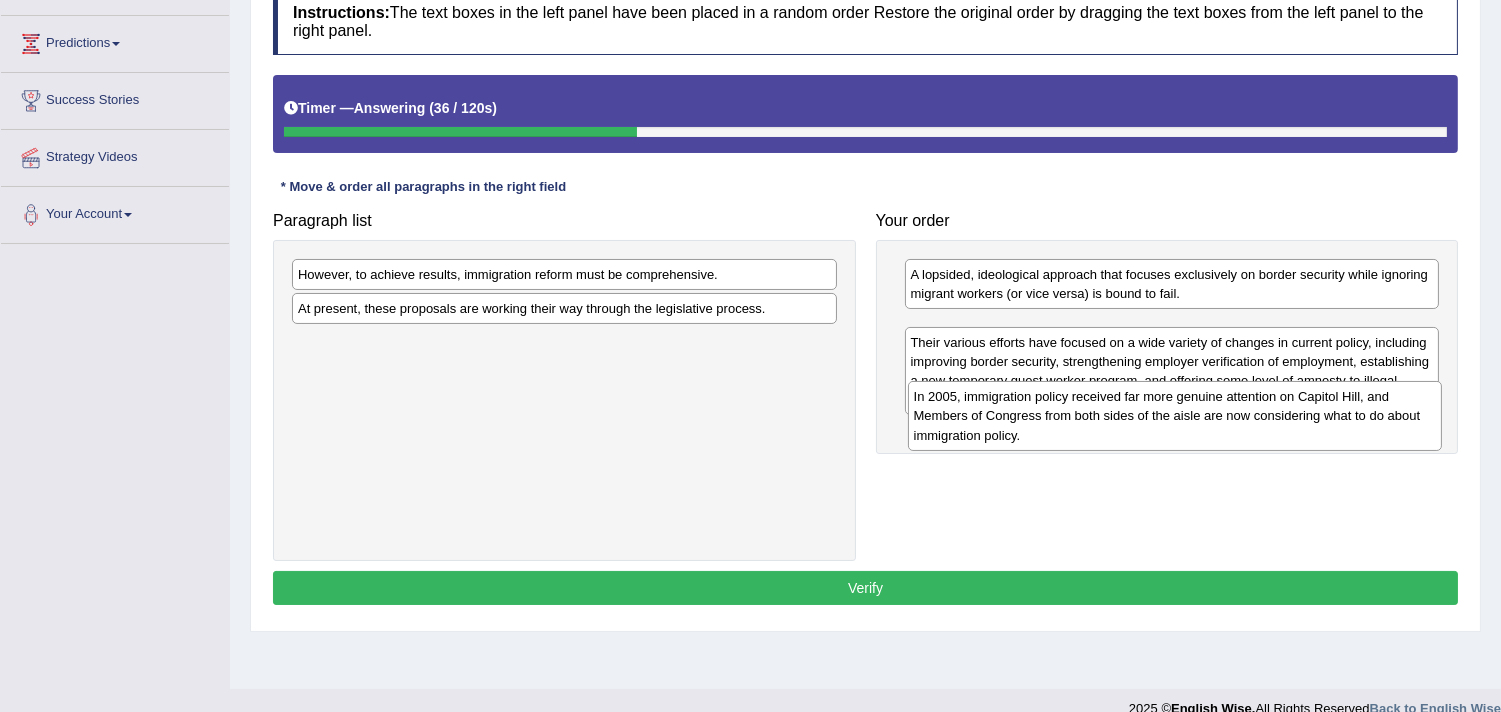 drag, startPoint x: 1064, startPoint y: 356, endPoint x: 1067, endPoint y: 425, distance: 69.065186 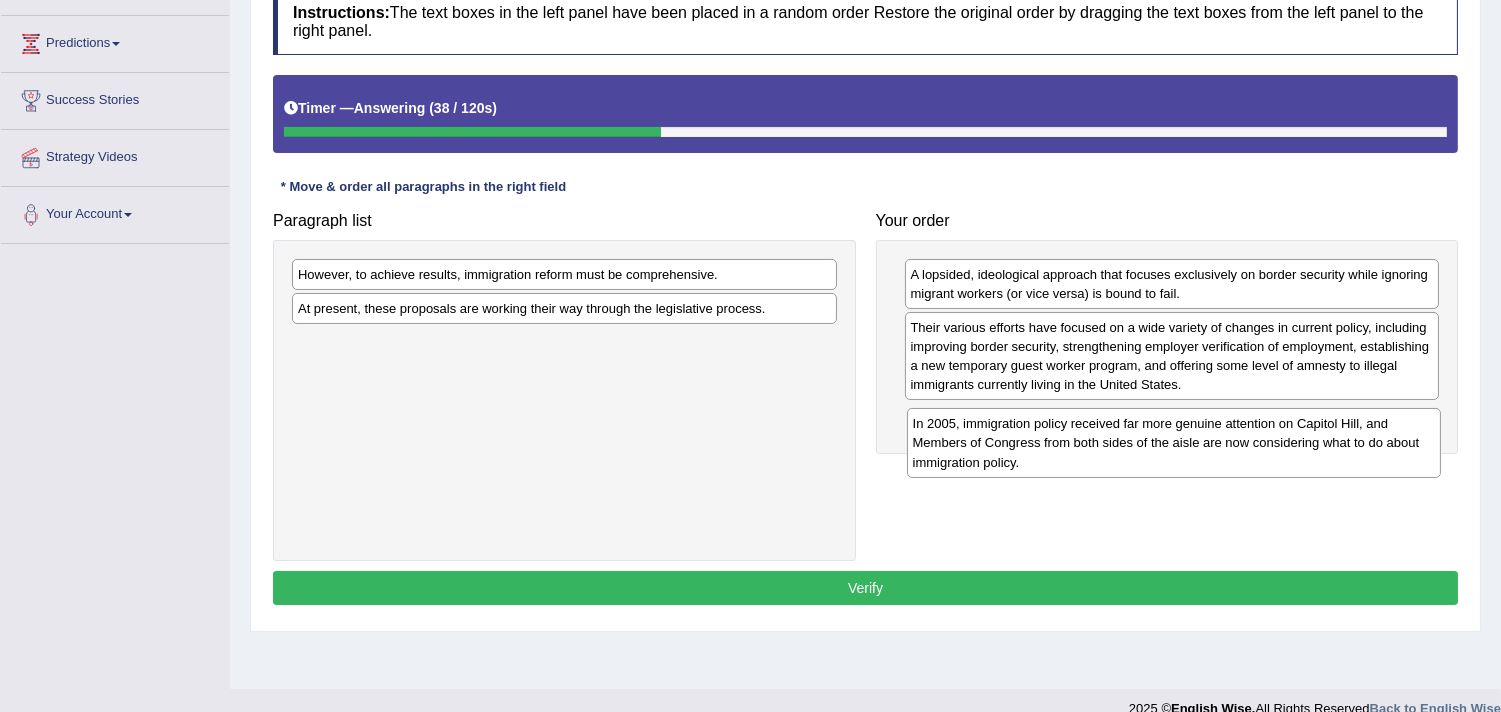 drag, startPoint x: 1040, startPoint y: 353, endPoint x: 1042, endPoint y: 448, distance: 95.02105 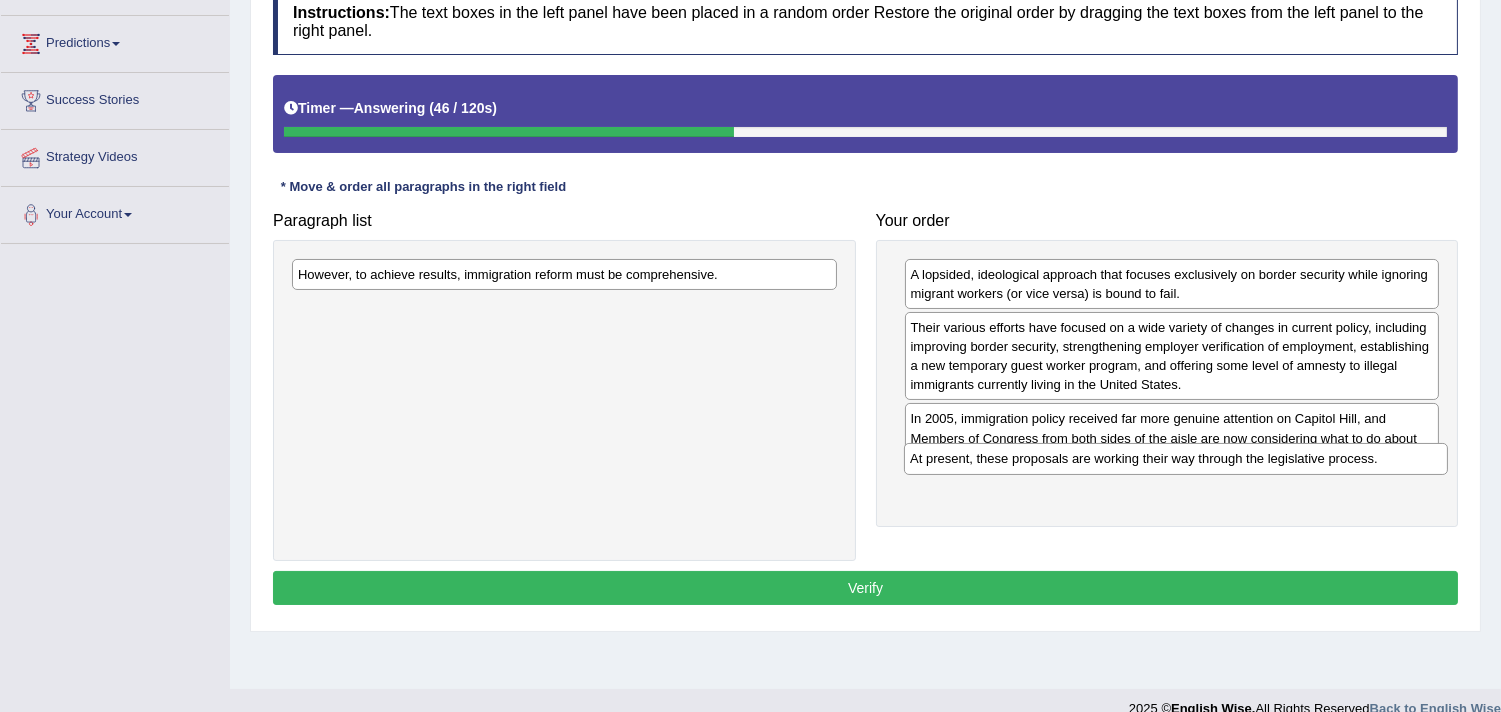 drag, startPoint x: 594, startPoint y: 314, endPoint x: 1206, endPoint y: 464, distance: 630.11426 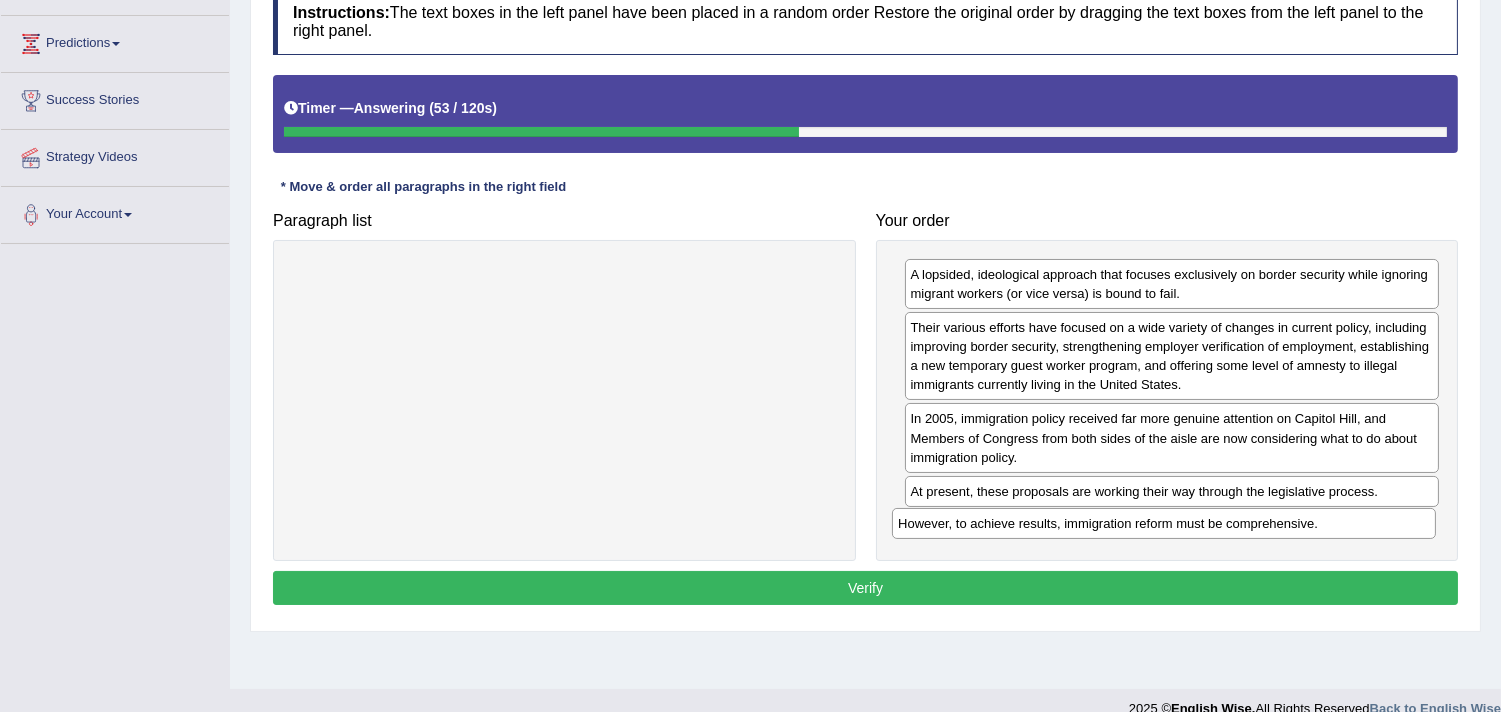 drag, startPoint x: 692, startPoint y: 290, endPoint x: 1317, endPoint y: 538, distance: 672.4054 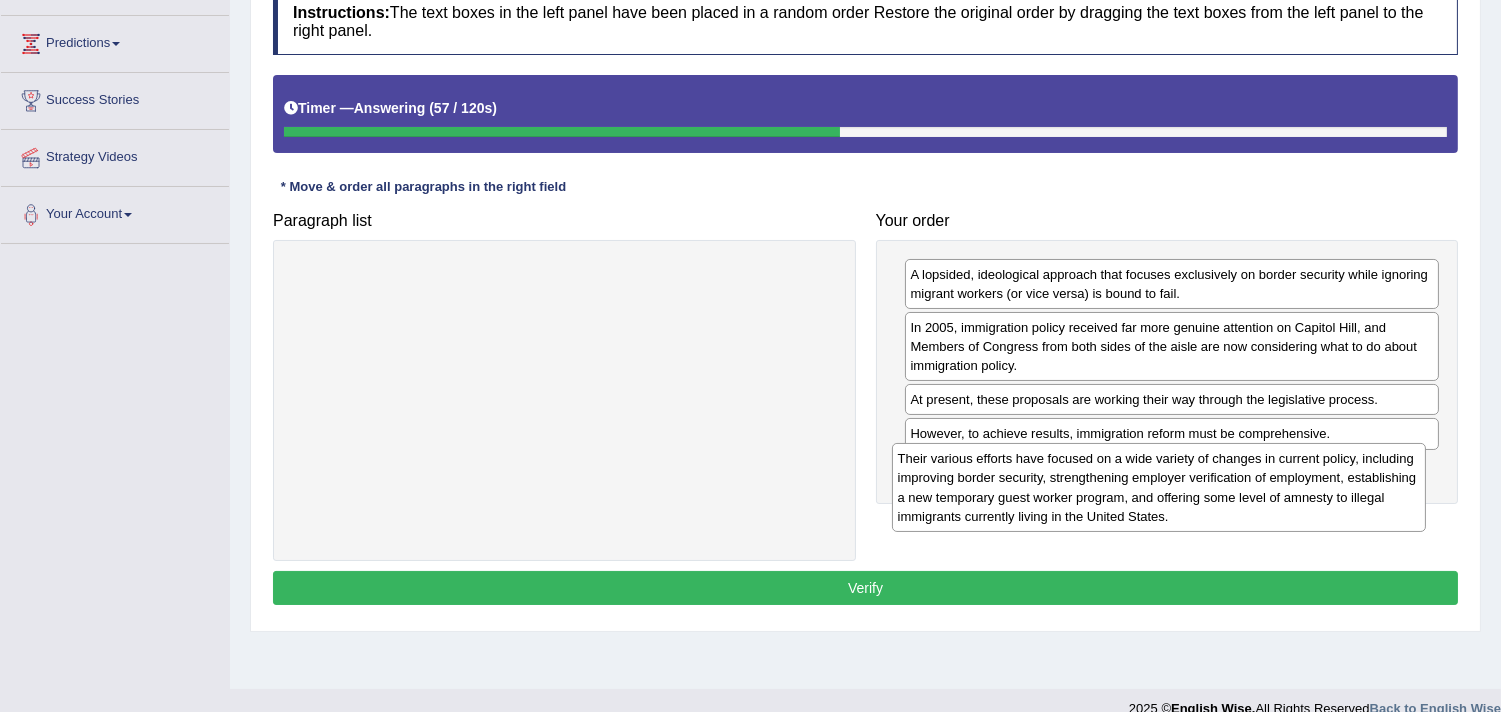 drag, startPoint x: 1195, startPoint y: 390, endPoint x: 1182, endPoint y: 521, distance: 131.64346 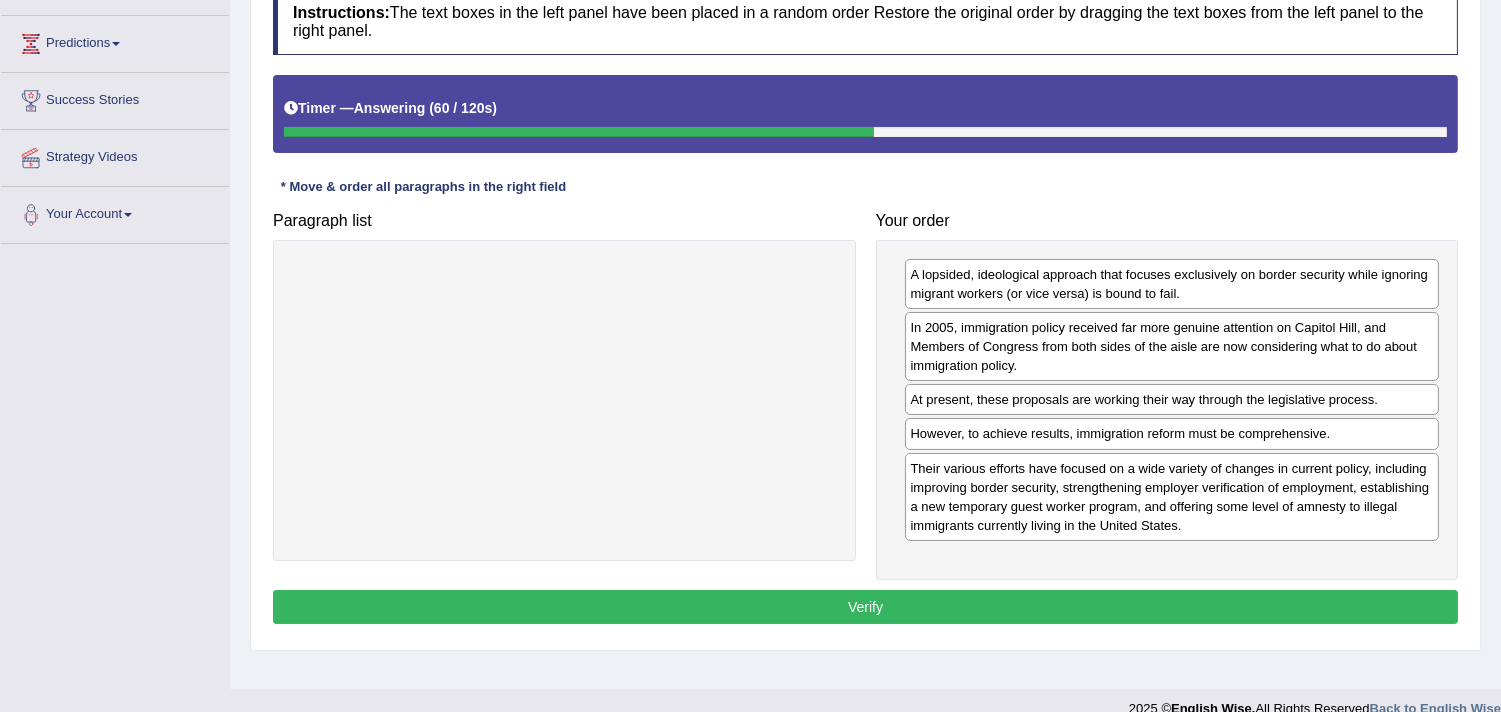 click on "Verify" at bounding box center (865, 607) 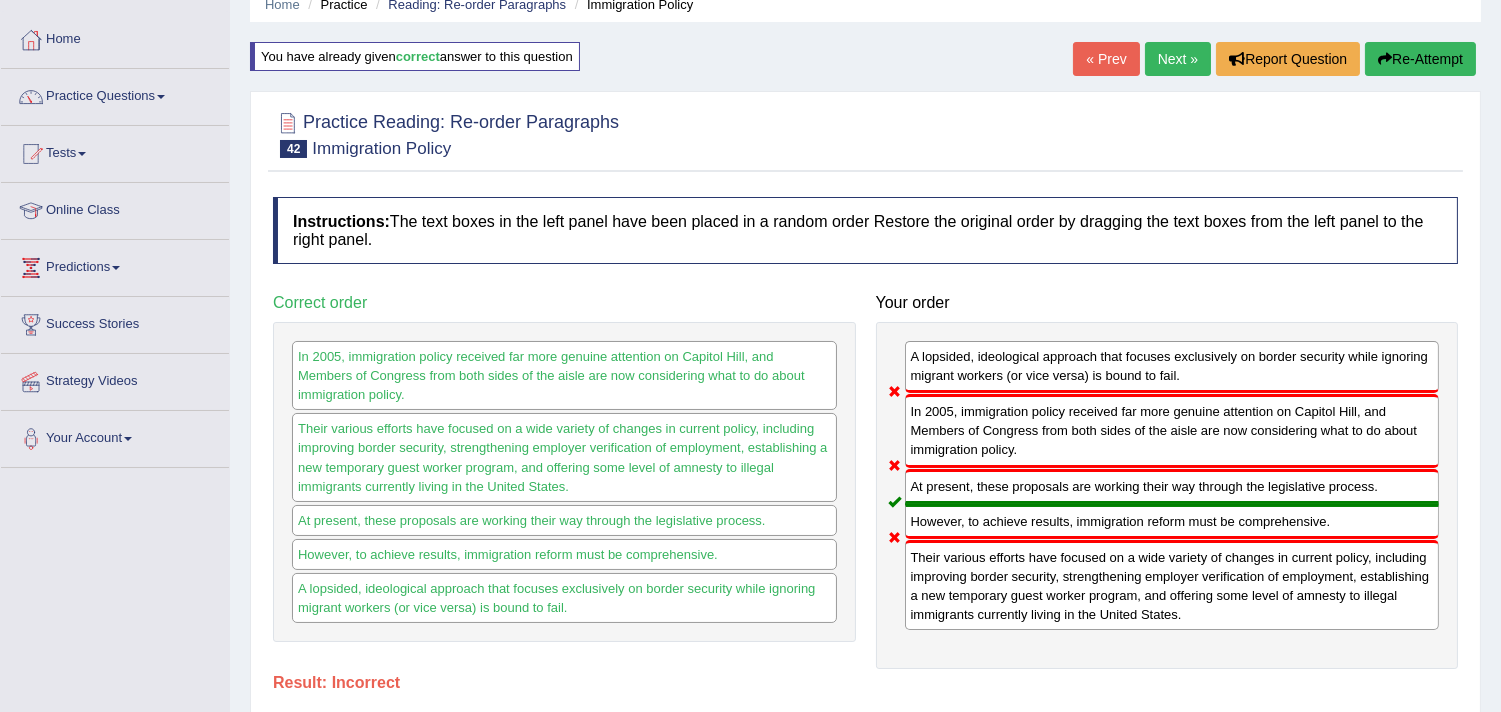 scroll, scrollTop: 74, scrollLeft: 0, axis: vertical 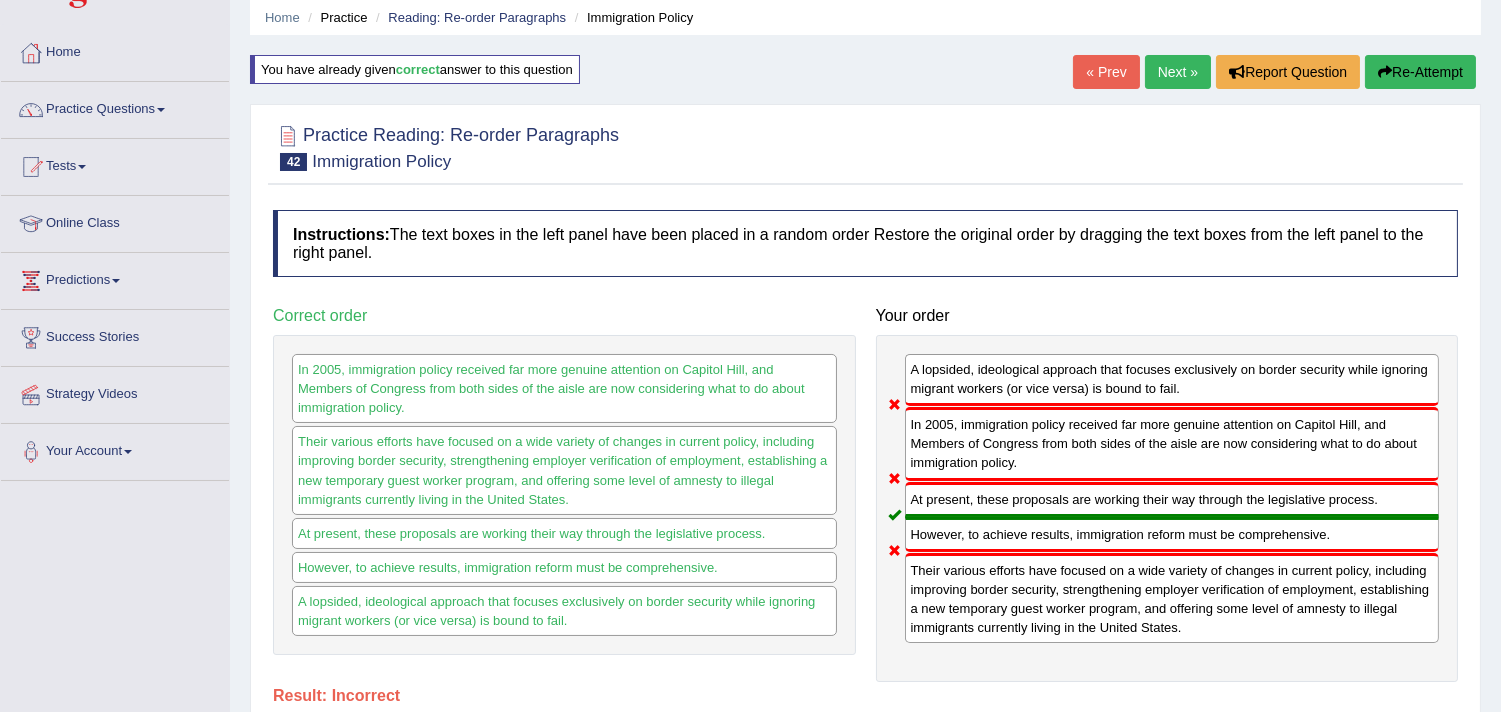 click on "Next »" at bounding box center [1178, 72] 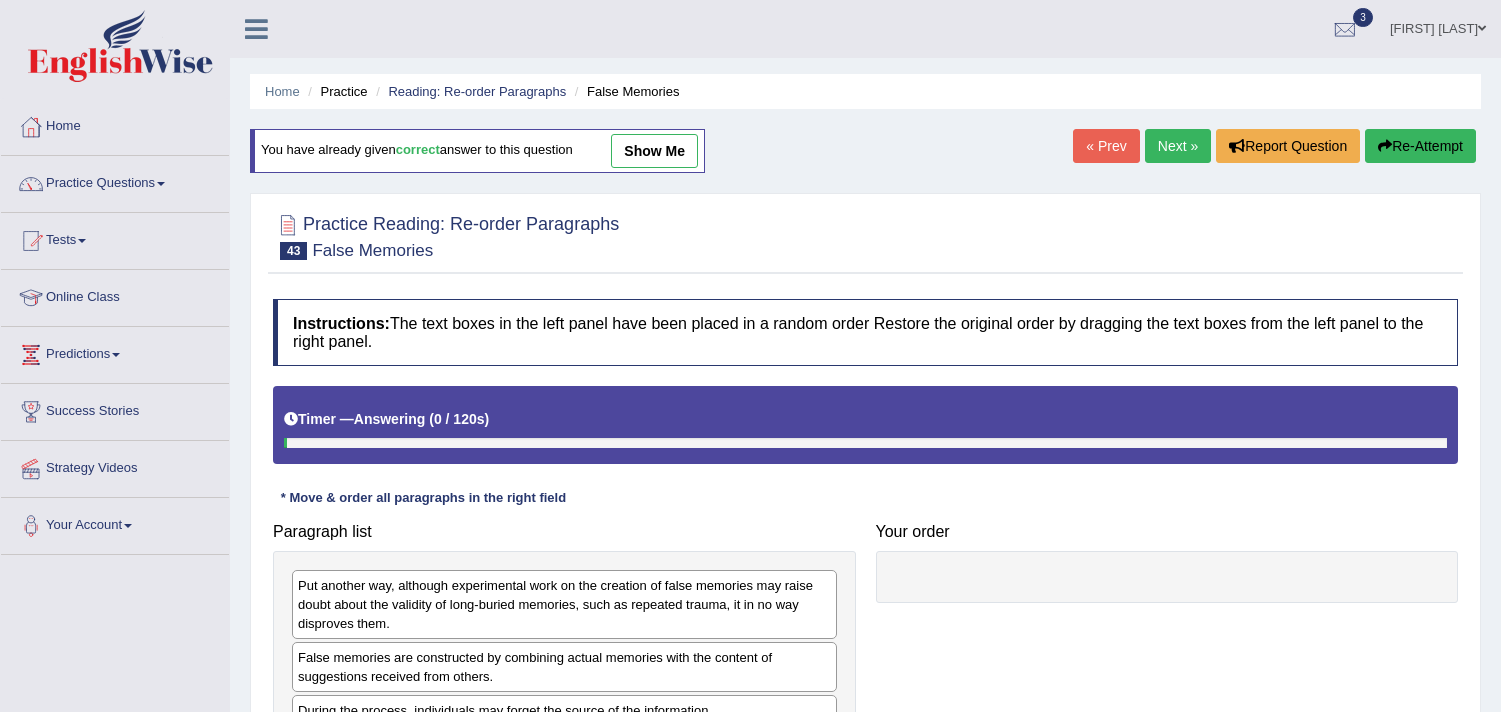 scroll, scrollTop: 0, scrollLeft: 0, axis: both 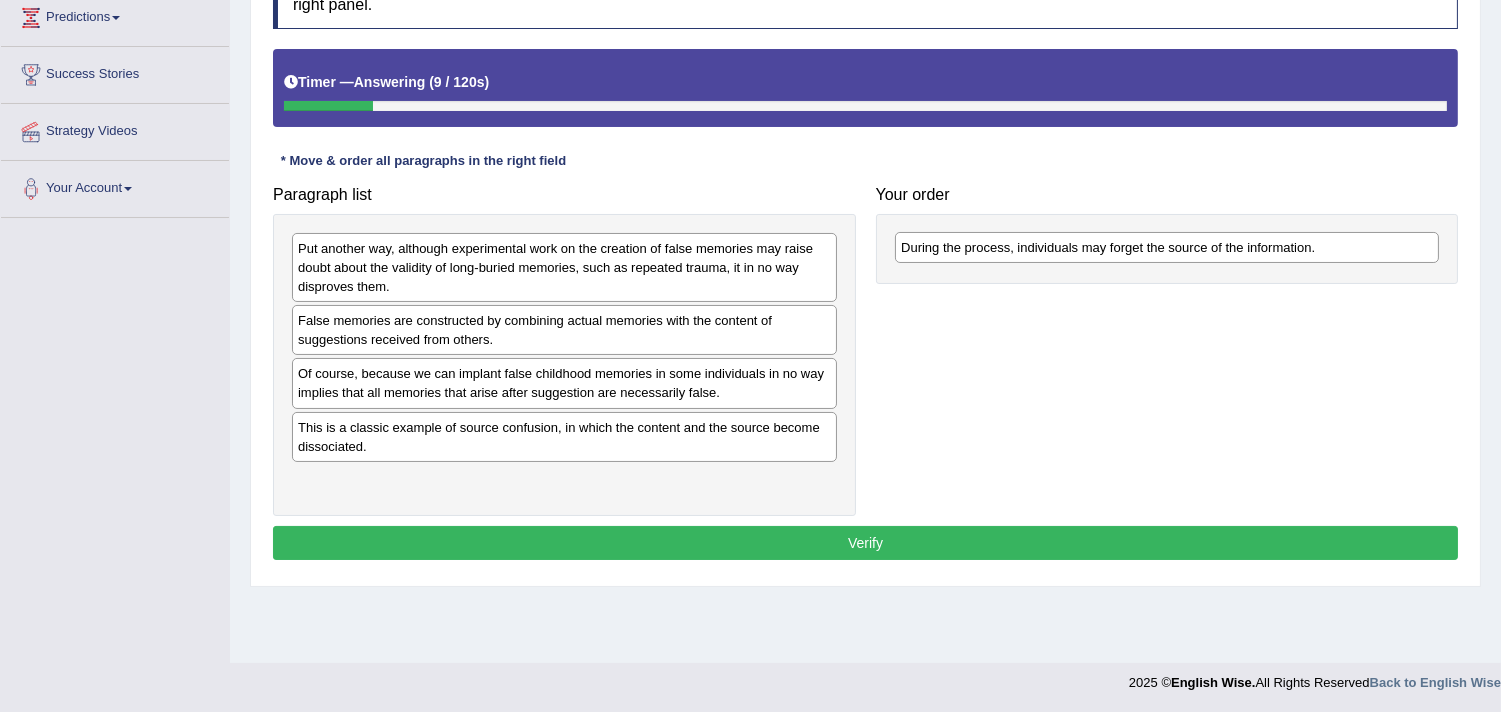 drag, startPoint x: 405, startPoint y: 374, endPoint x: 1008, endPoint y: 247, distance: 616.2289 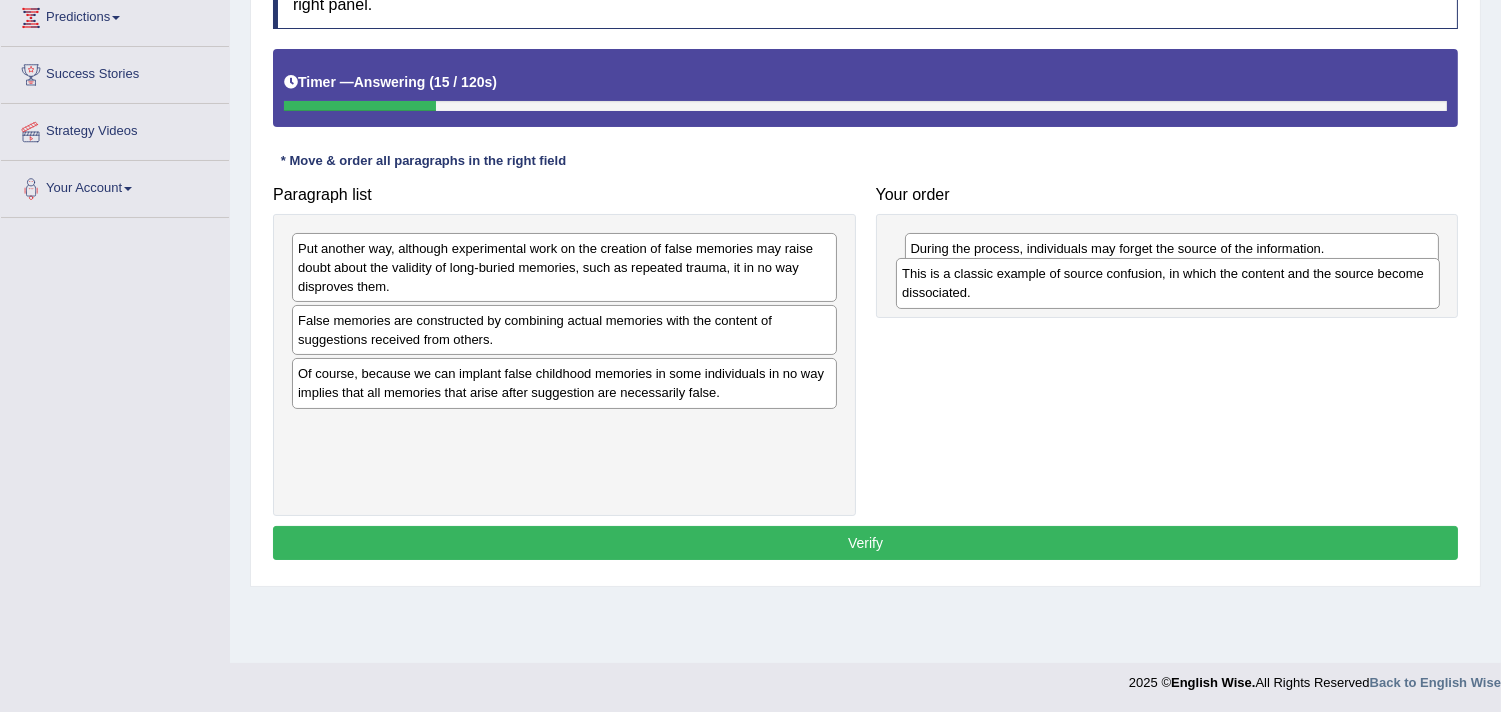 drag, startPoint x: 502, startPoint y: 430, endPoint x: 1108, endPoint y: 275, distance: 625.5086 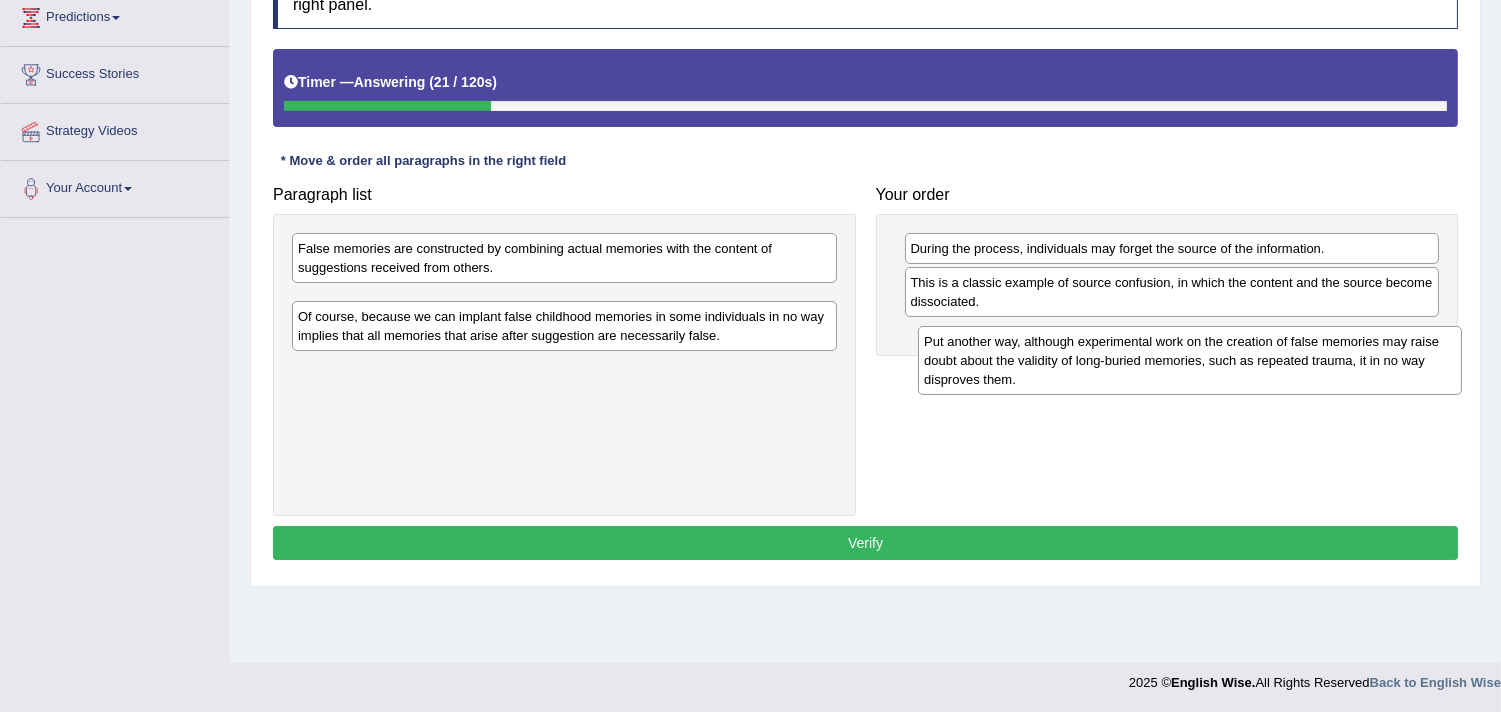 drag, startPoint x: 504, startPoint y: 253, endPoint x: 1140, endPoint y: 346, distance: 642.76355 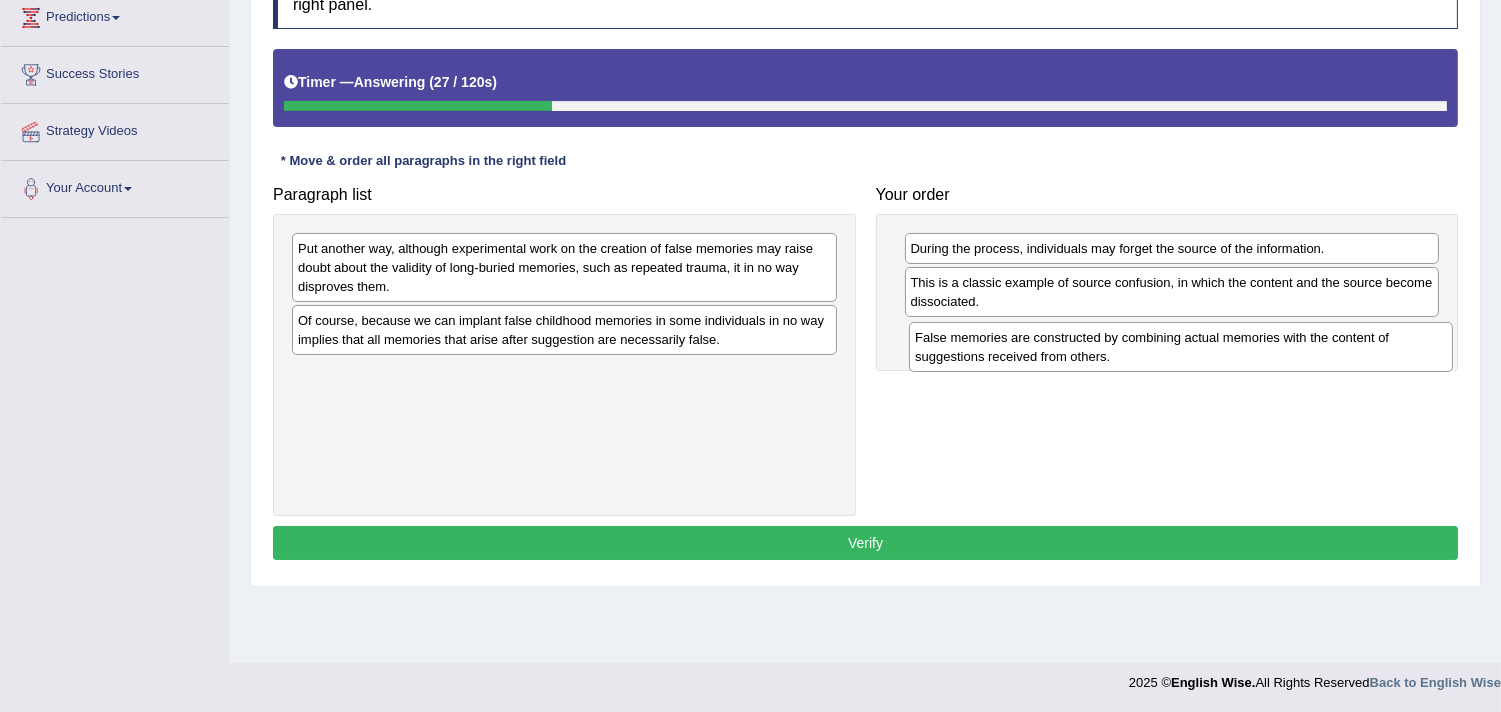 drag, startPoint x: 555, startPoint y: 265, endPoint x: 1170, endPoint y: 354, distance: 621.4065 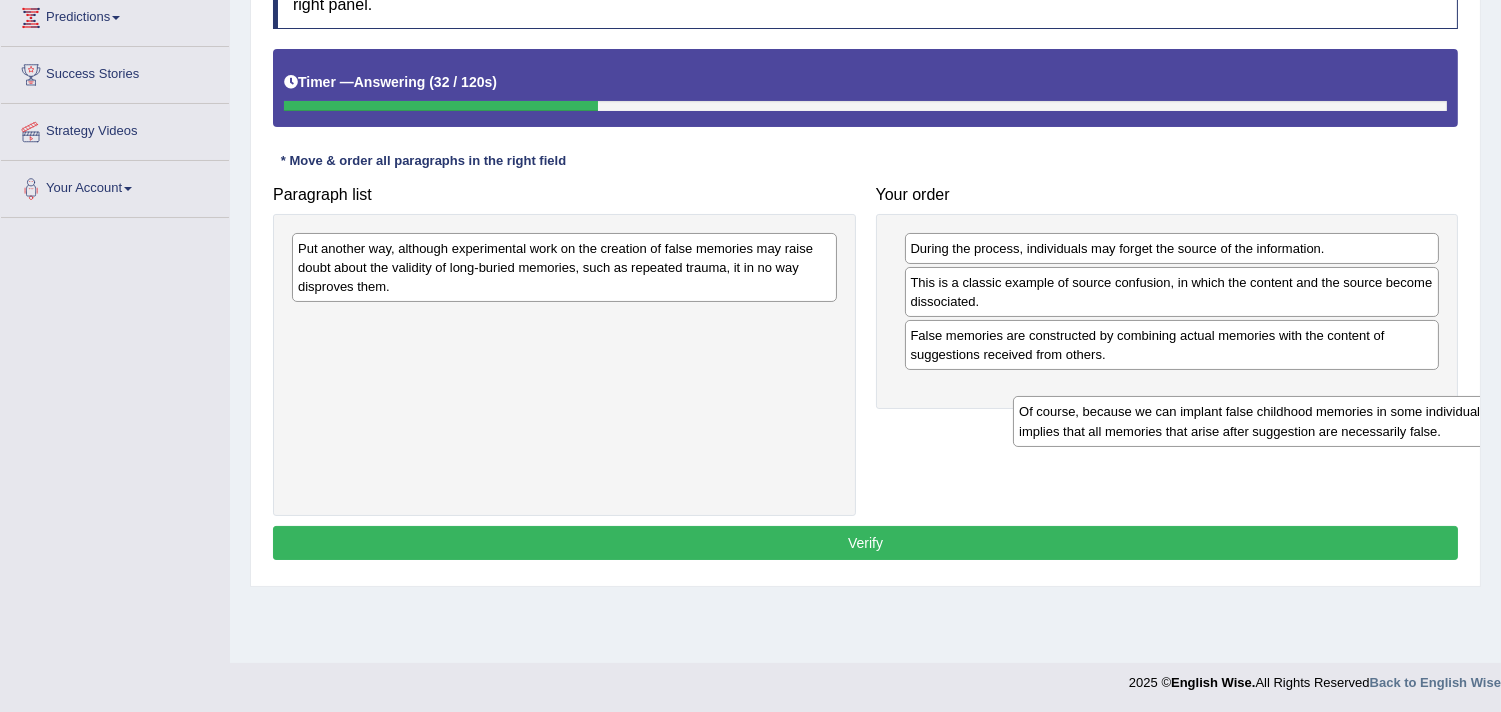 drag, startPoint x: 711, startPoint y: 334, endPoint x: 1460, endPoint y: 425, distance: 754.5078 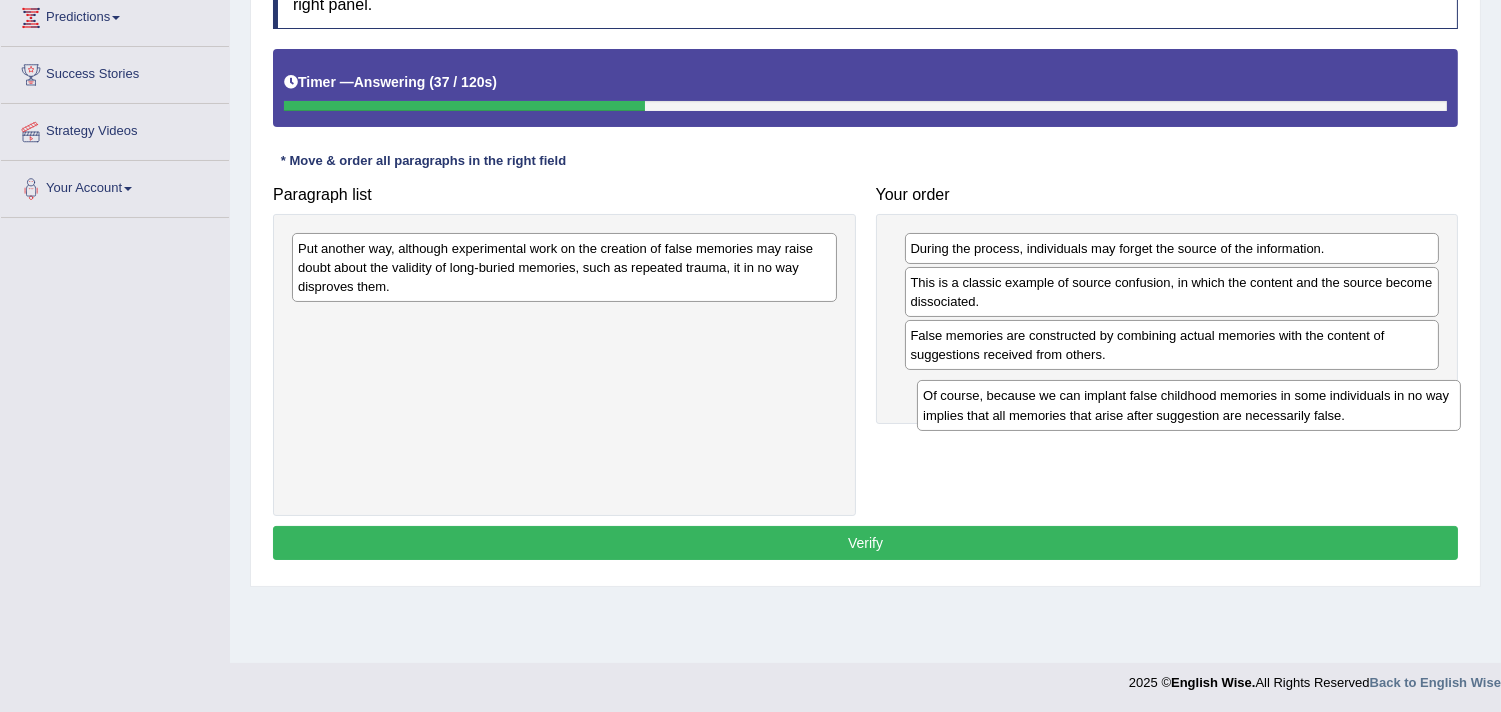 drag, startPoint x: 721, startPoint y: 323, endPoint x: 1368, endPoint y: 393, distance: 650.7757 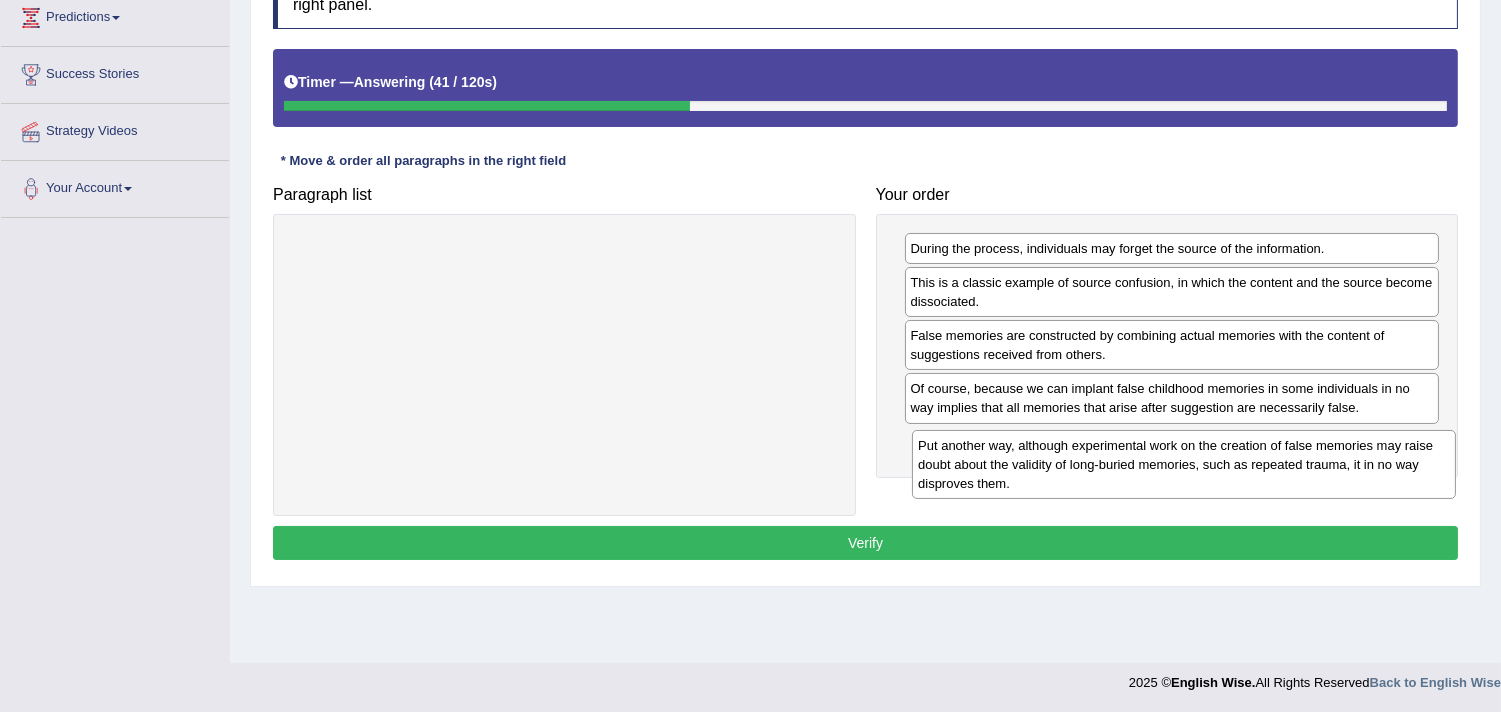 drag, startPoint x: 752, startPoint y: 270, endPoint x: 1372, endPoint y: 466, distance: 650.24304 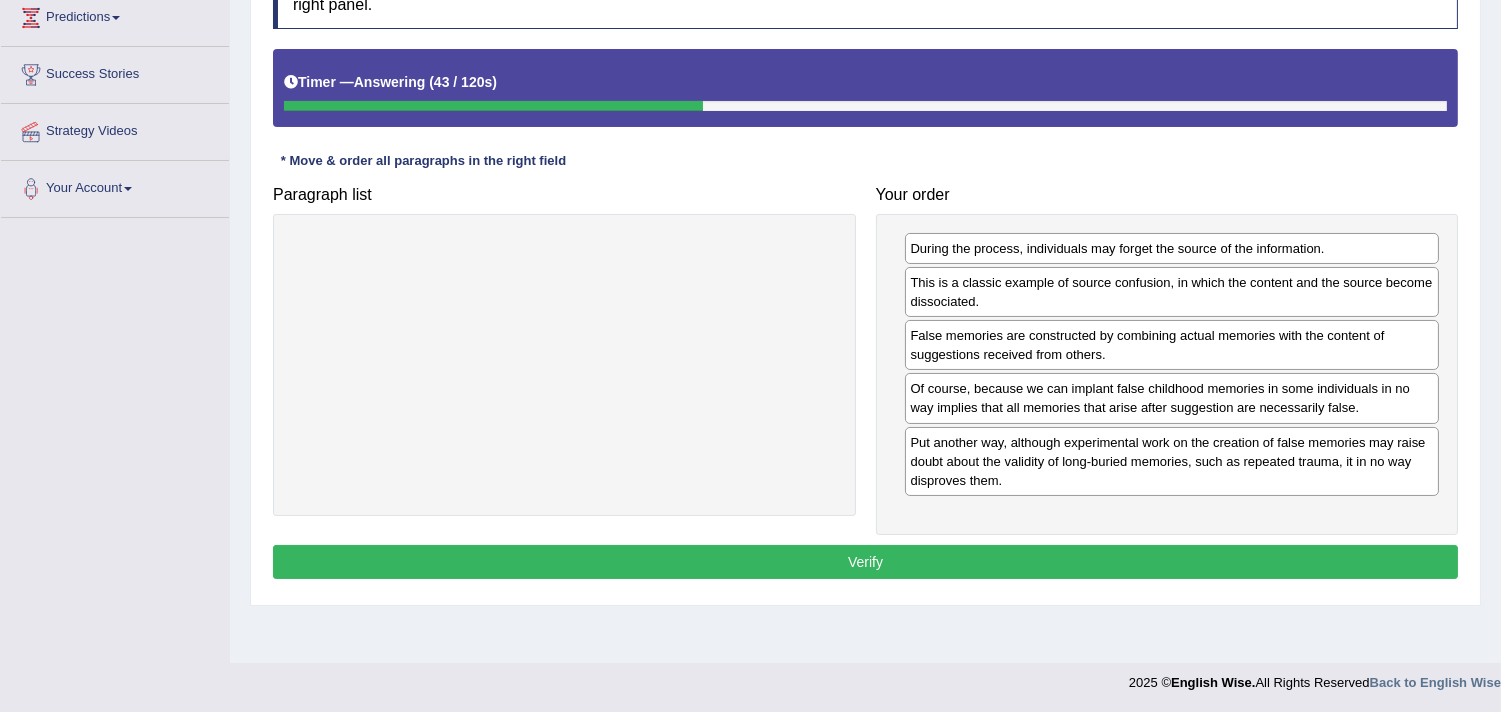 click on "Verify" at bounding box center [865, 562] 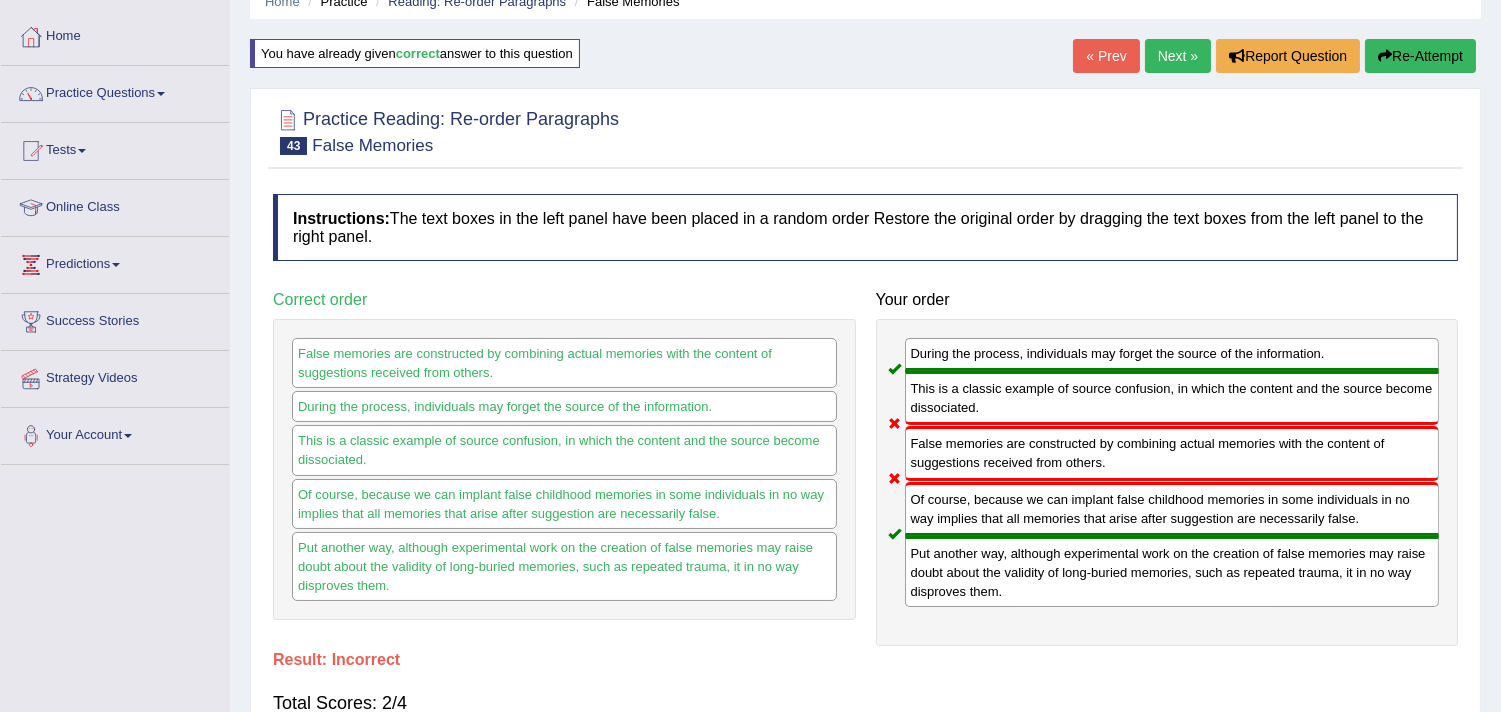 scroll, scrollTop: 56, scrollLeft: 0, axis: vertical 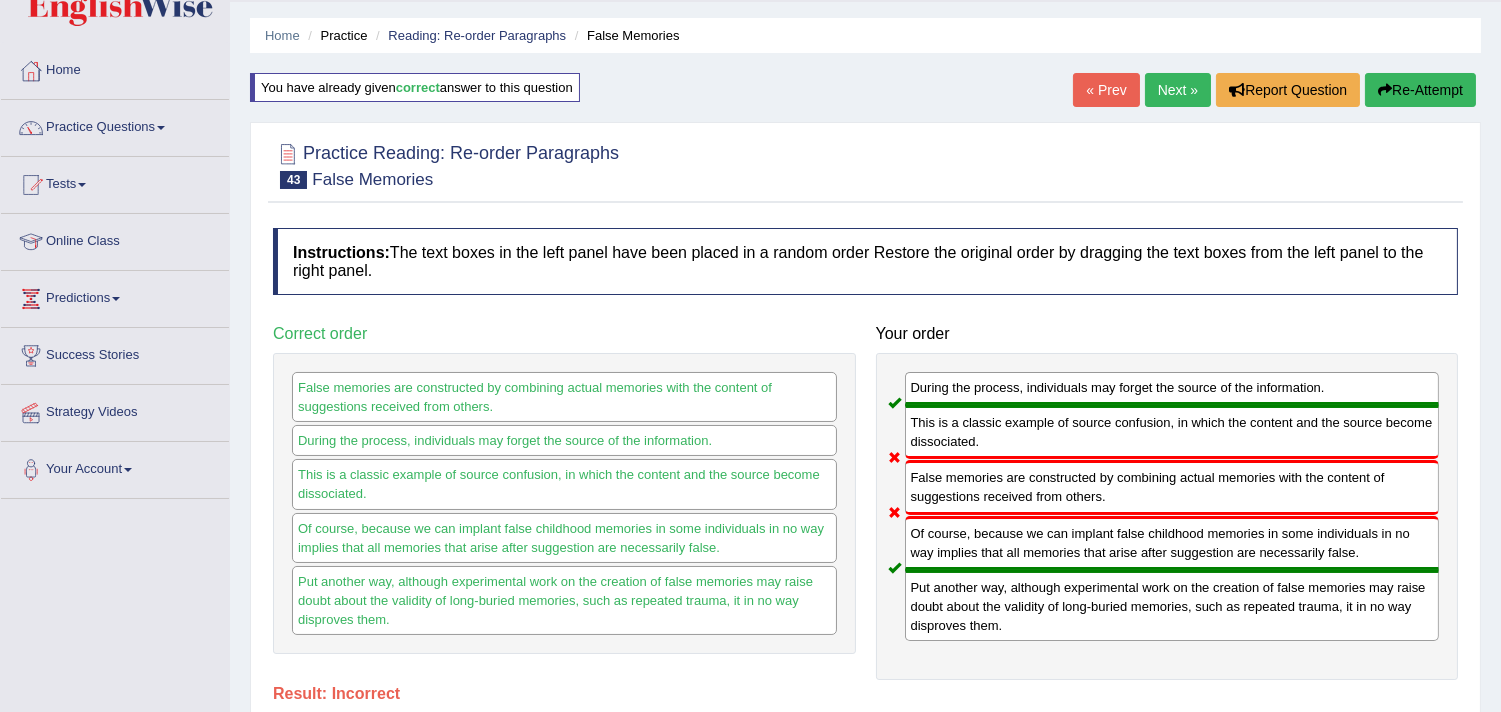 click at bounding box center [1385, 90] 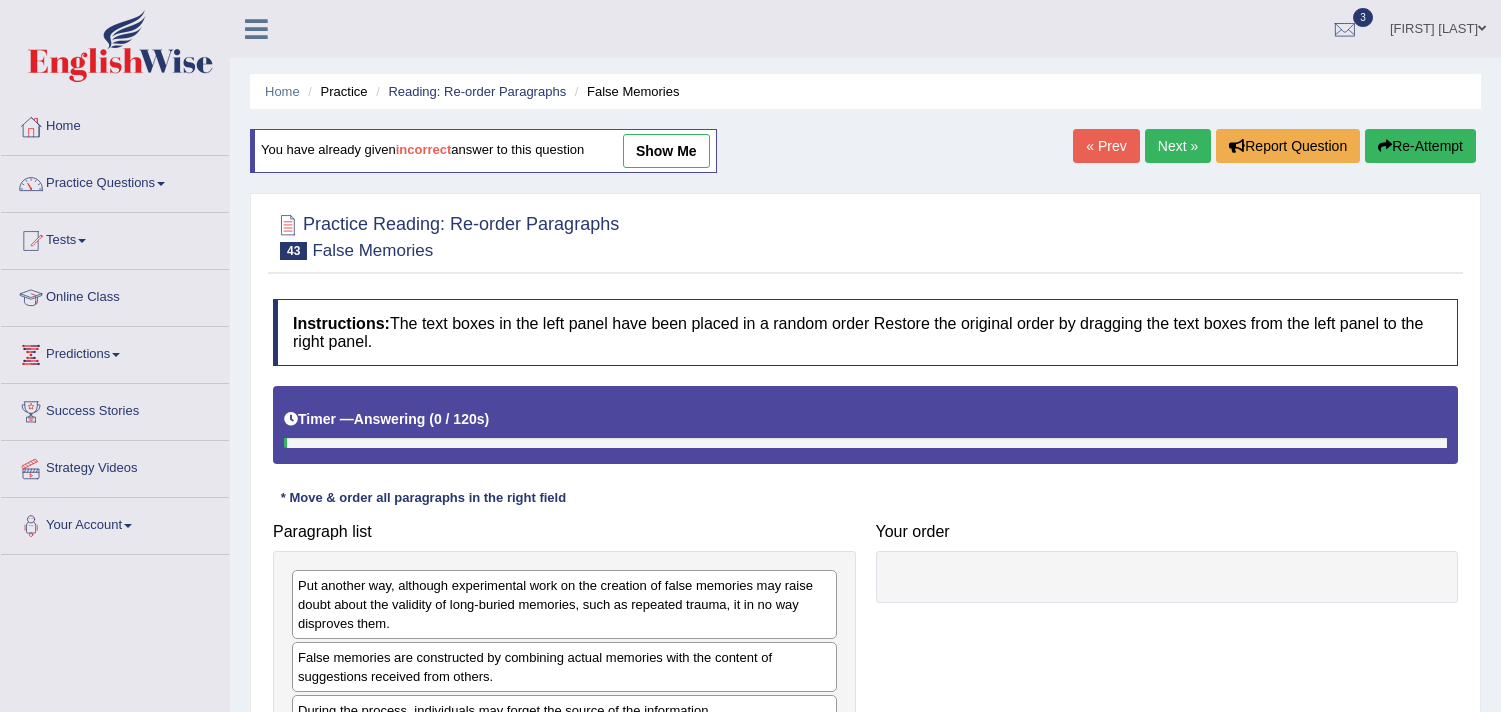 scroll, scrollTop: 56, scrollLeft: 0, axis: vertical 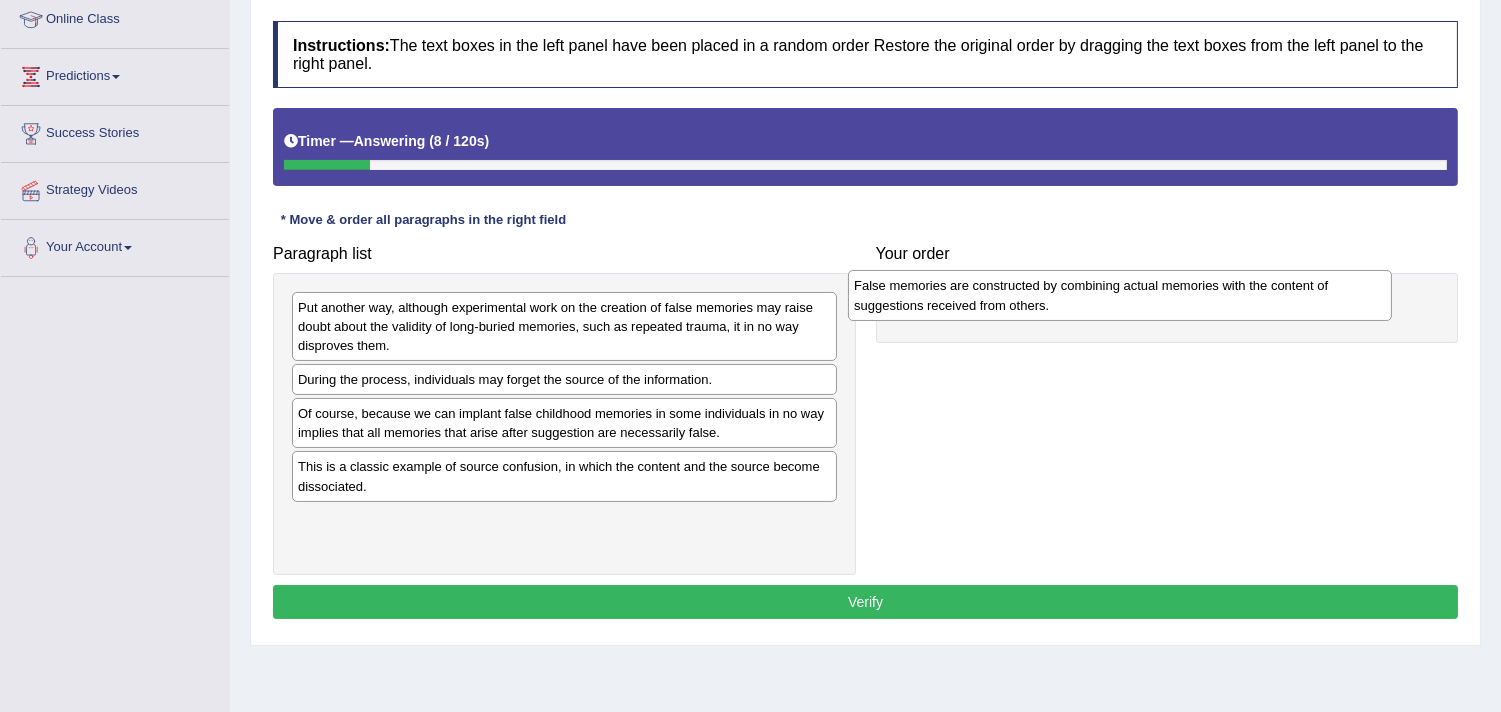 drag, startPoint x: 685, startPoint y: 386, endPoint x: 1268, endPoint y: 292, distance: 590.5294 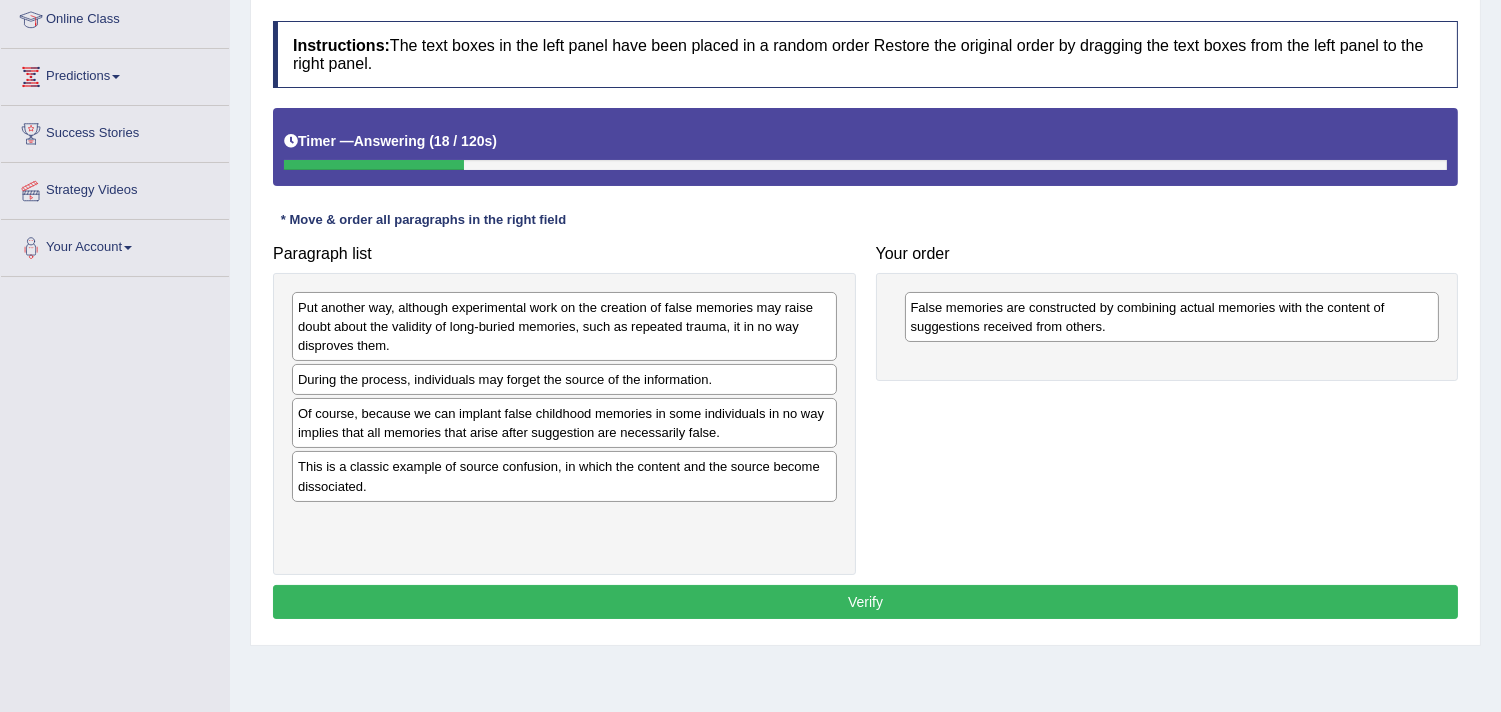 drag, startPoint x: 638, startPoint y: 378, endPoint x: 776, endPoint y: 381, distance: 138.03261 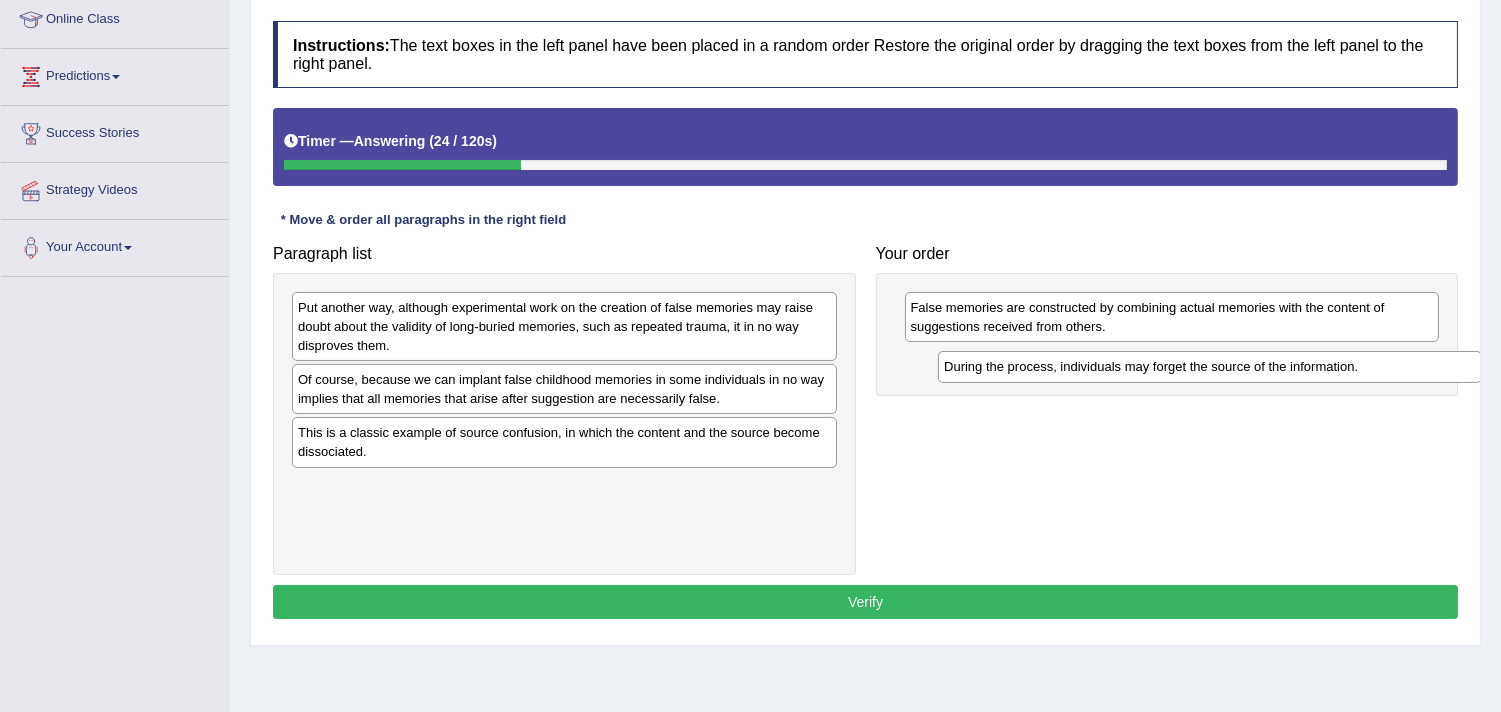 drag, startPoint x: 705, startPoint y: 386, endPoint x: 1352, endPoint y: 373, distance: 647.1306 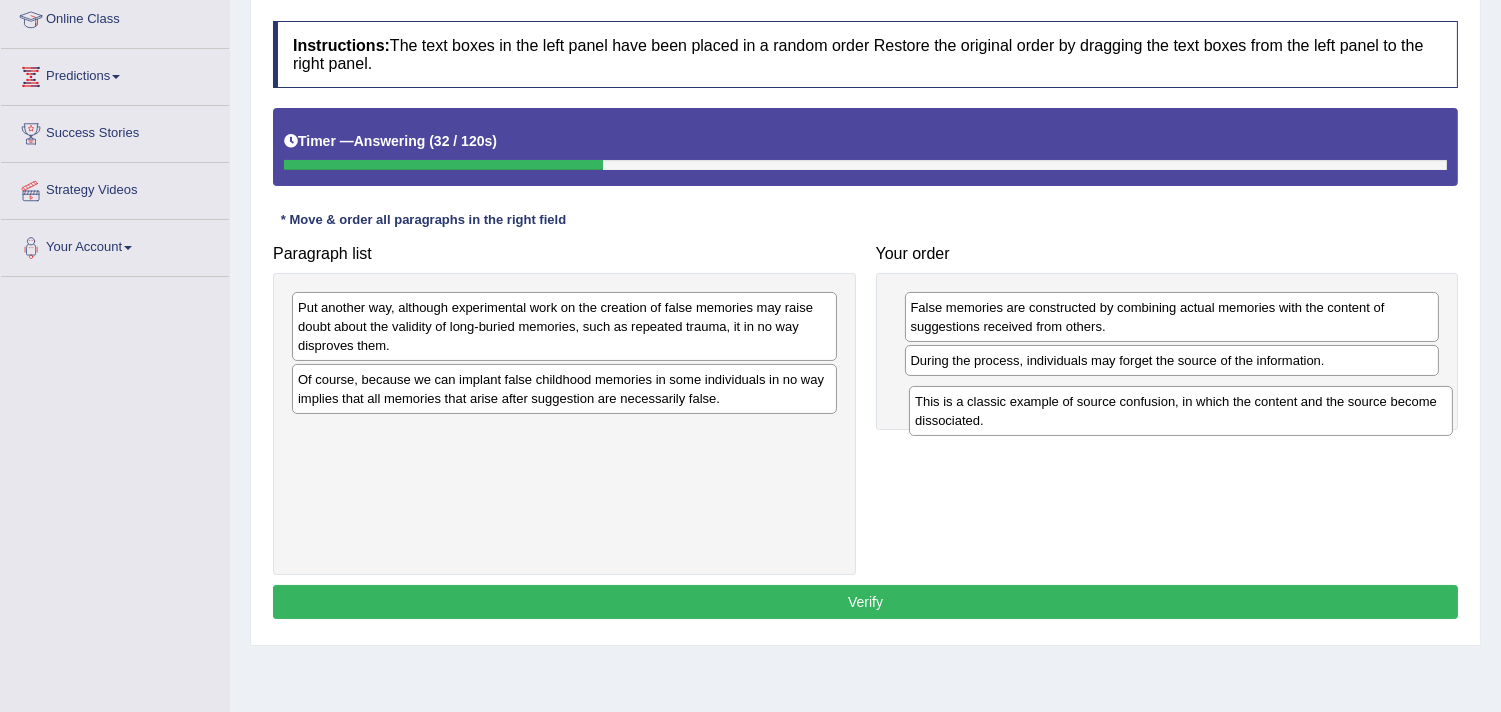 drag, startPoint x: 680, startPoint y: 448, endPoint x: 1317, endPoint y: 416, distance: 637.8033 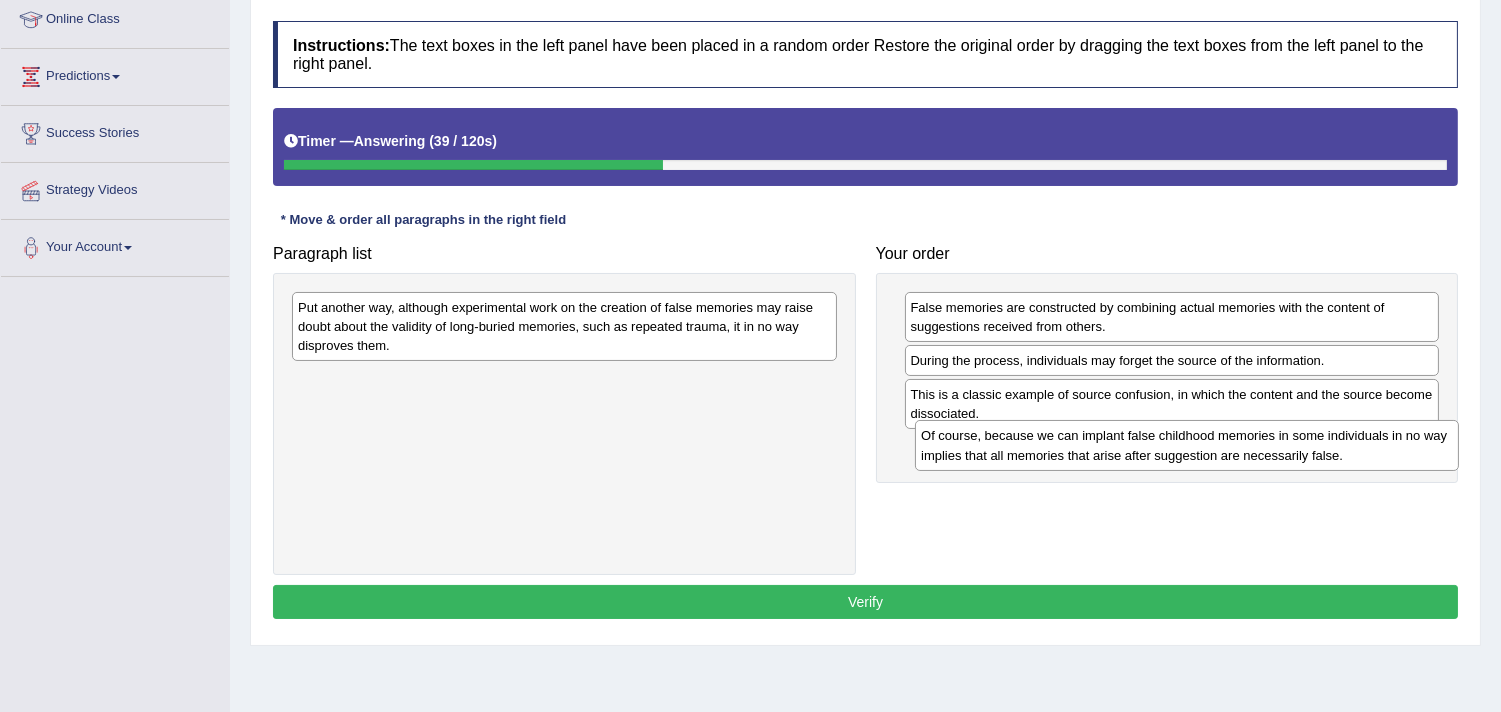 drag, startPoint x: 661, startPoint y: 412, endPoint x: 1294, endPoint y: 468, distance: 635.4723 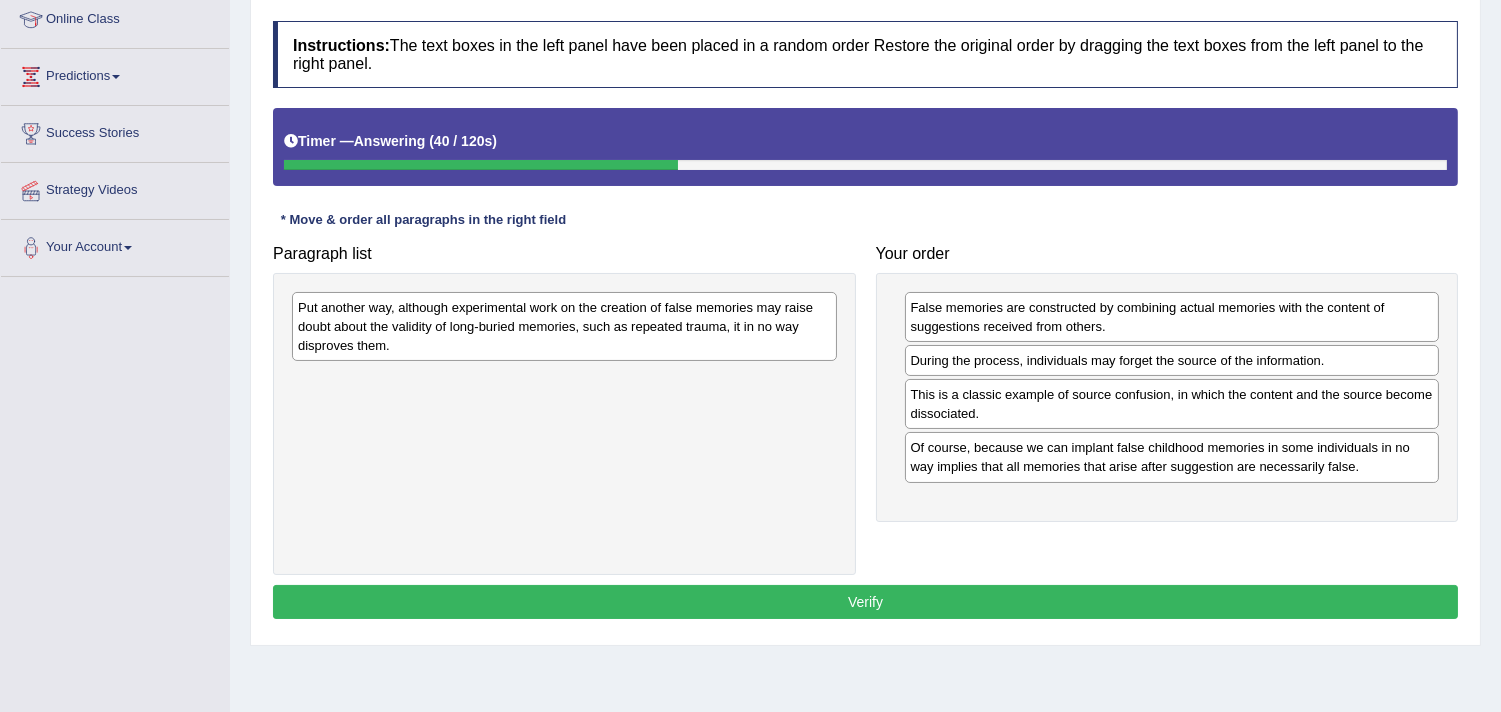 click on "Put another way, although experimental work on the creation of false memories may raise doubt about the validity of long-buried memories, such as repeated trauma, it in no way disproves them." at bounding box center [564, 326] 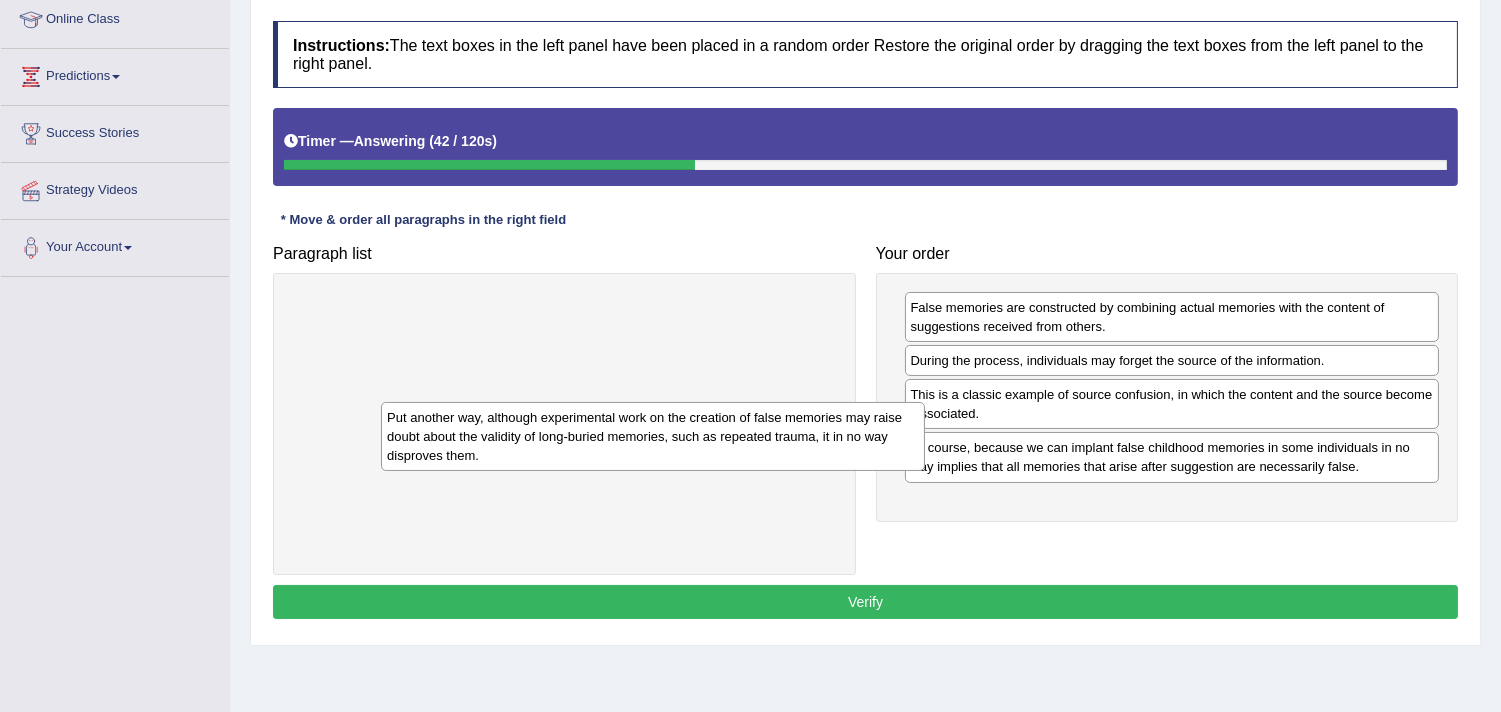 drag, startPoint x: 751, startPoint y: 297, endPoint x: 892, endPoint y: 446, distance: 205.13898 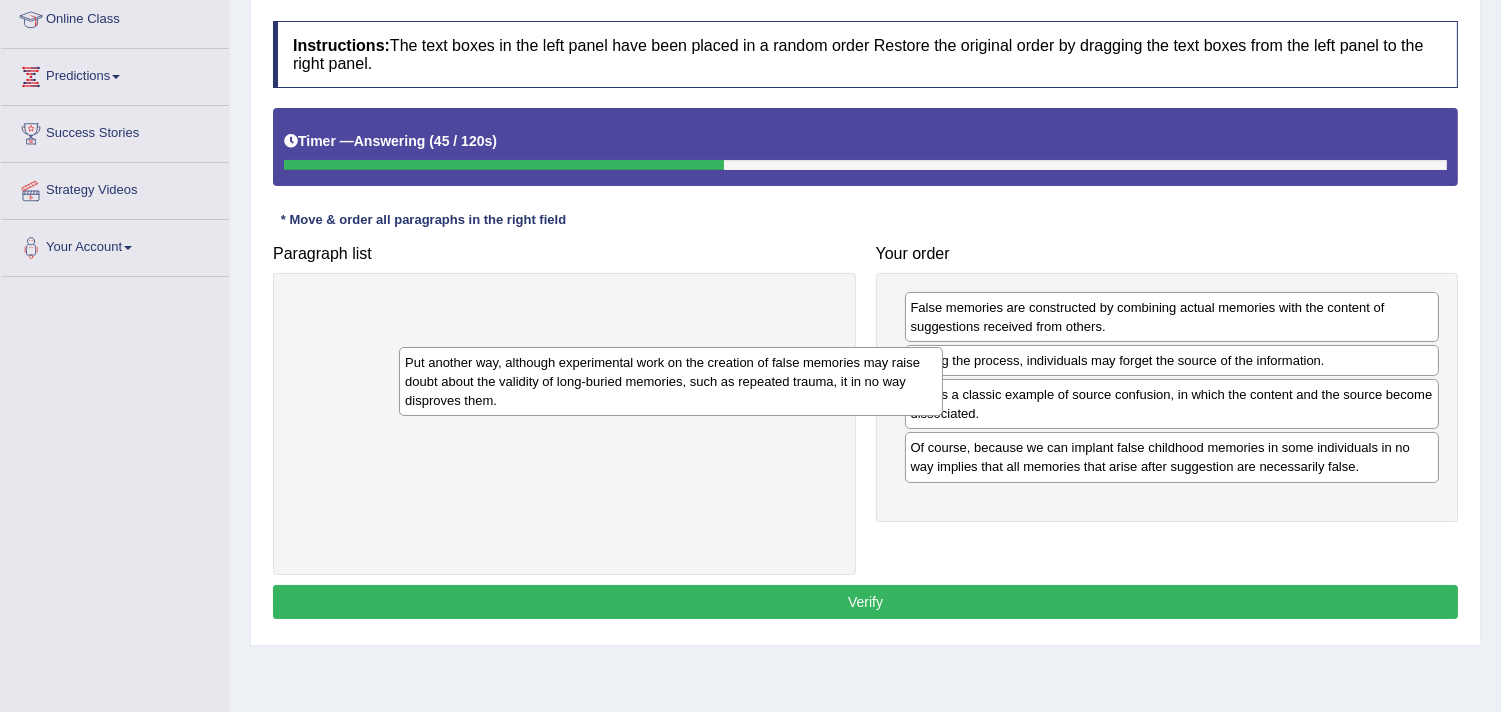 drag, startPoint x: 641, startPoint y: 348, endPoint x: 756, endPoint y: 403, distance: 127.47549 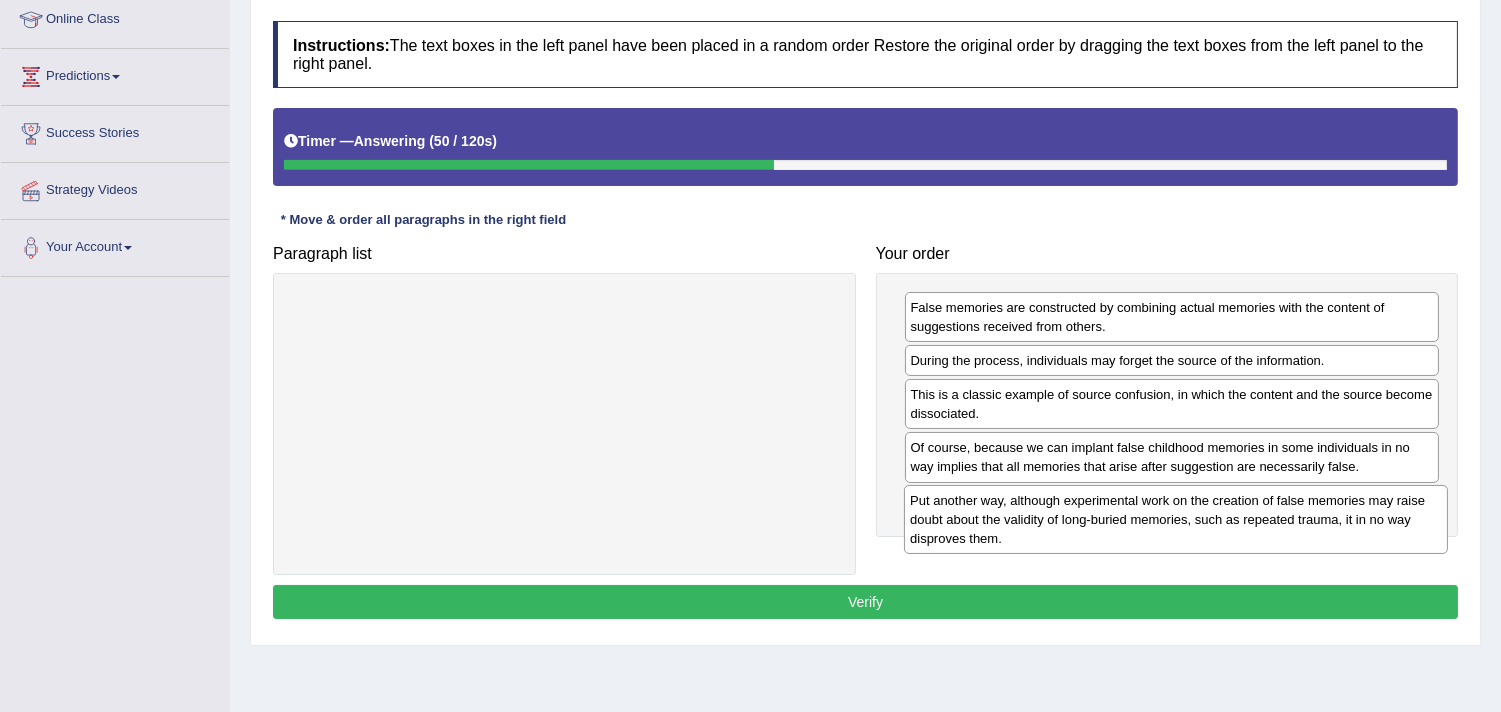 drag, startPoint x: 508, startPoint y: 330, endPoint x: 1121, endPoint y: 522, distance: 642.3652 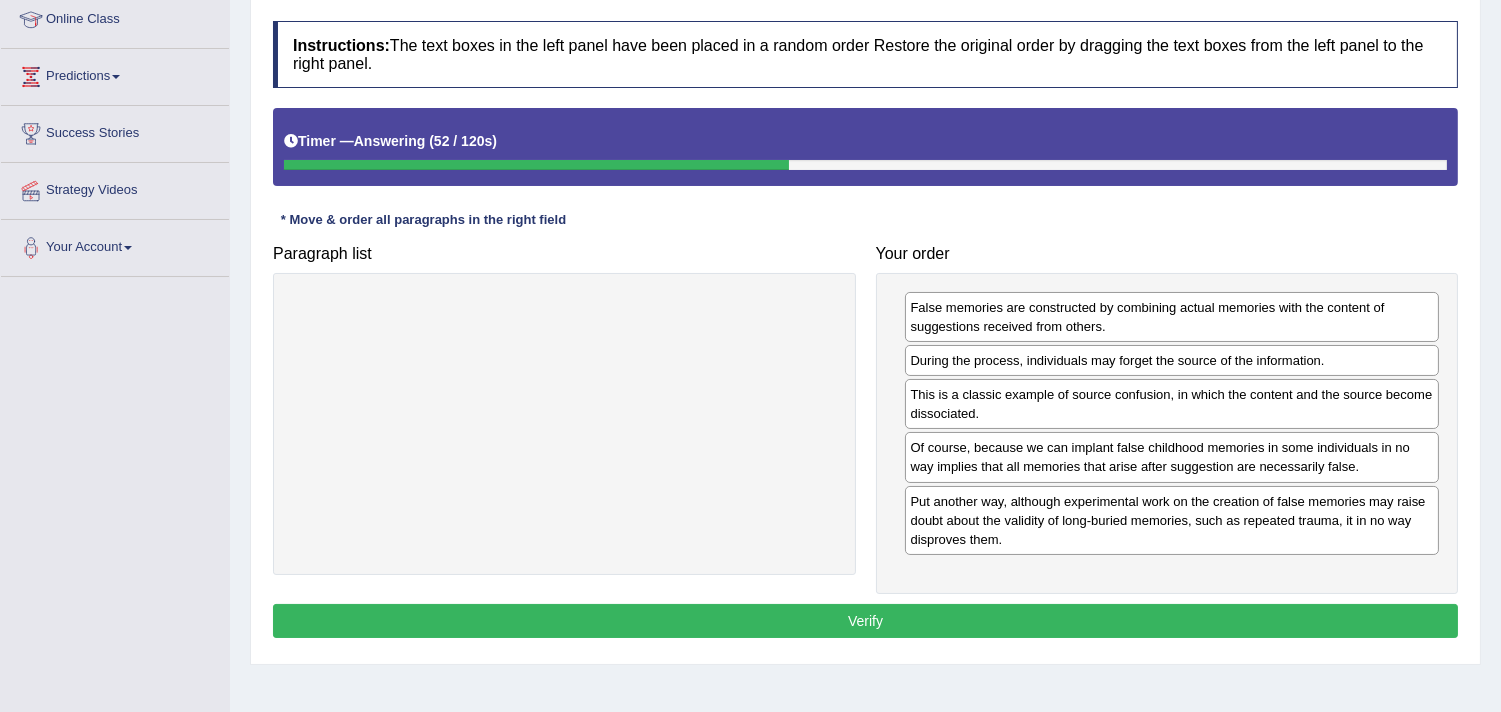 click on "Verify" at bounding box center (865, 621) 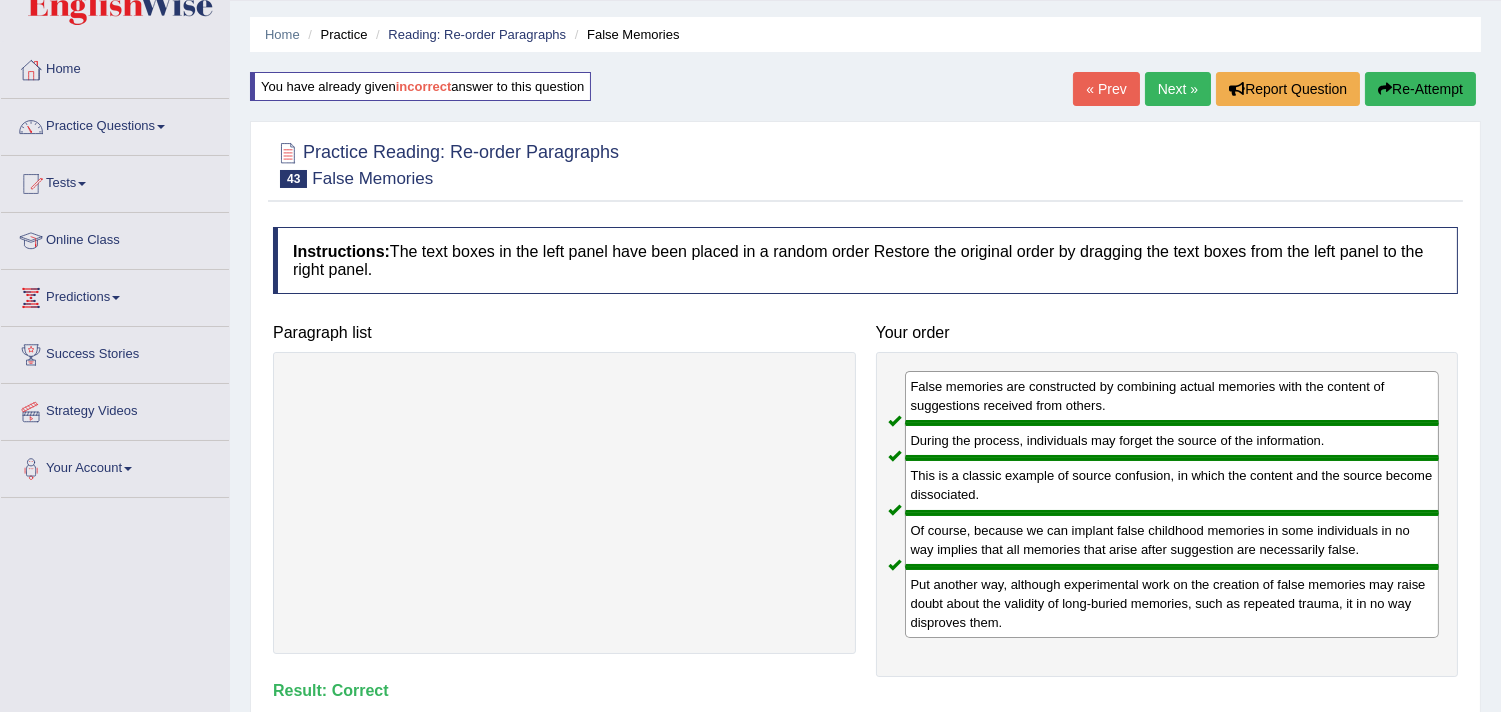 scroll, scrollTop: 56, scrollLeft: 0, axis: vertical 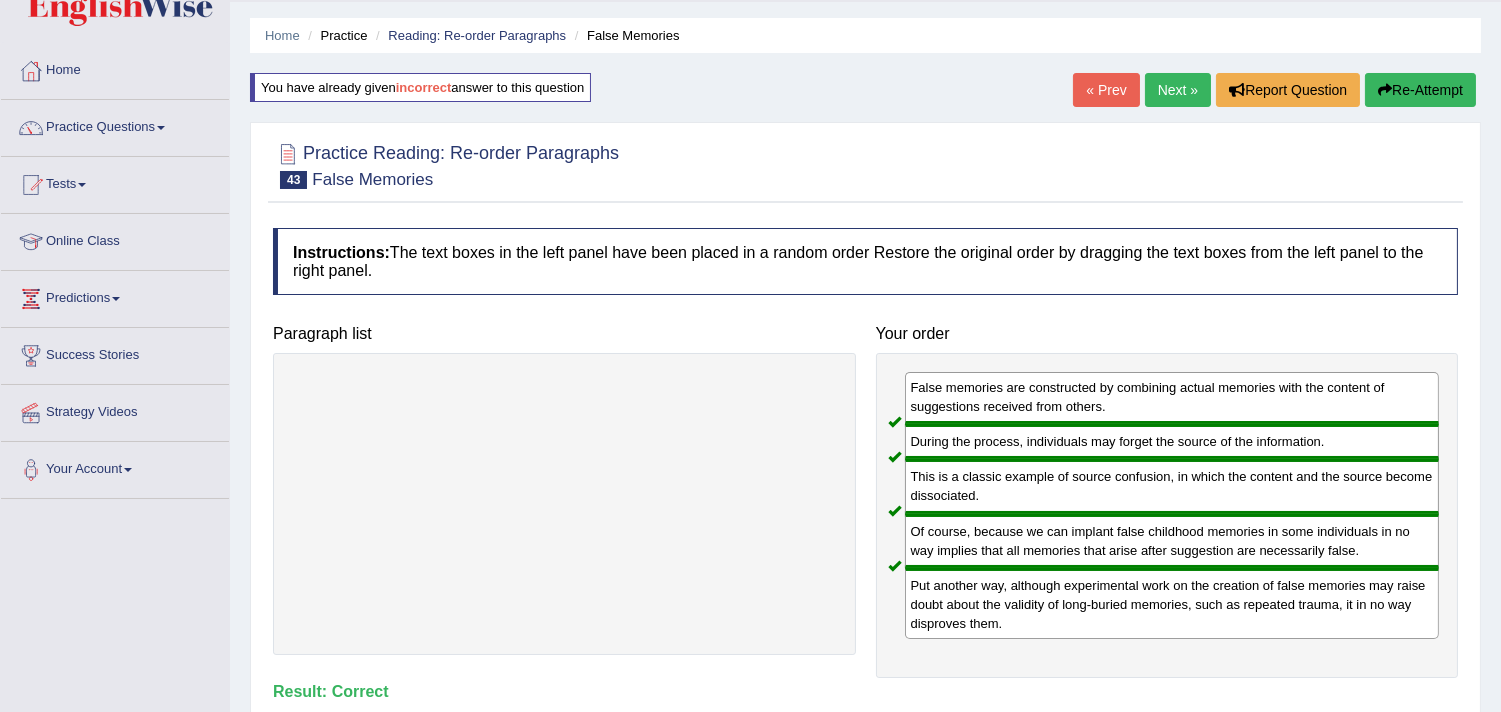 click on "Next »" at bounding box center (1178, 90) 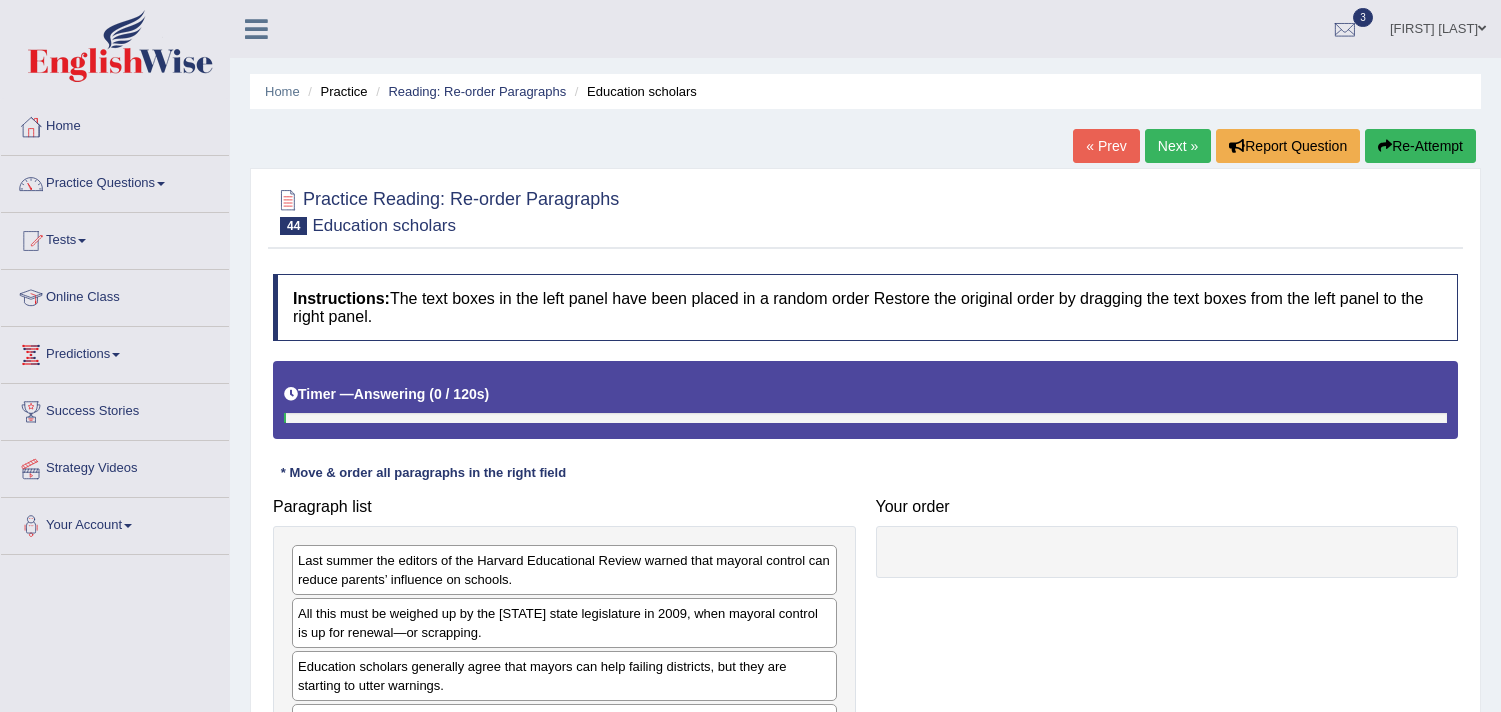 scroll, scrollTop: 0, scrollLeft: 0, axis: both 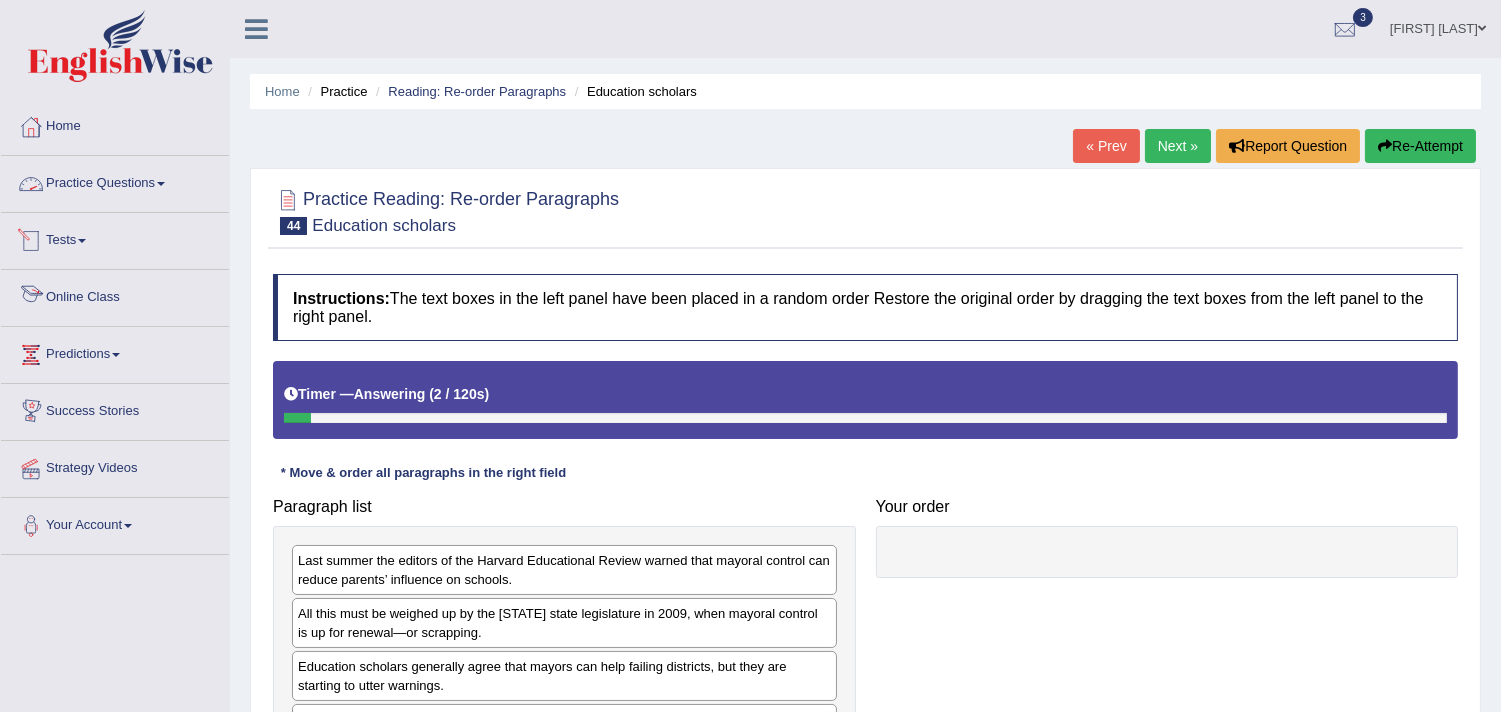 click on "Practice Questions" at bounding box center (115, 181) 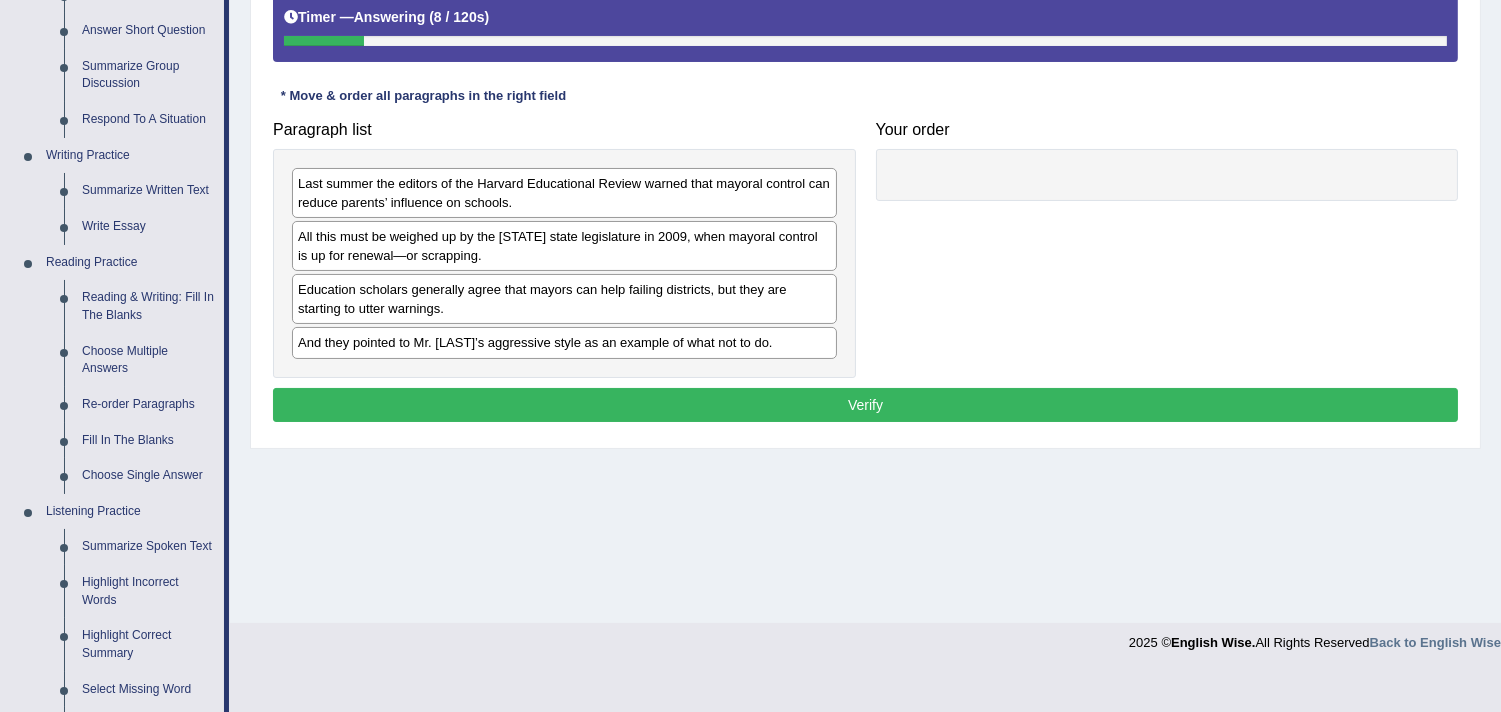scroll, scrollTop: 400, scrollLeft: 0, axis: vertical 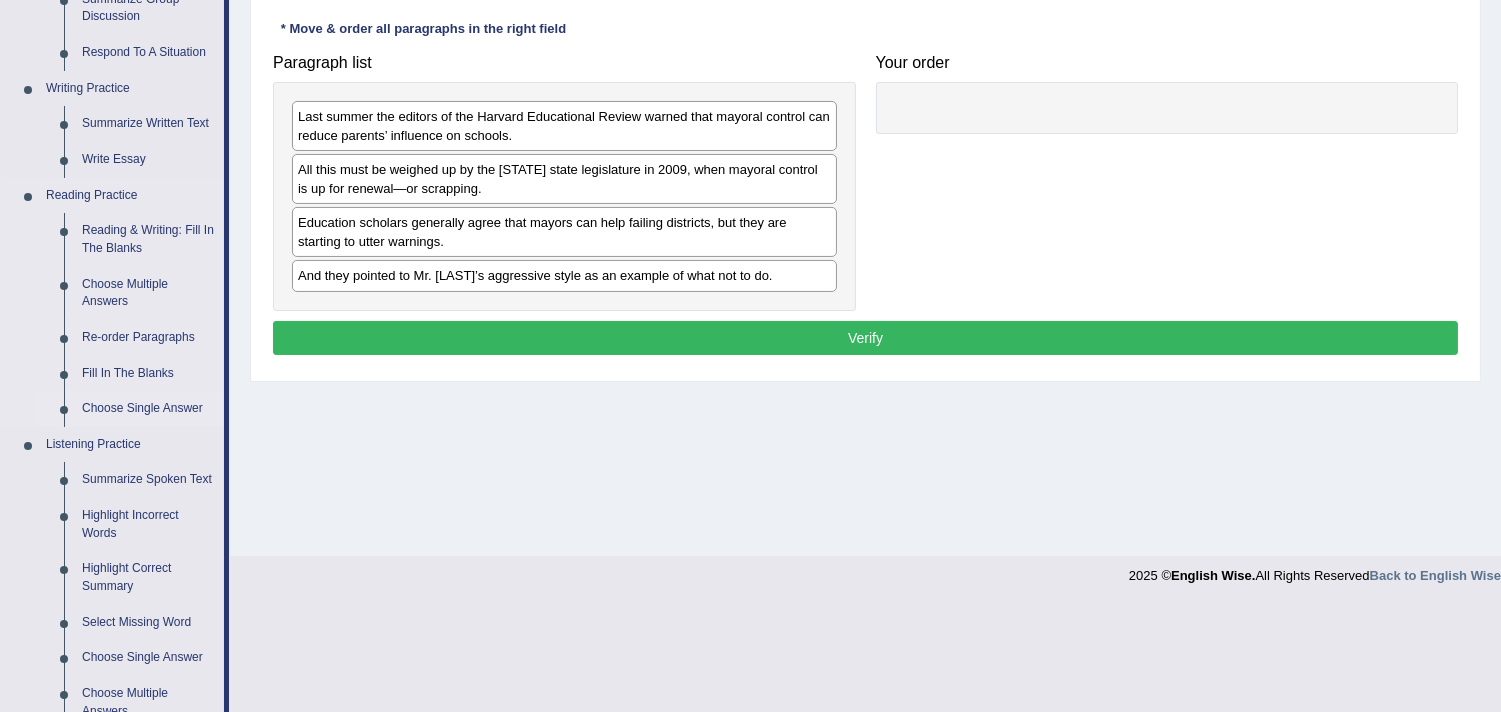 click on "Choose Single Answer" at bounding box center [148, 409] 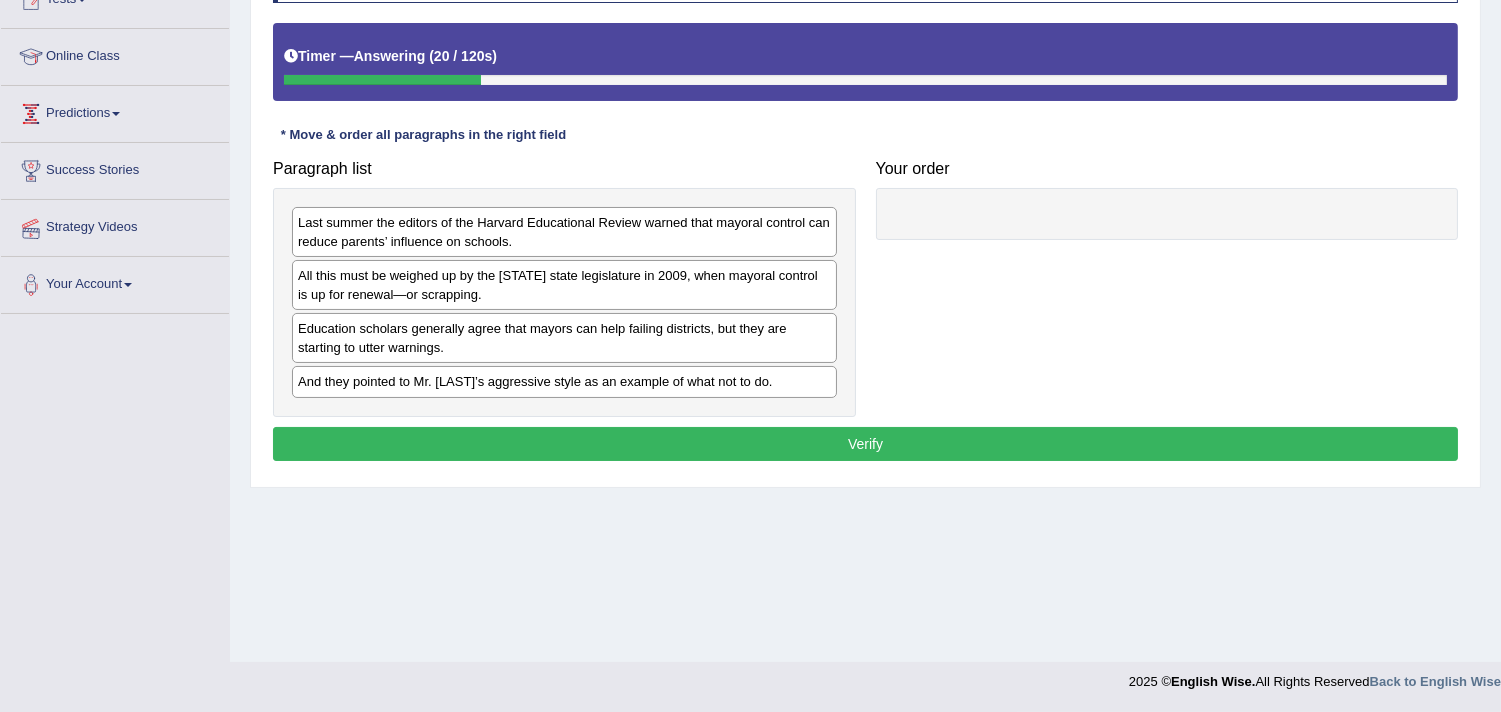scroll, scrollTop: 337, scrollLeft: 0, axis: vertical 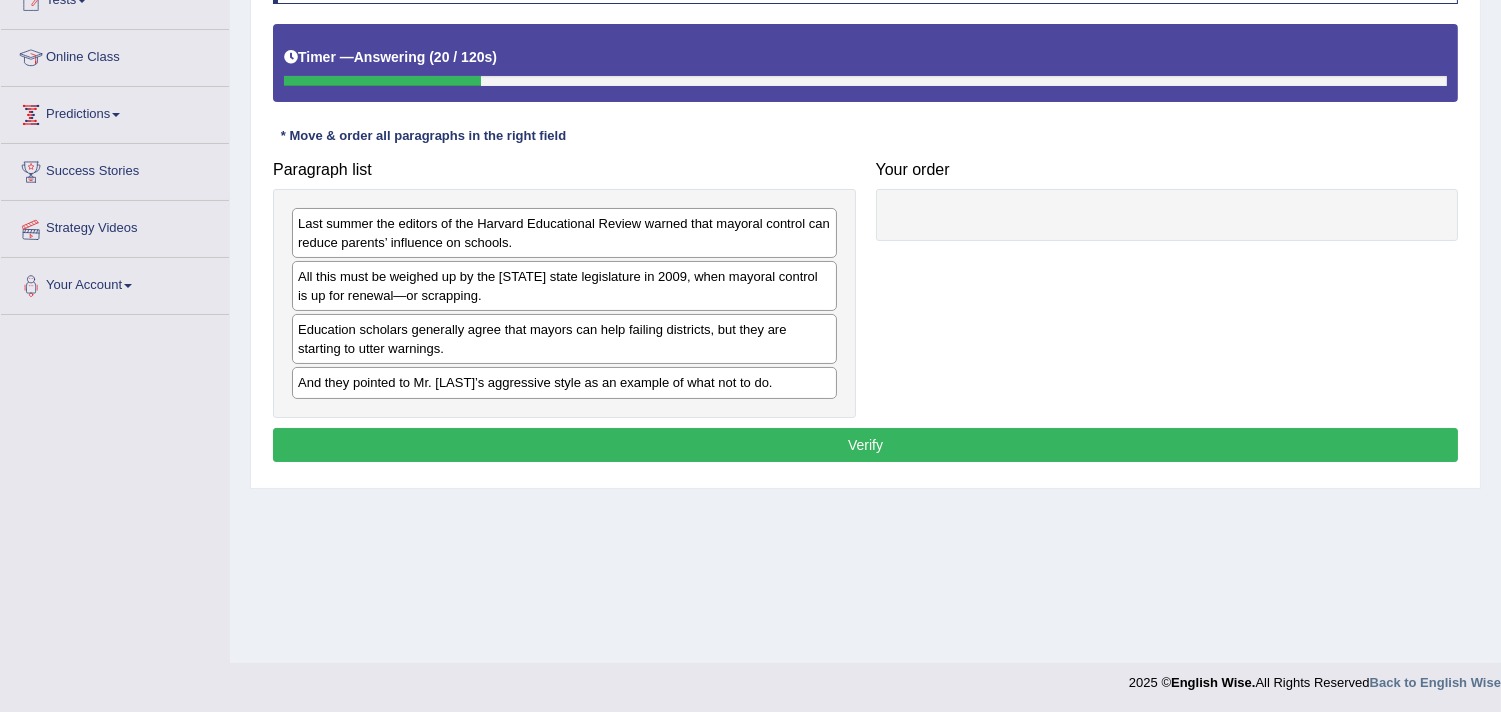 click on "Toggle navigation
Home
Practice Questions   Speaking Practice Read Aloud
Repeat Sentence
Describe Image
Re-tell Lecture
Answer Short Question
Summarize Group Discussion
Respond To A Situation
Writing Practice  Summarize Written Text
Write Essay
Reading Practice  Reading & Writing: Fill In The Blanks
Choose Multiple Answers
Re-order Paragraphs
Fill In The Blanks
Choose Single Answer
Listening Practice  Summarize Spoken Text
Highlight Incorrect Words
Highlight Correct Summary
Select Missing Word
Choose Single Answer
Choose Multiple Answers
Fill In The Blanks
Write From Dictation
Pronunciation
Tests  Take Practice Sectional Test
Take Mock Test" at bounding box center [750, 183] 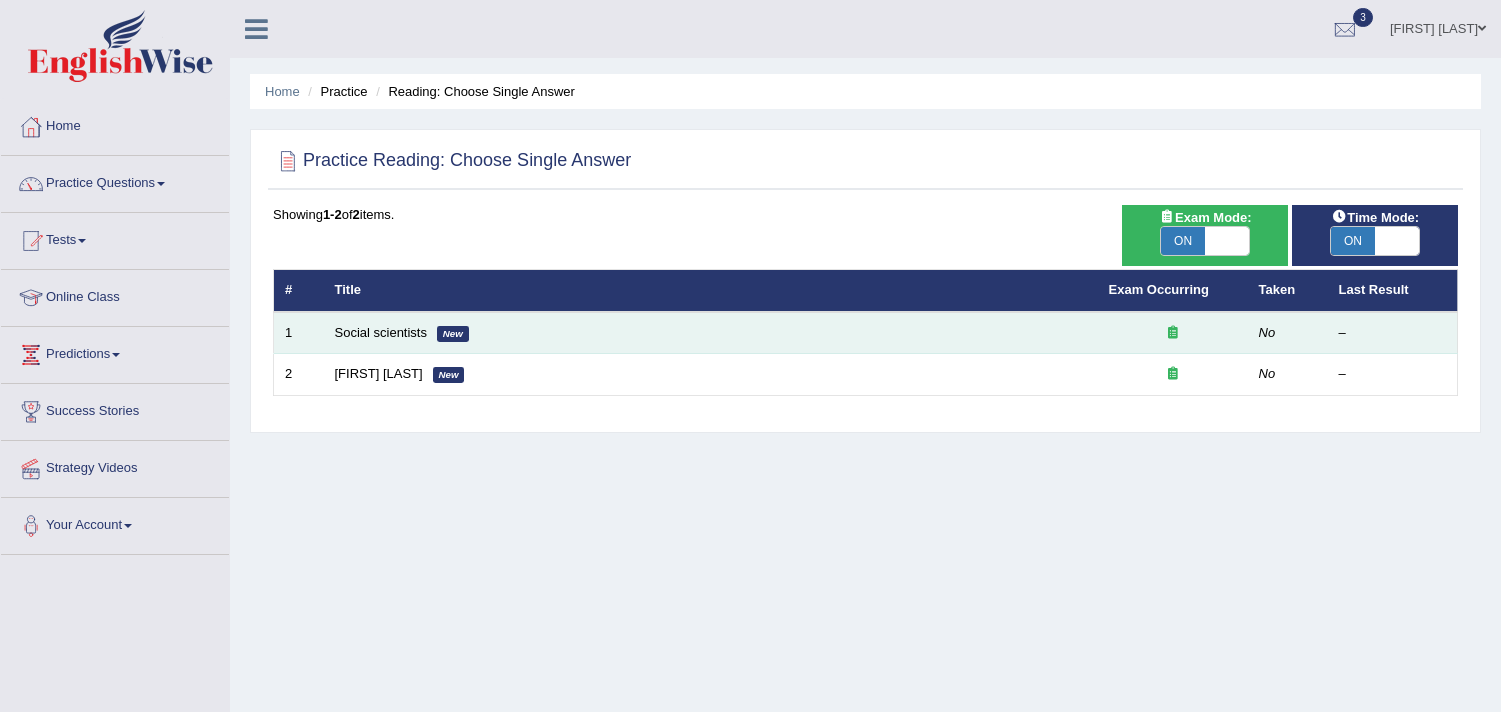 scroll, scrollTop: 0, scrollLeft: 0, axis: both 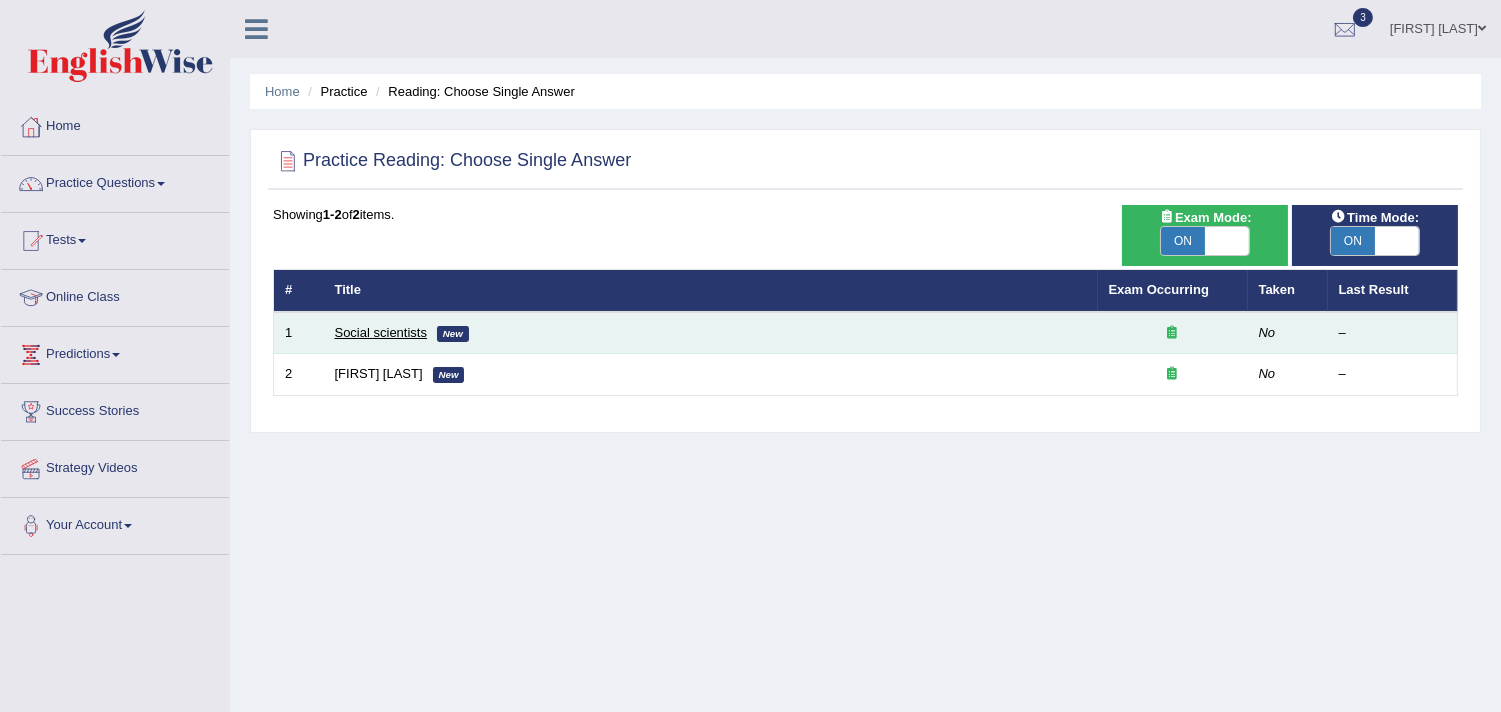 click on "Social scientists" at bounding box center [381, 332] 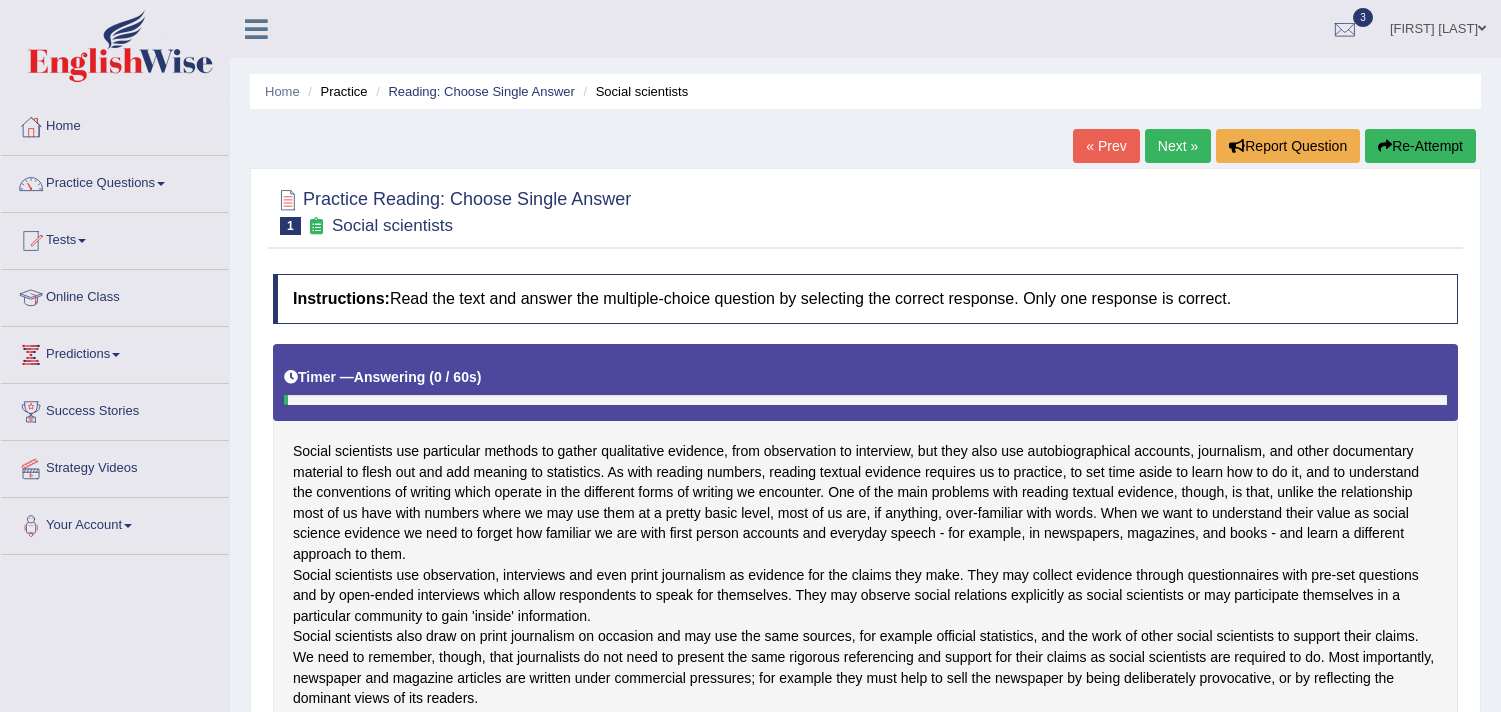 scroll, scrollTop: 0, scrollLeft: 0, axis: both 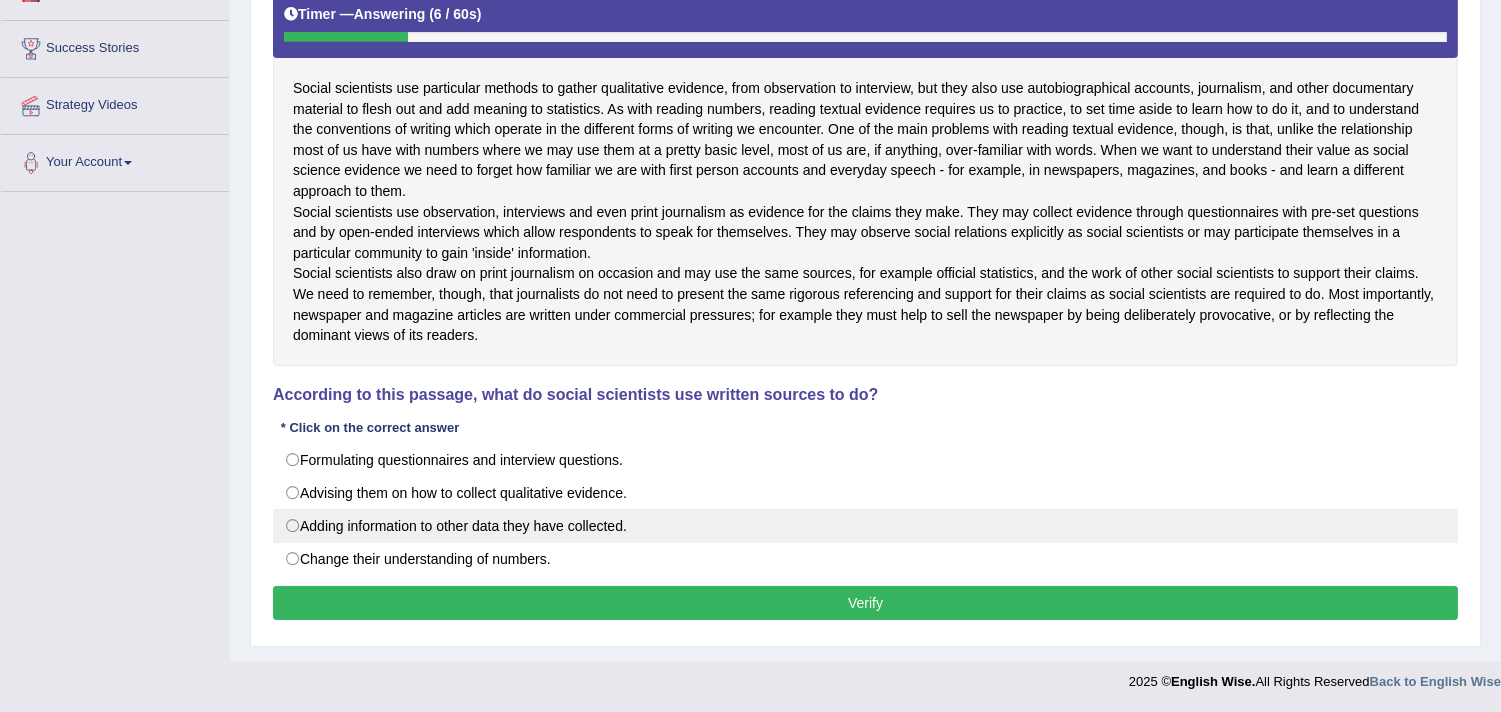 click on "Adding information to other data they have collected." at bounding box center (865, 526) 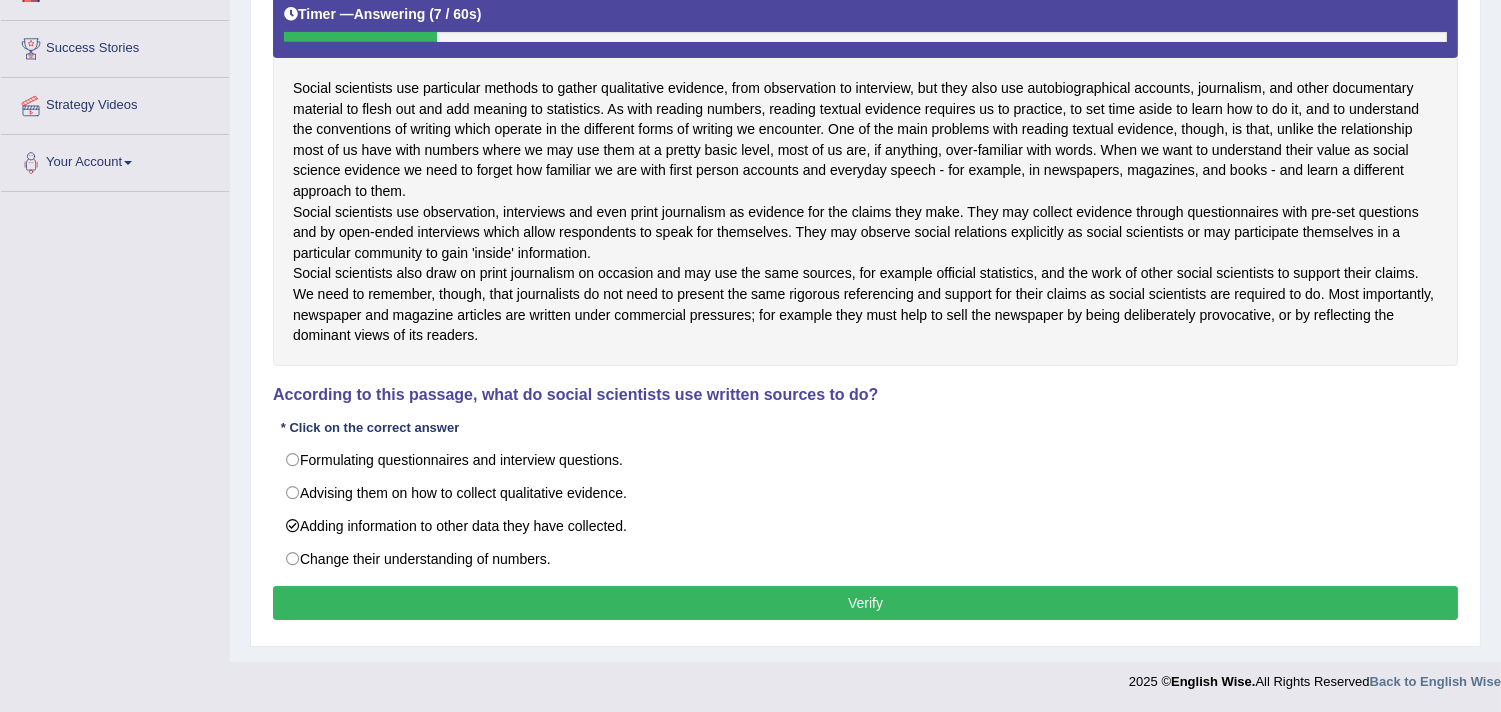 click on "Verify" at bounding box center [865, 603] 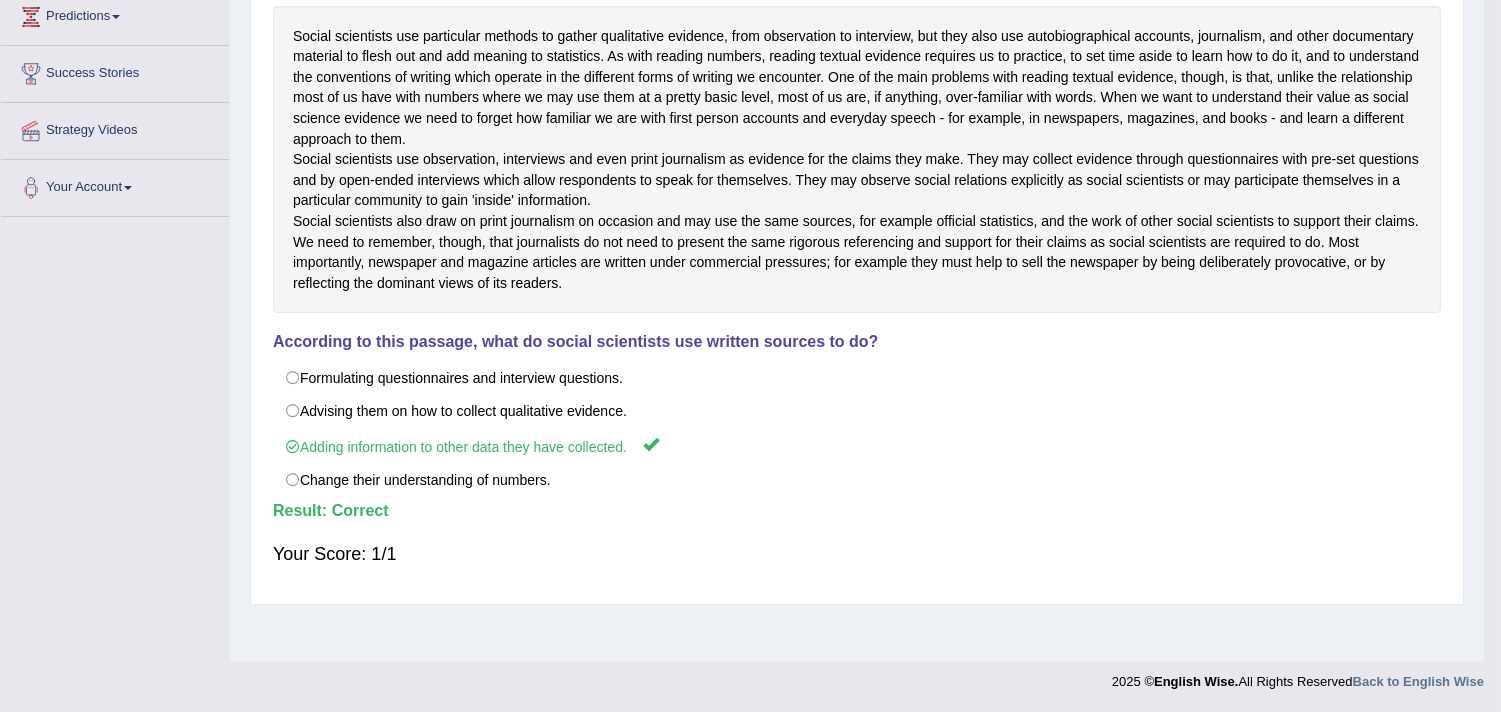 scroll, scrollTop: 337, scrollLeft: 0, axis: vertical 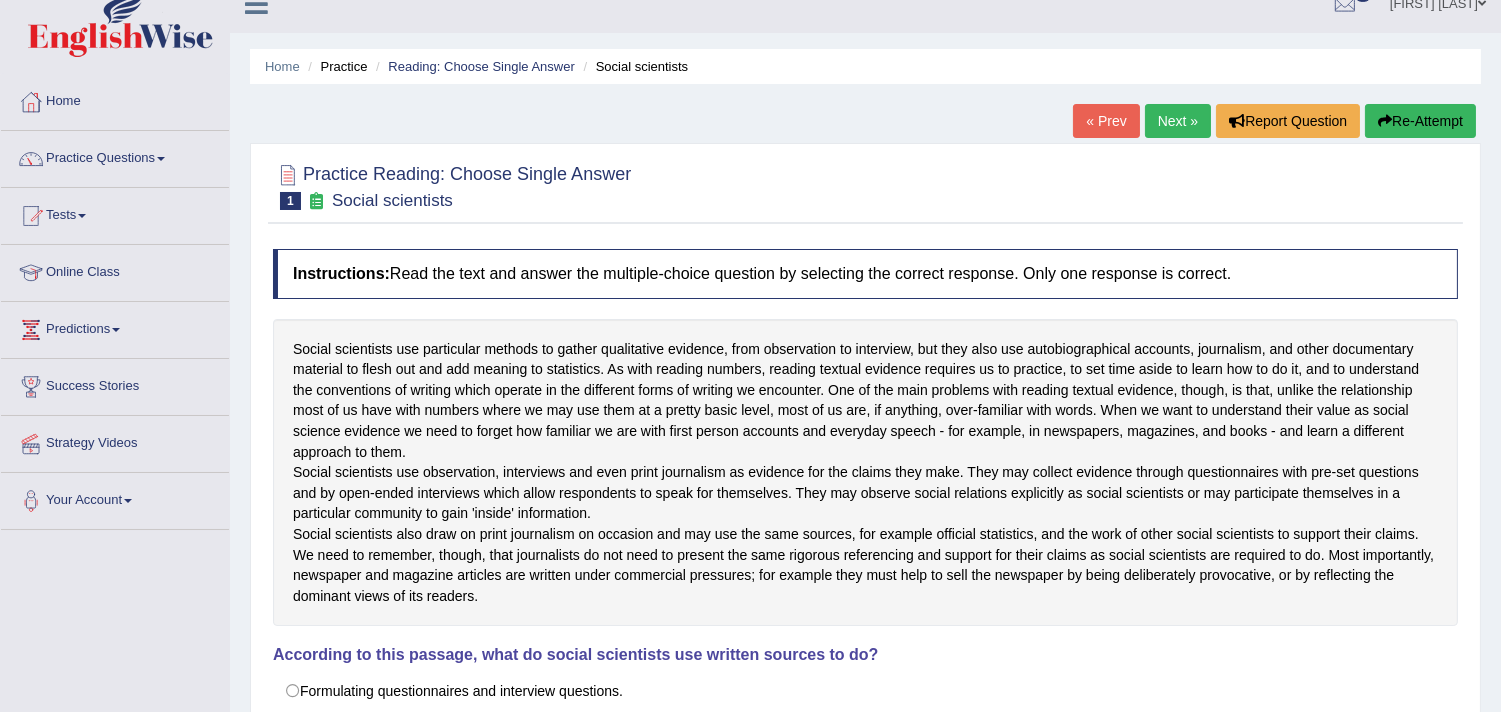 click on "Next »" at bounding box center [1178, 121] 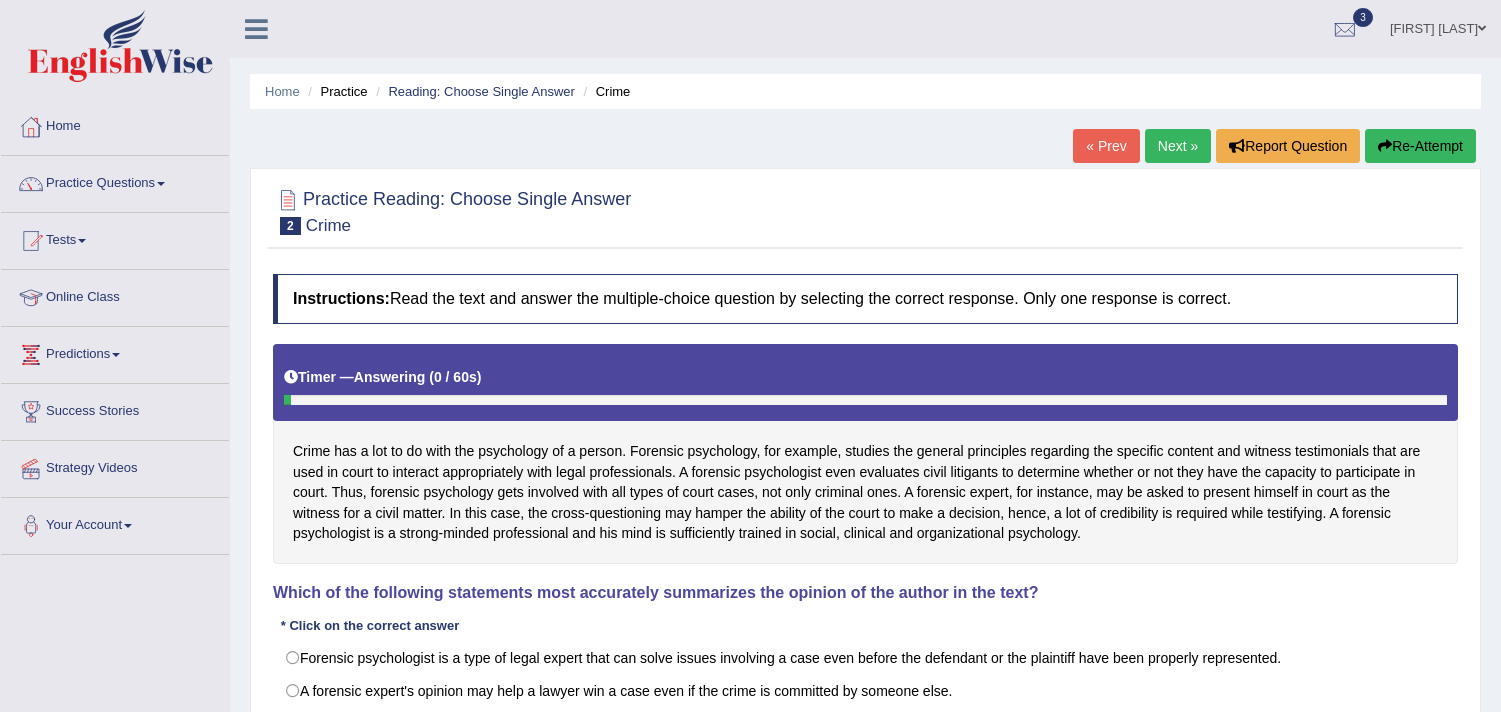 scroll, scrollTop: 0, scrollLeft: 0, axis: both 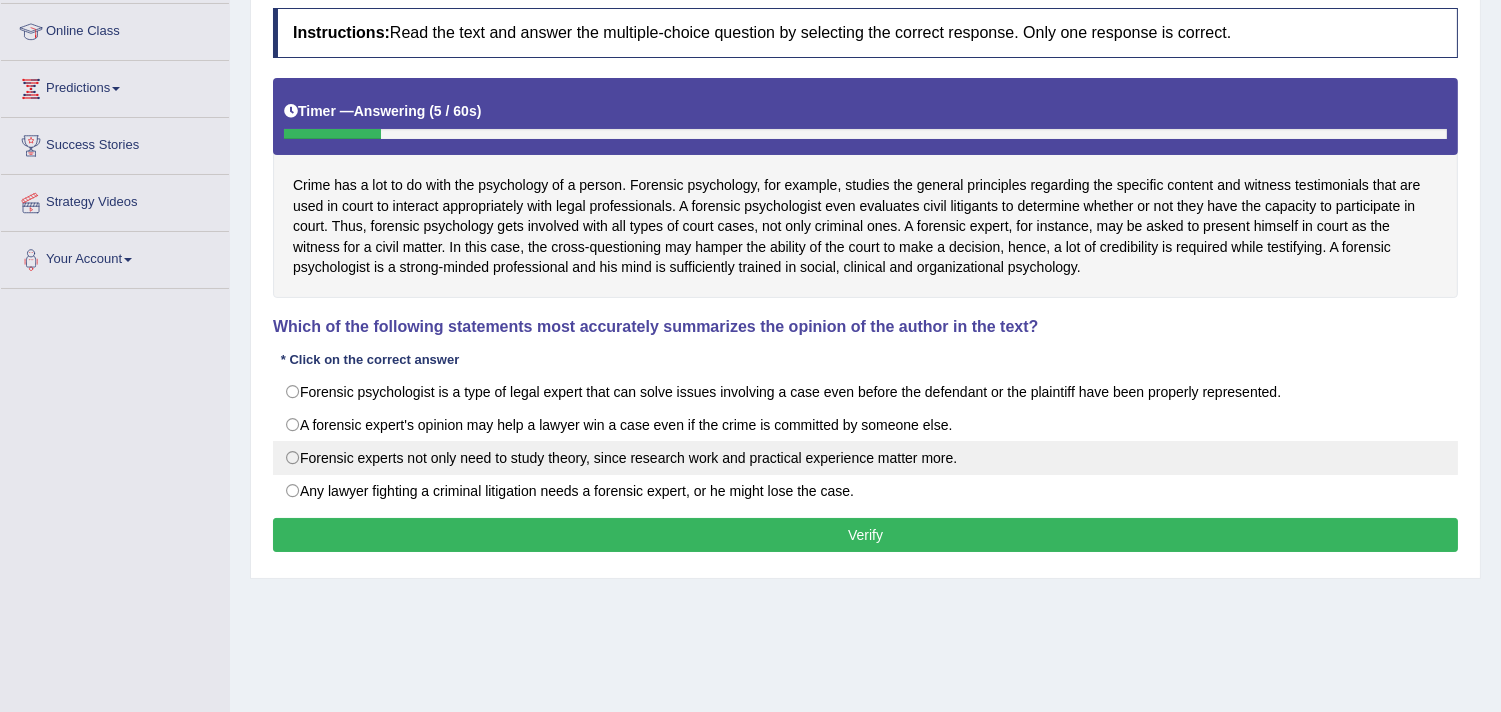 click on "Forensic experts not only need to study theory, since research work and practical experience matter more." at bounding box center (865, 458) 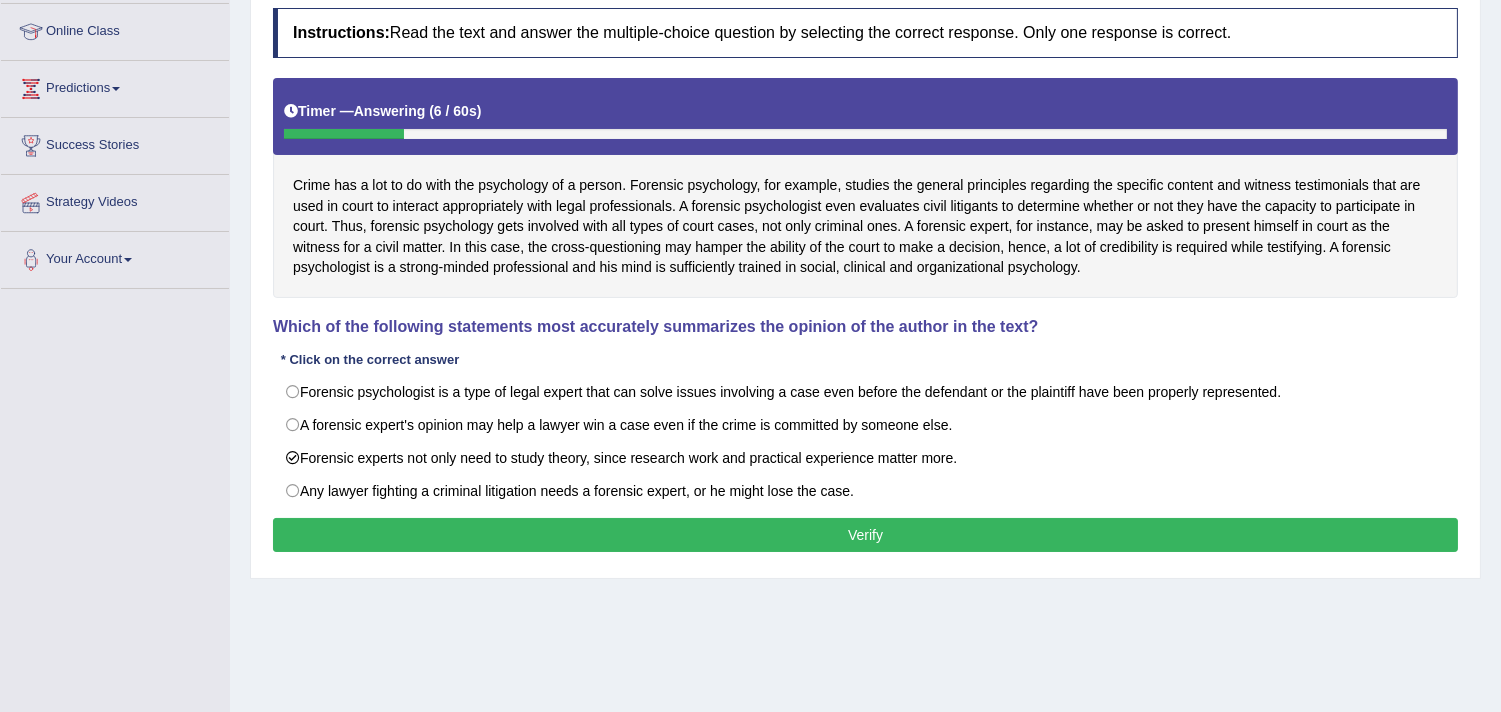 click on "Verify" at bounding box center (865, 535) 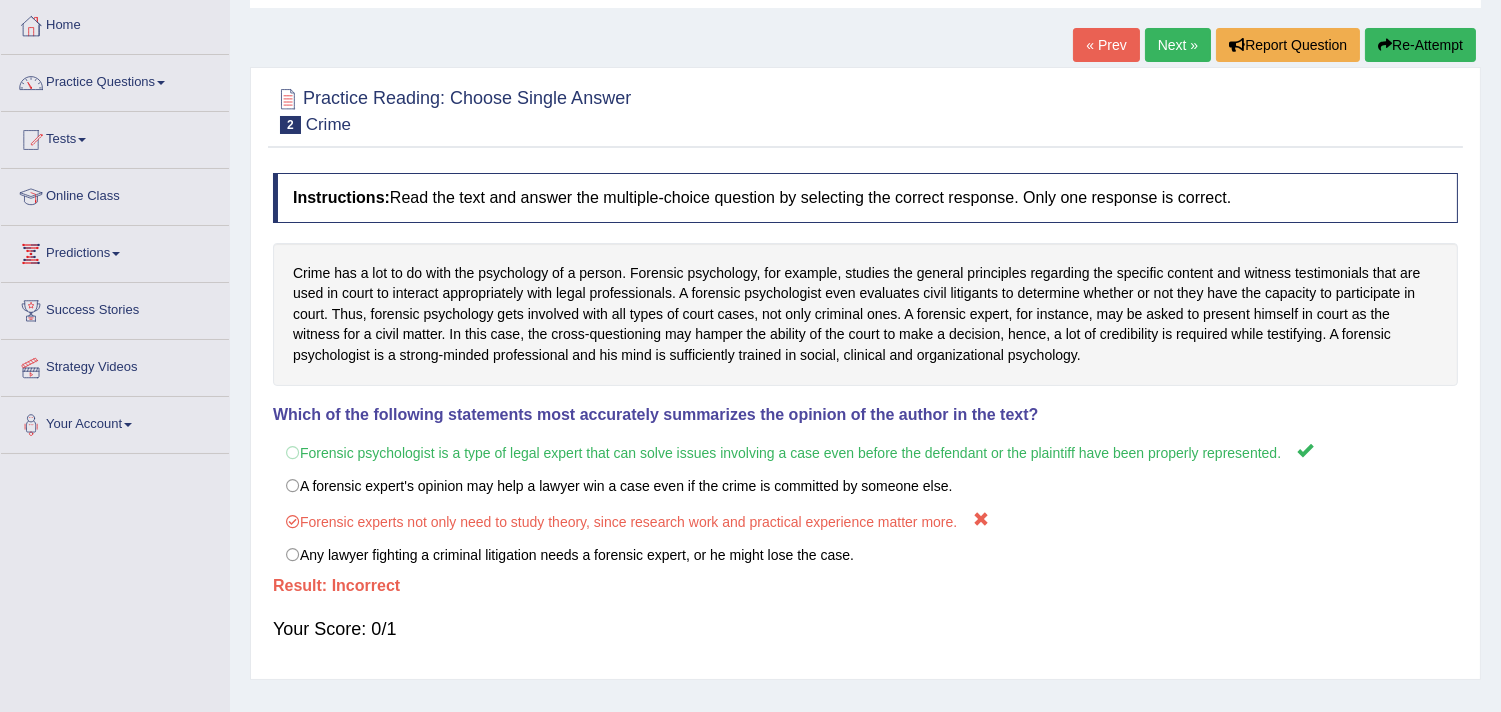 scroll, scrollTop: 44, scrollLeft: 0, axis: vertical 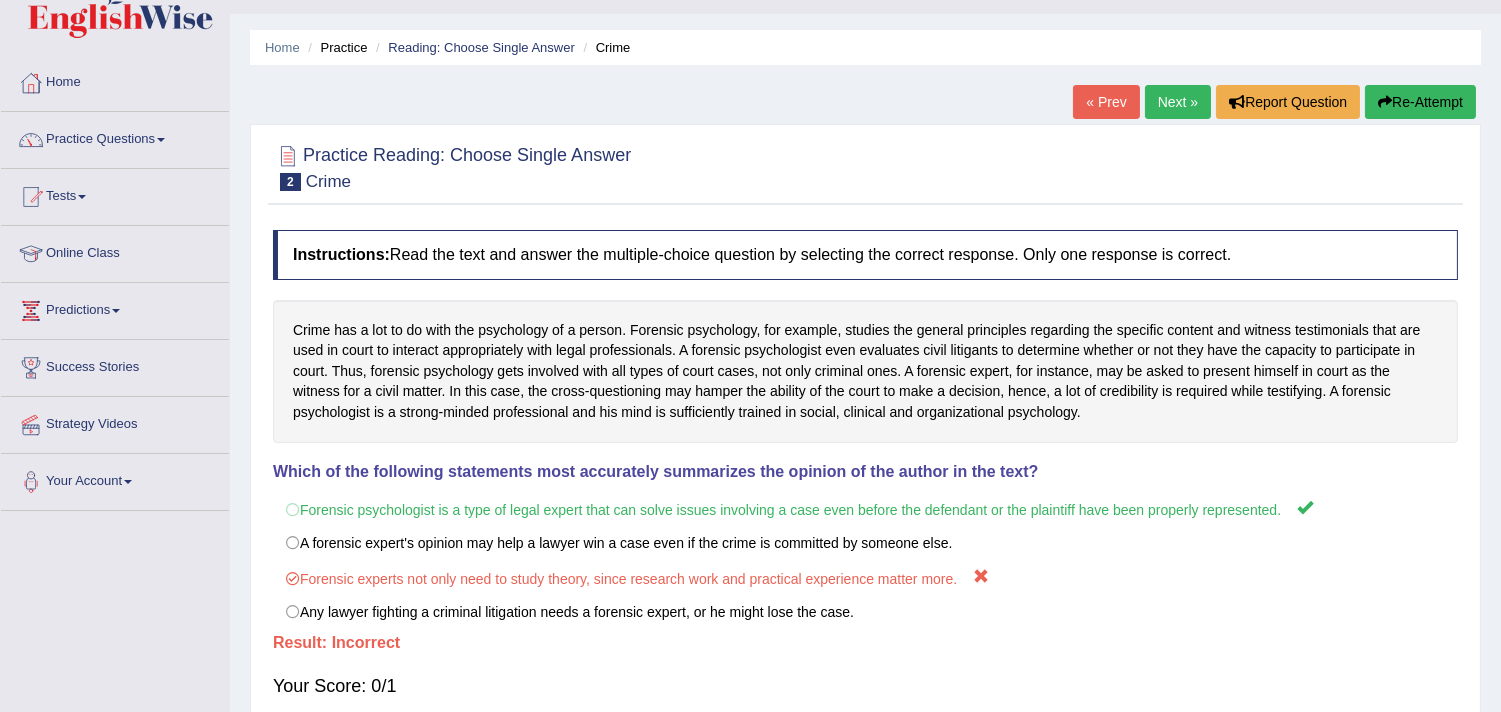 click on "Next »" at bounding box center (1178, 102) 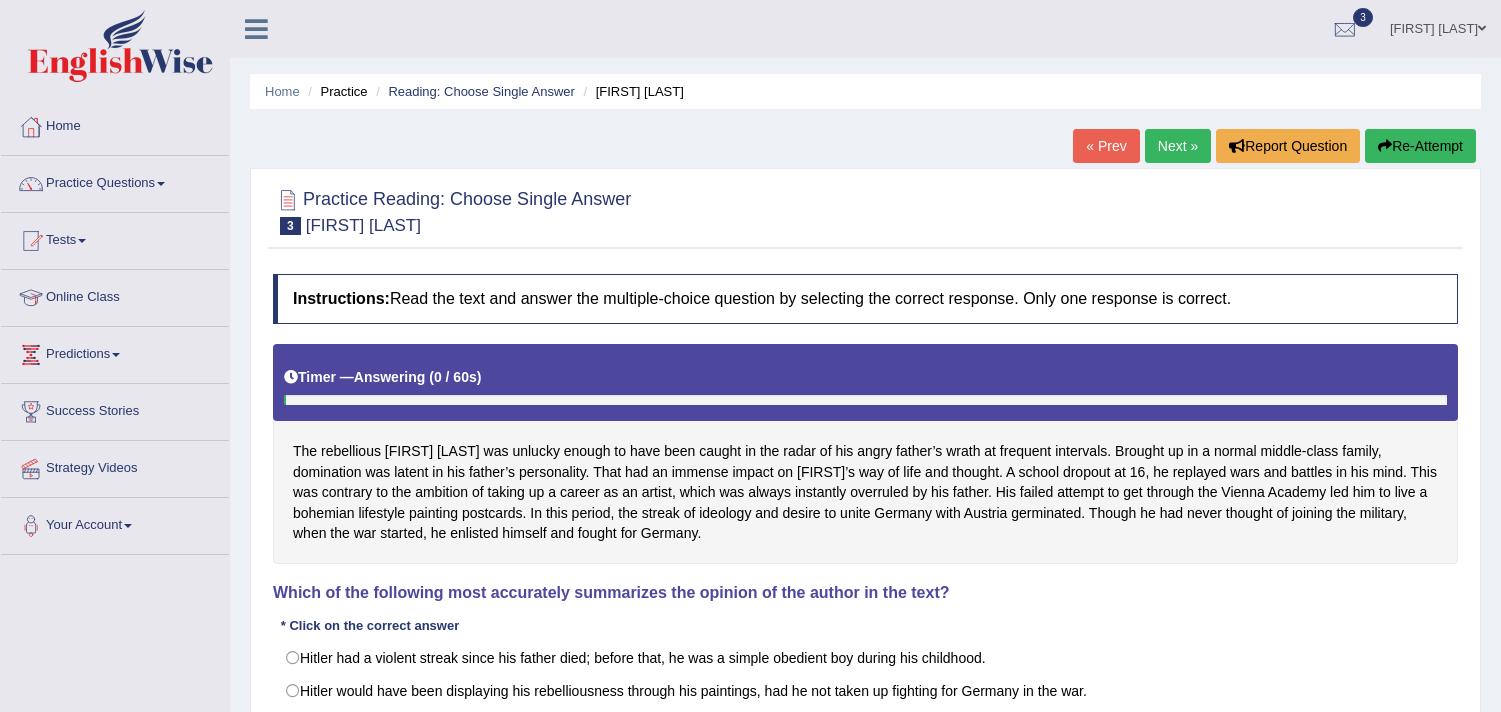 scroll, scrollTop: 0, scrollLeft: 0, axis: both 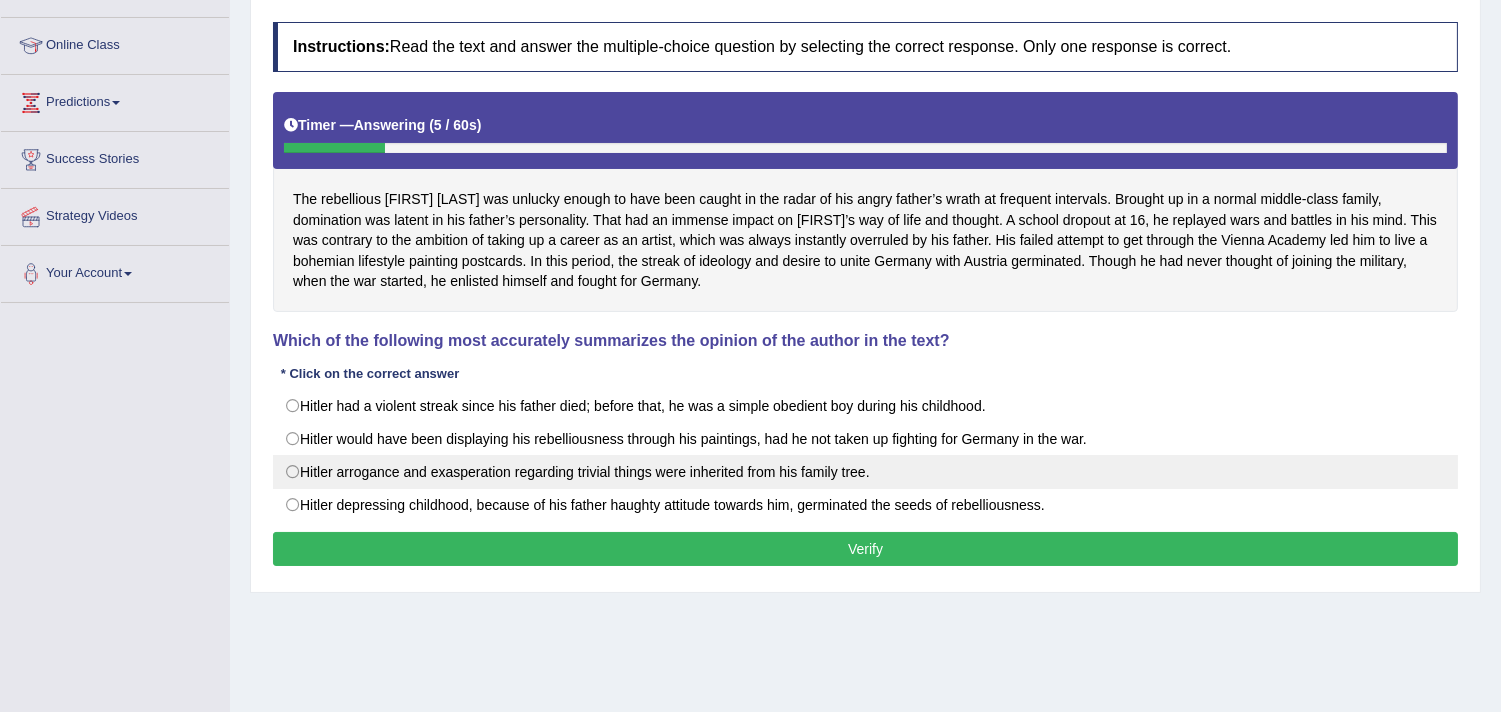 click on "Hitler arrogance and exasperation regarding trivial things were inherited from his family tree." at bounding box center (865, 472) 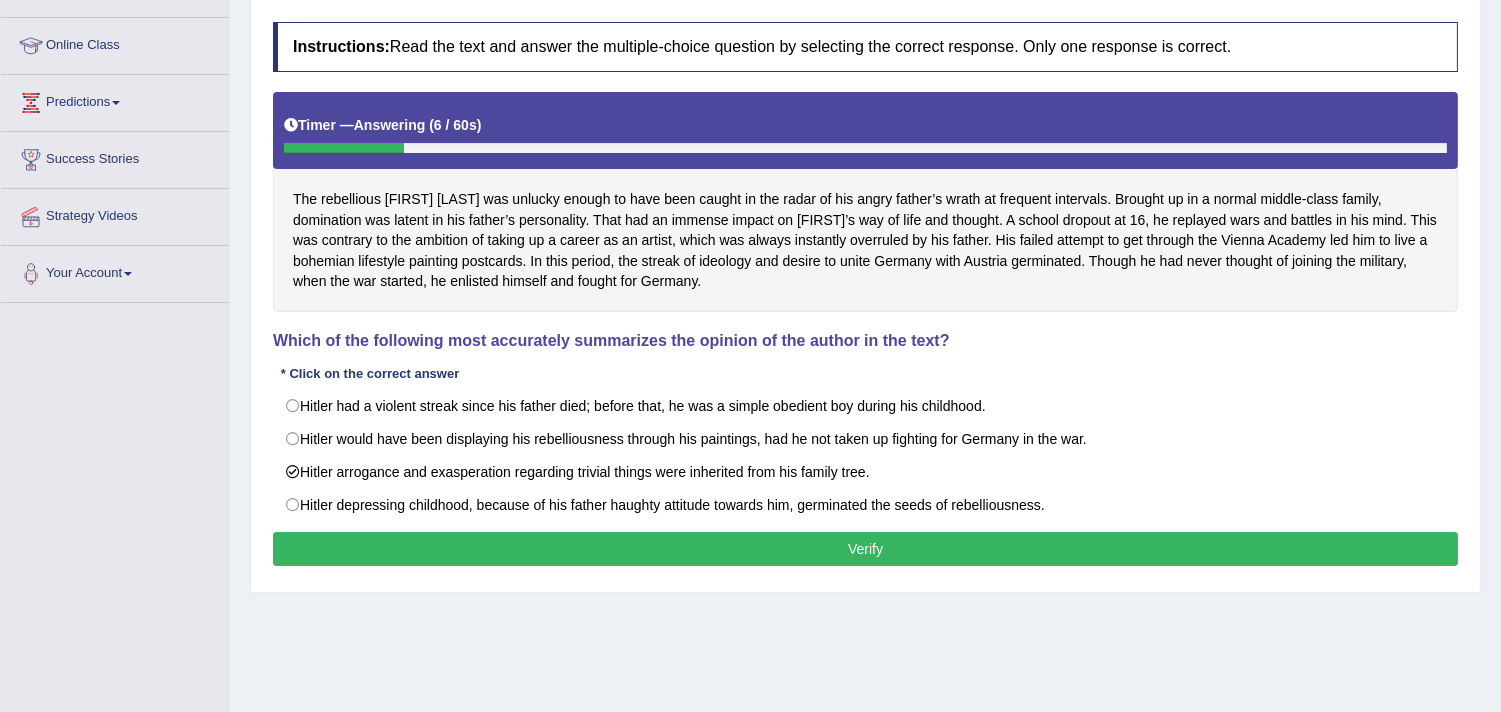 click on "Verify" at bounding box center [865, 549] 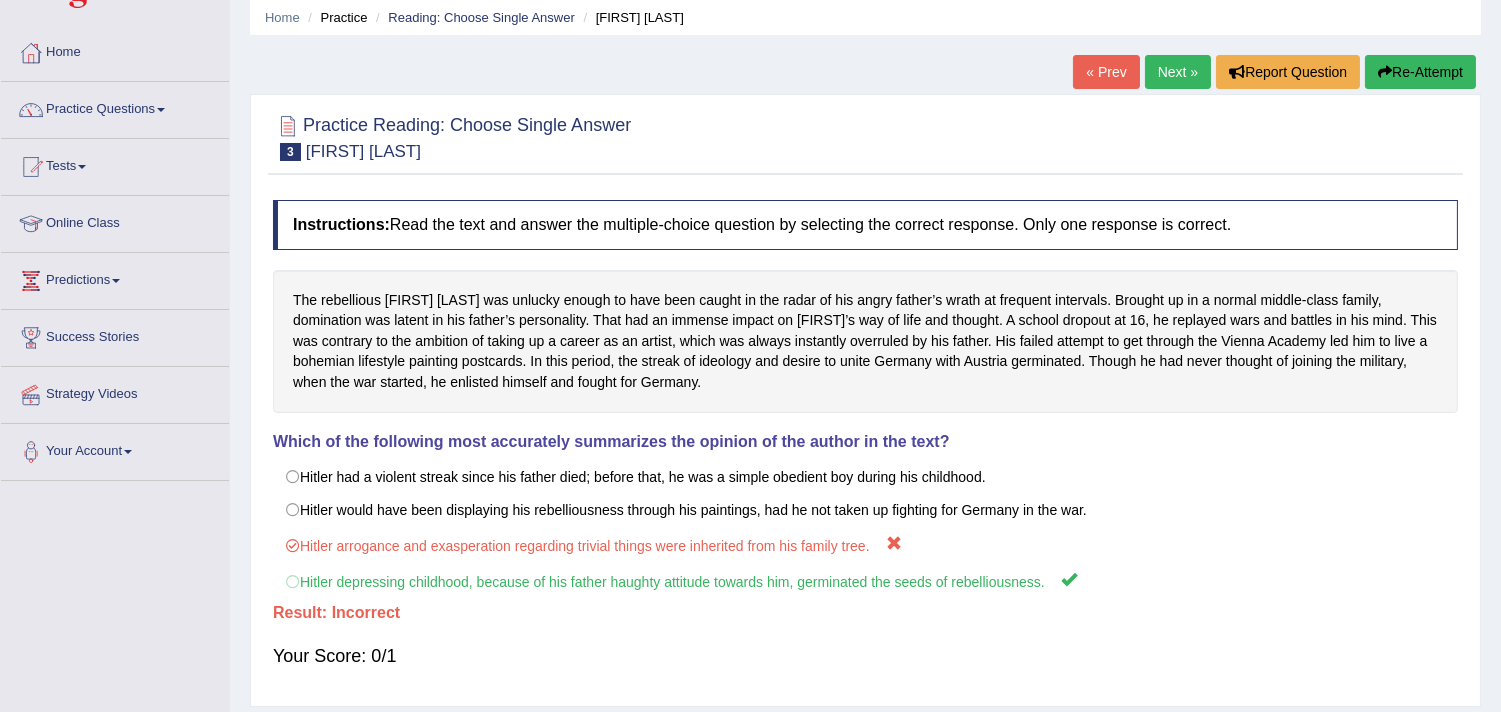 scroll, scrollTop: 30, scrollLeft: 0, axis: vertical 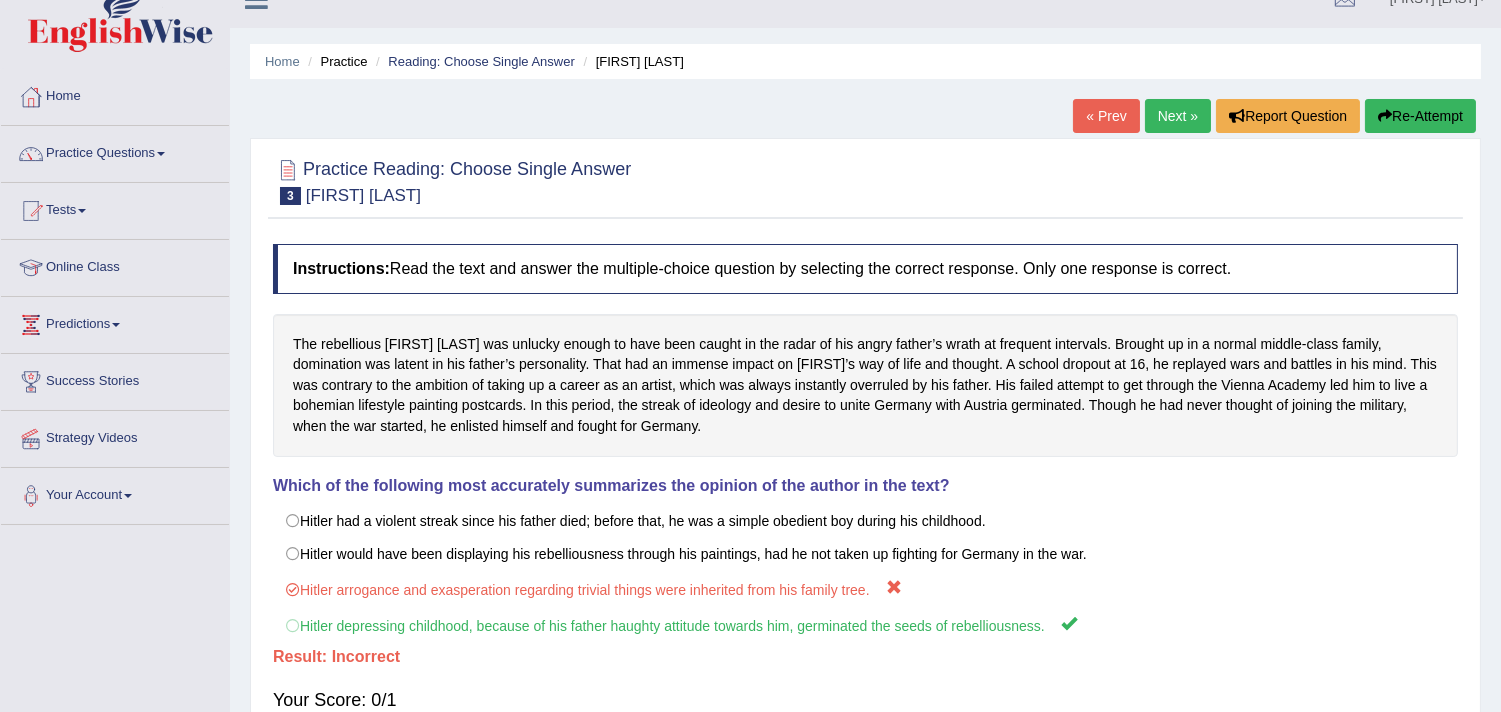 click on "Next »" at bounding box center [1178, 116] 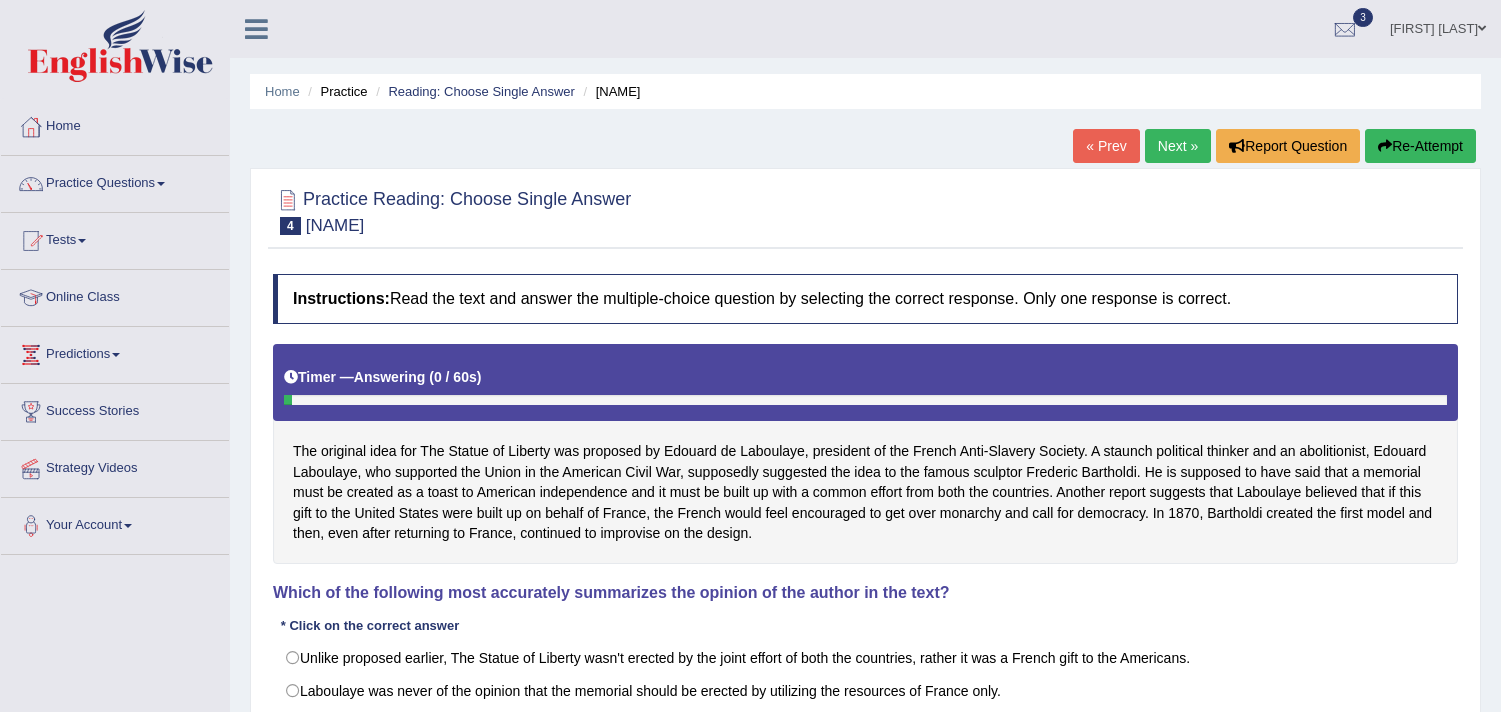 scroll, scrollTop: 0, scrollLeft: 0, axis: both 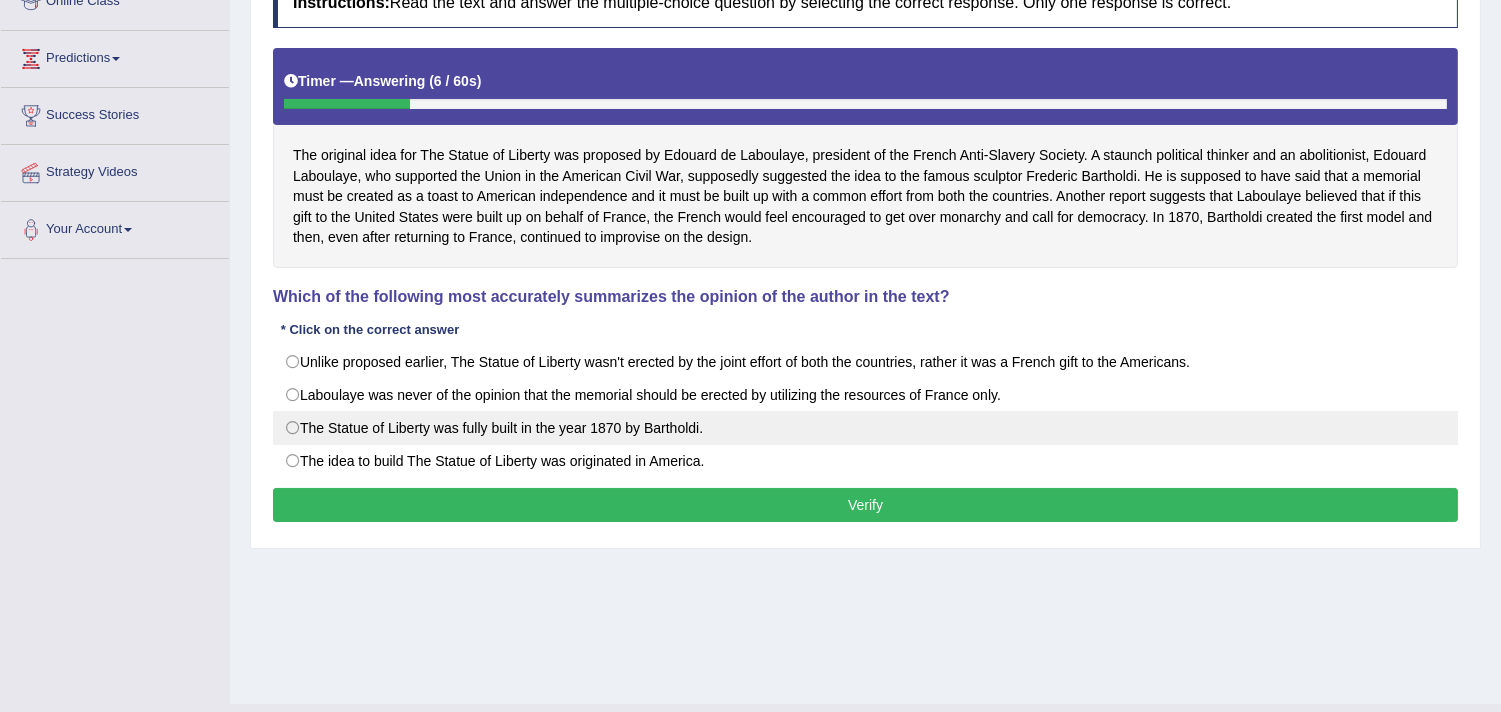 click on "The Statue of Liberty was fully built in the year 1870 by Bartholdi." at bounding box center [865, 428] 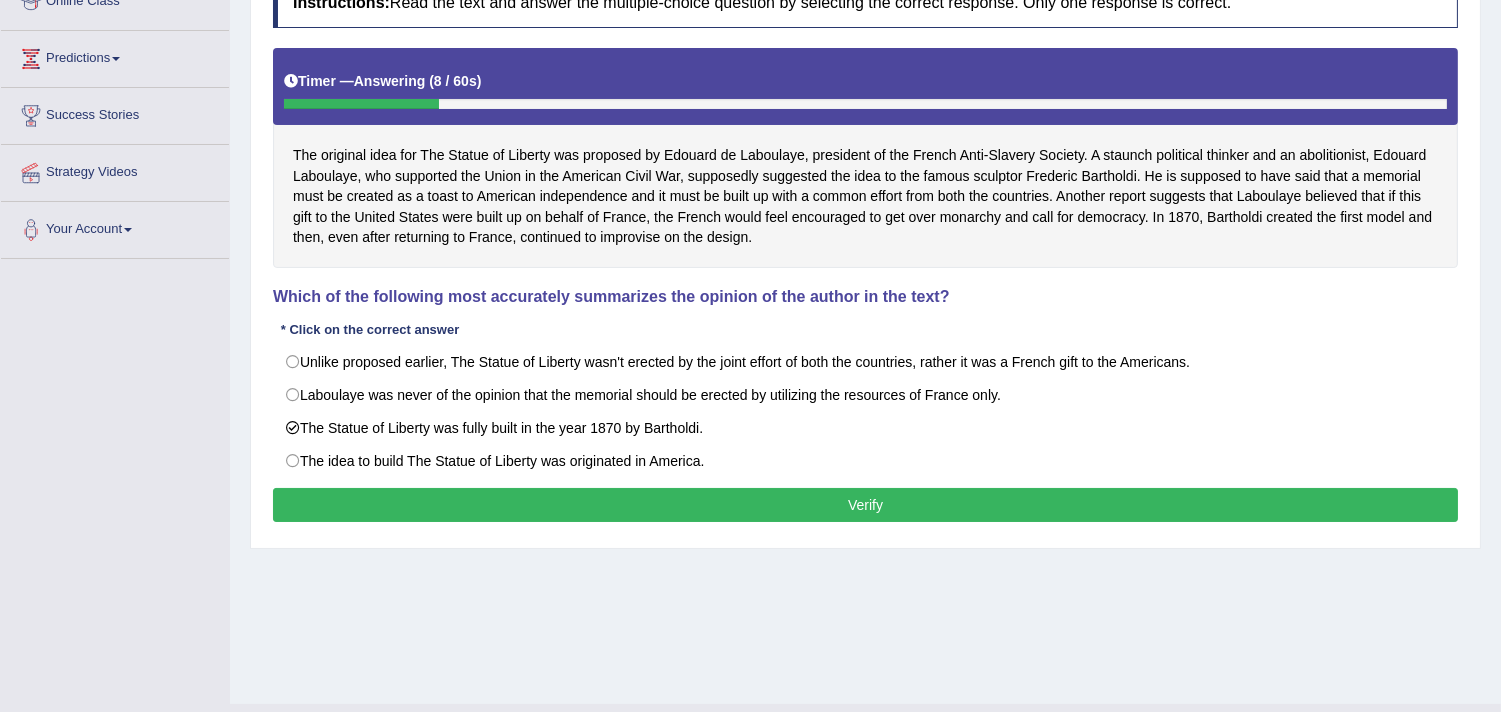 click on "Verify" at bounding box center (865, 505) 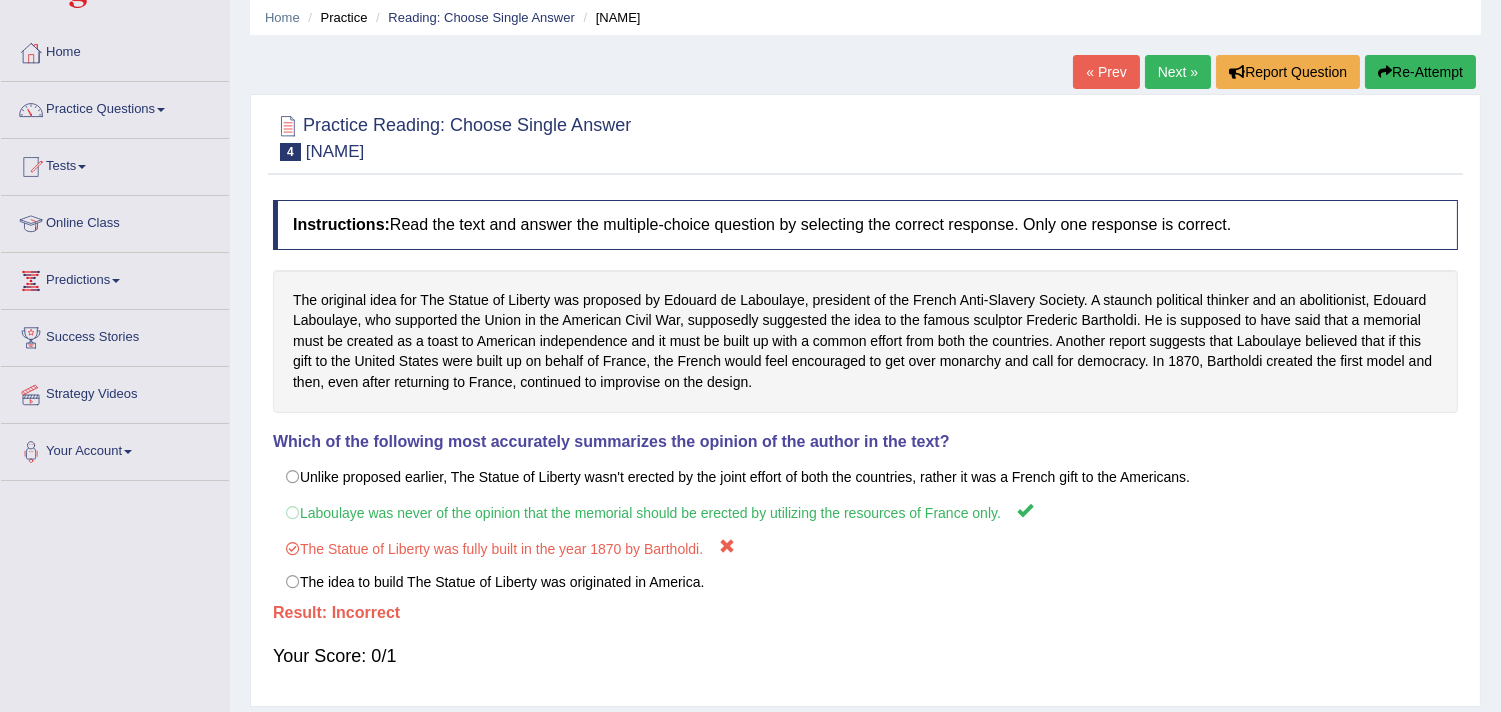 scroll, scrollTop: 4, scrollLeft: 0, axis: vertical 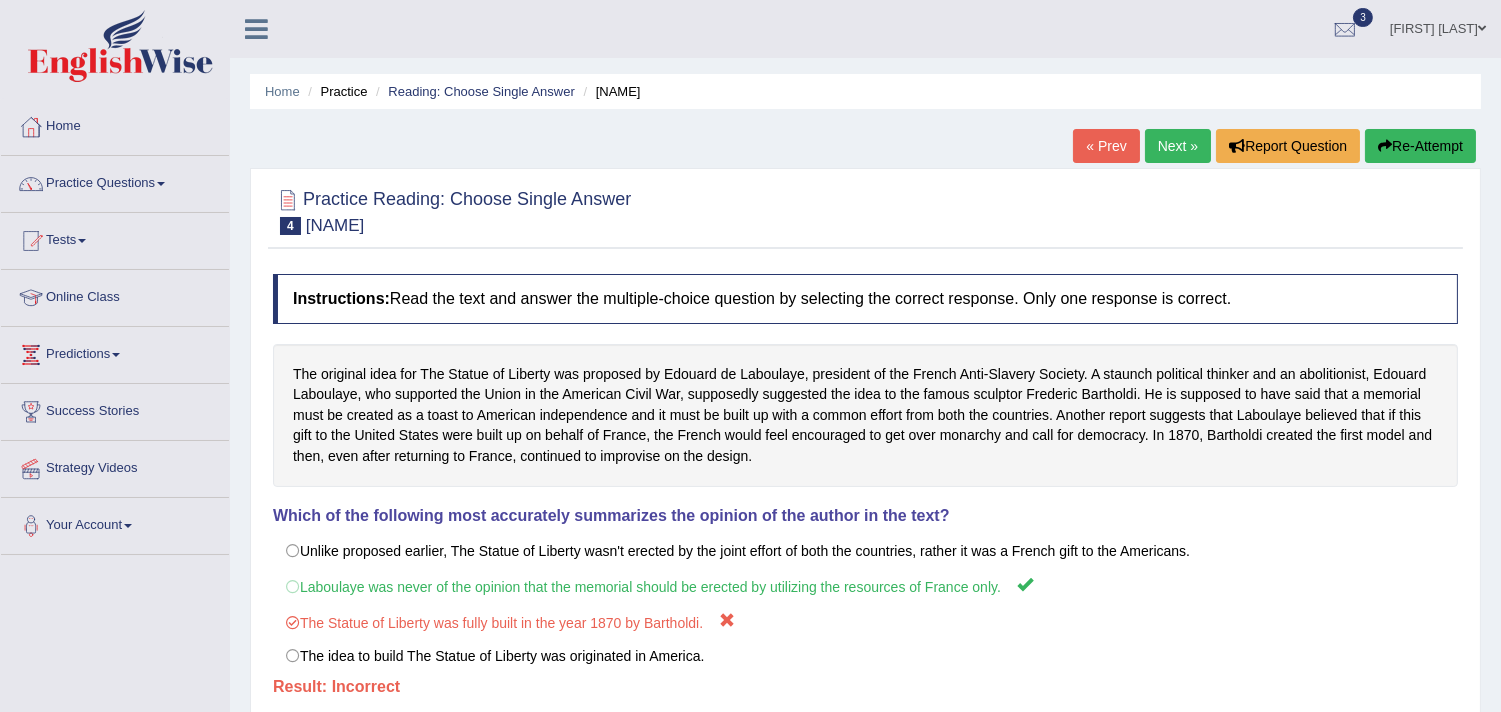 click on "Next »" at bounding box center [1178, 146] 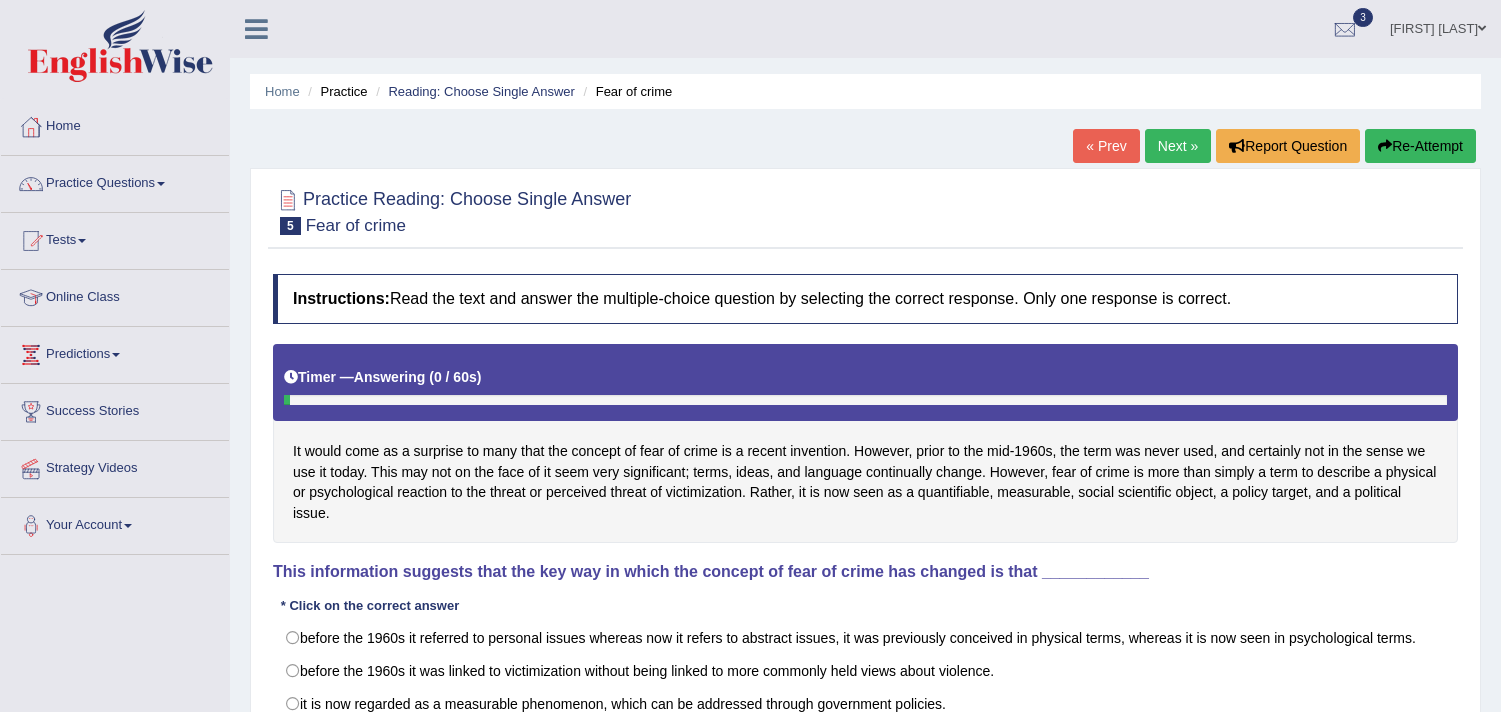 scroll, scrollTop: 0, scrollLeft: 0, axis: both 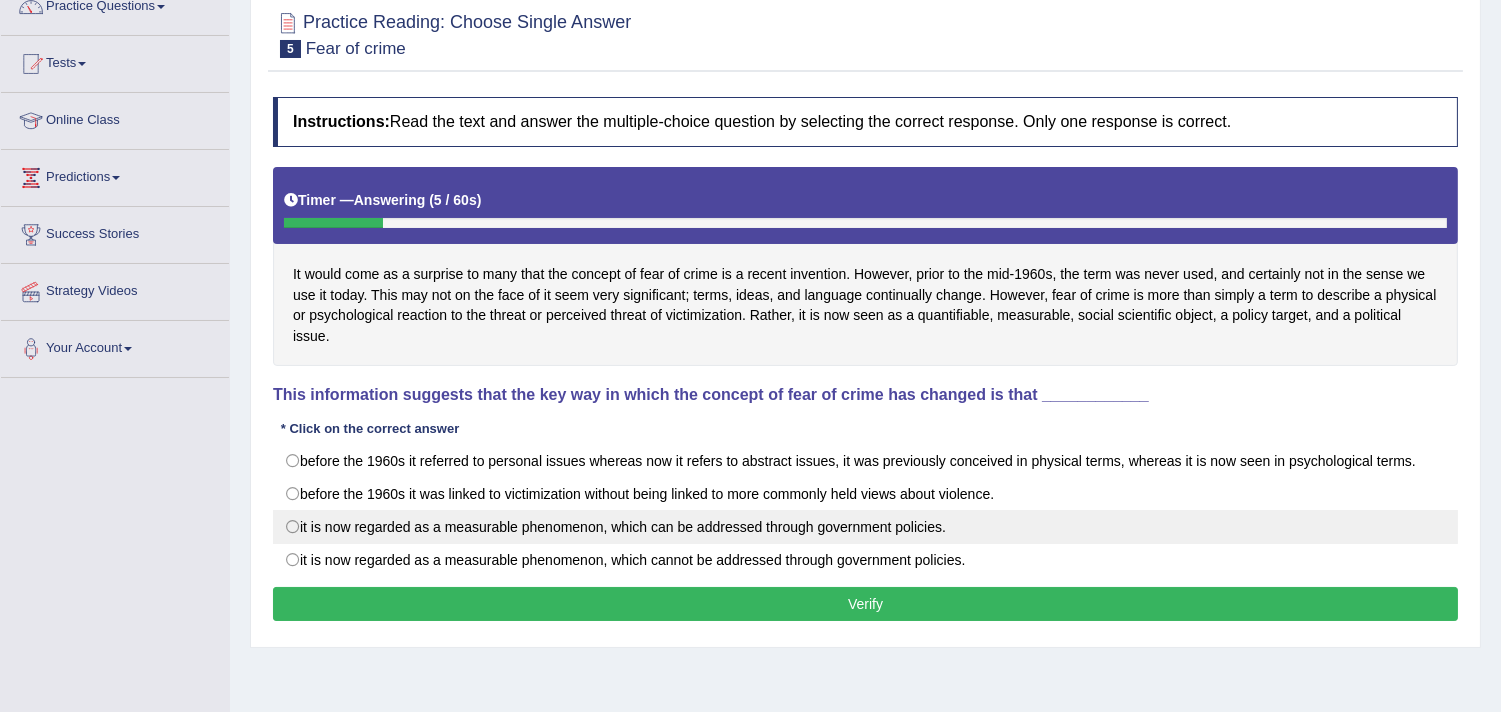 click on "it is now regarded as a measurable phenomenon, which can be addressed through government policies." at bounding box center [865, 527] 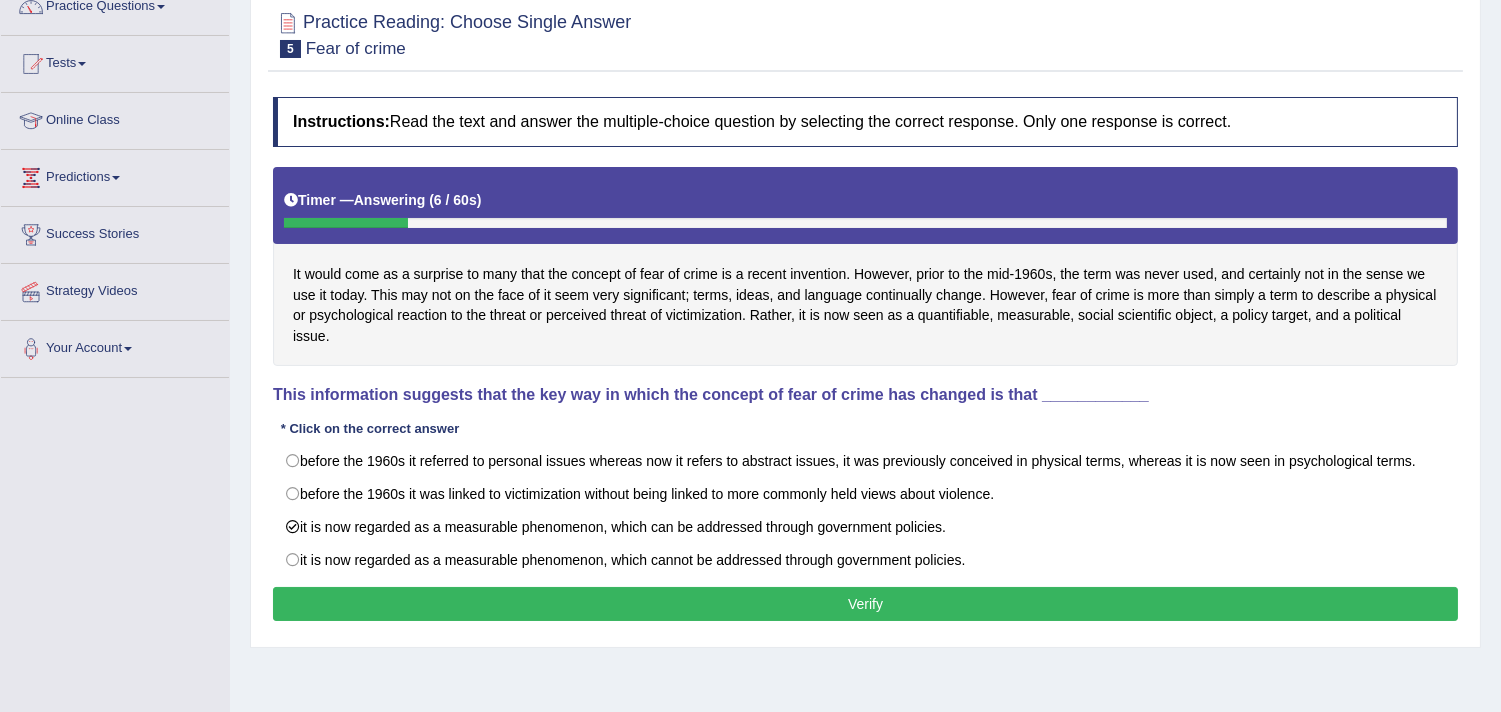 click on "Verify" at bounding box center (865, 604) 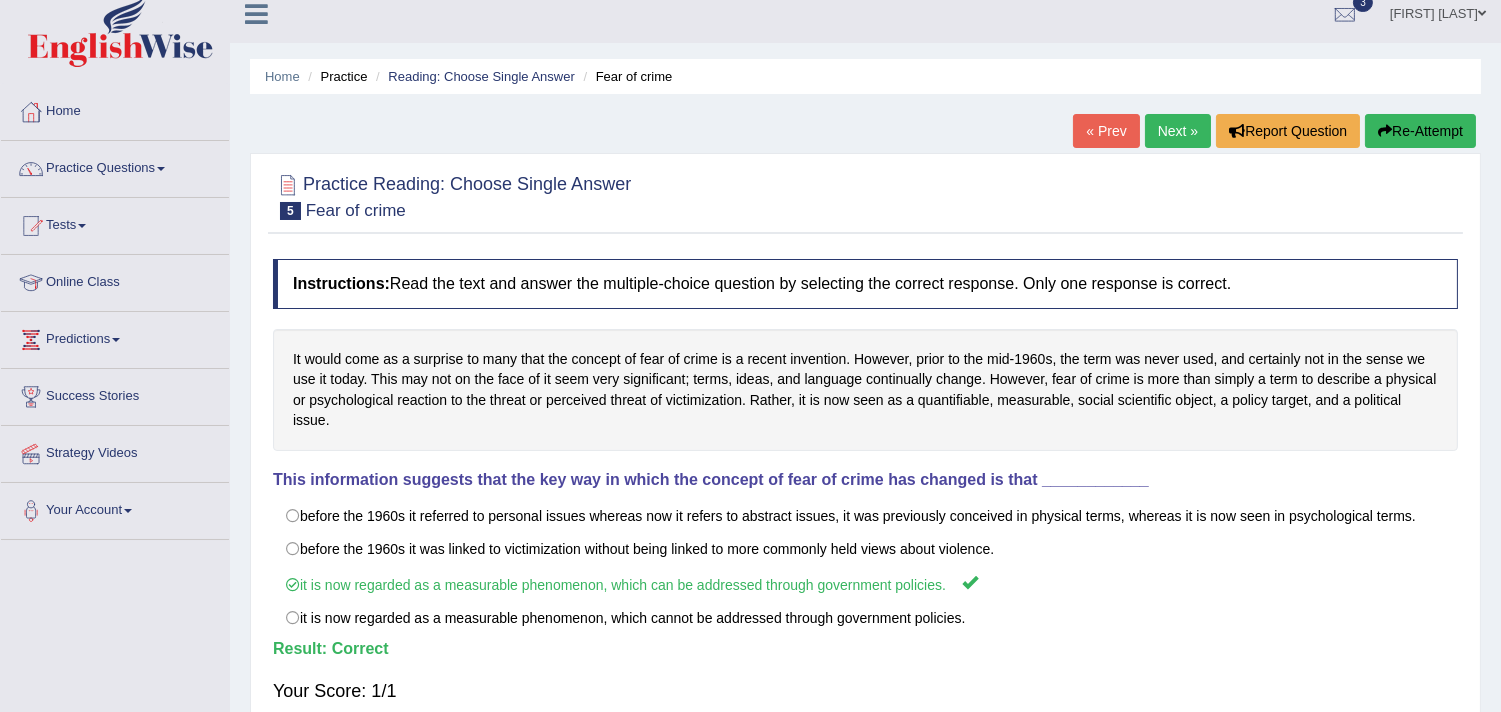 scroll, scrollTop: 0, scrollLeft: 0, axis: both 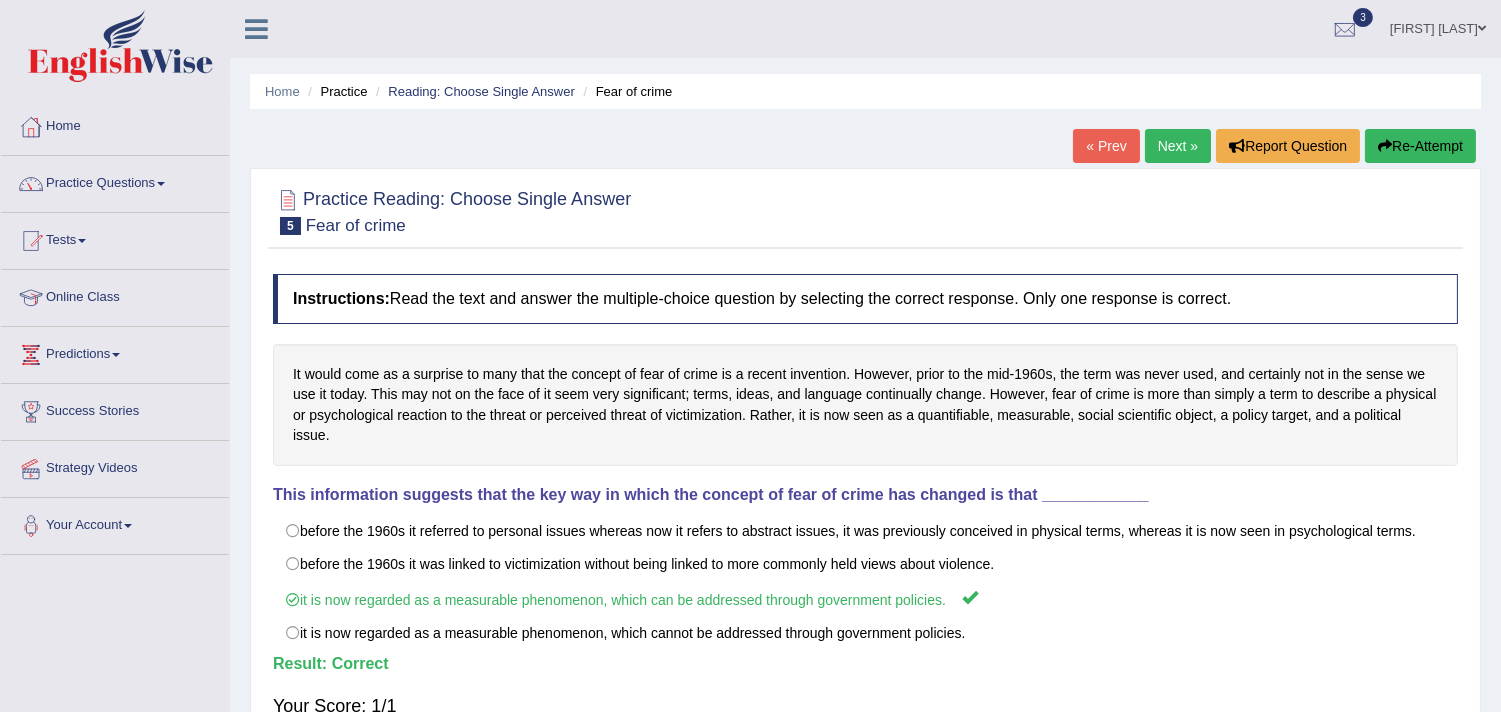 click on "Next »" at bounding box center (1178, 146) 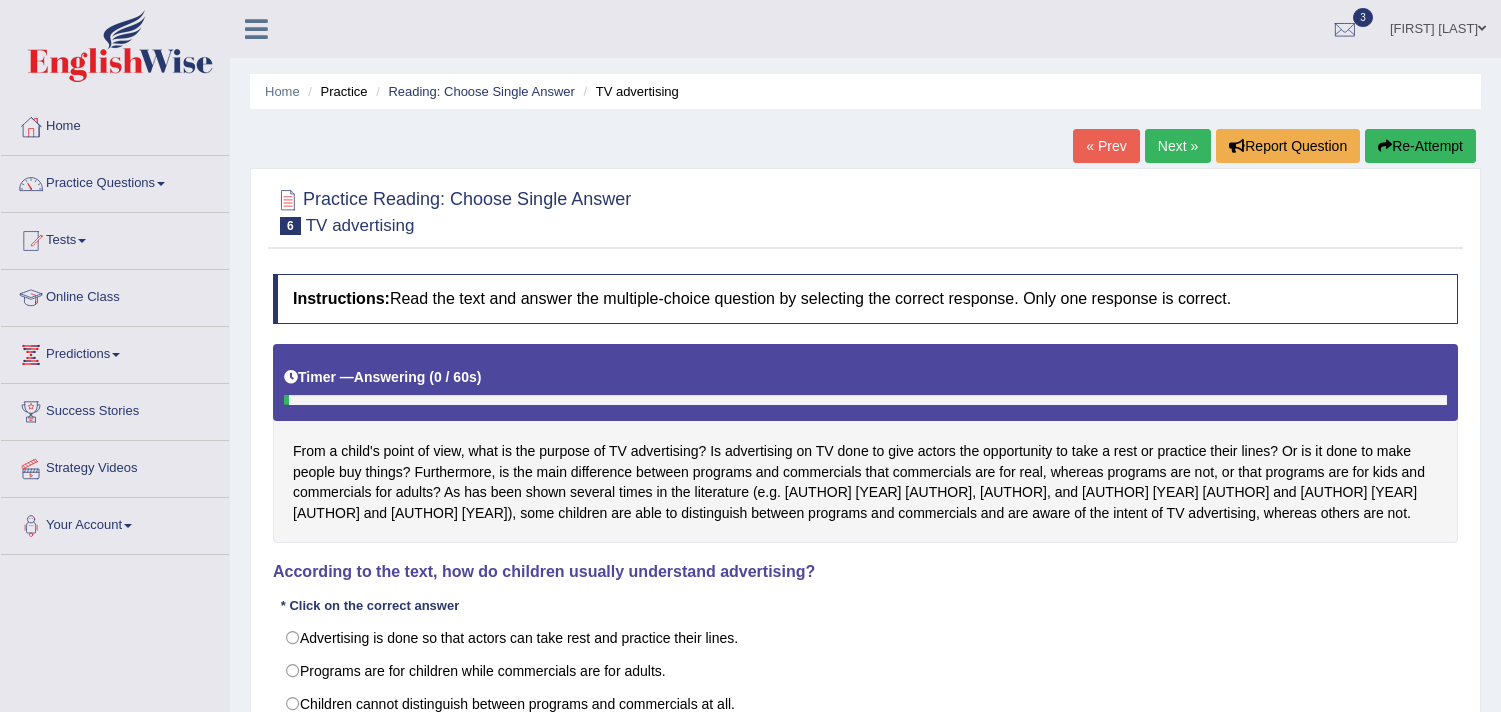 scroll, scrollTop: 0, scrollLeft: 0, axis: both 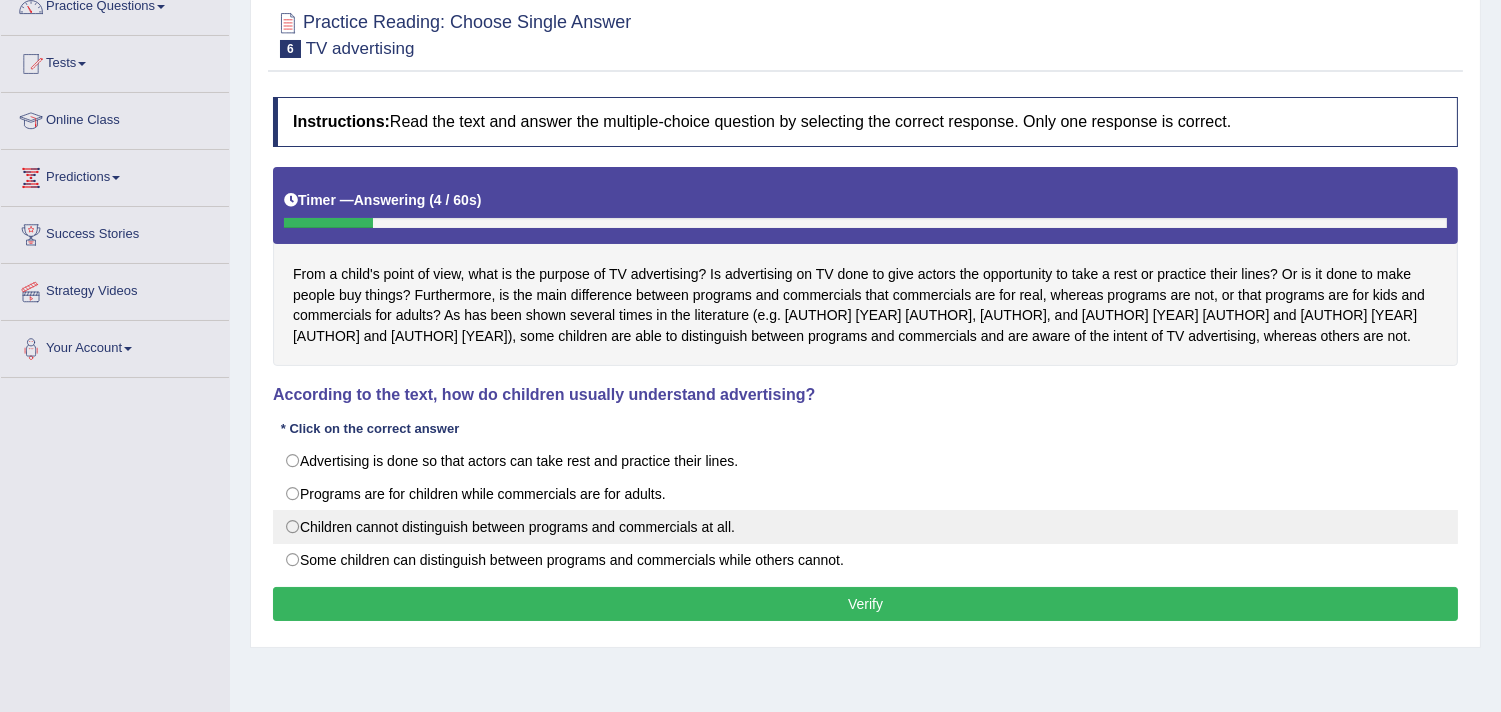 click on "Children cannot distinguish between programs and commercials at all." at bounding box center [865, 527] 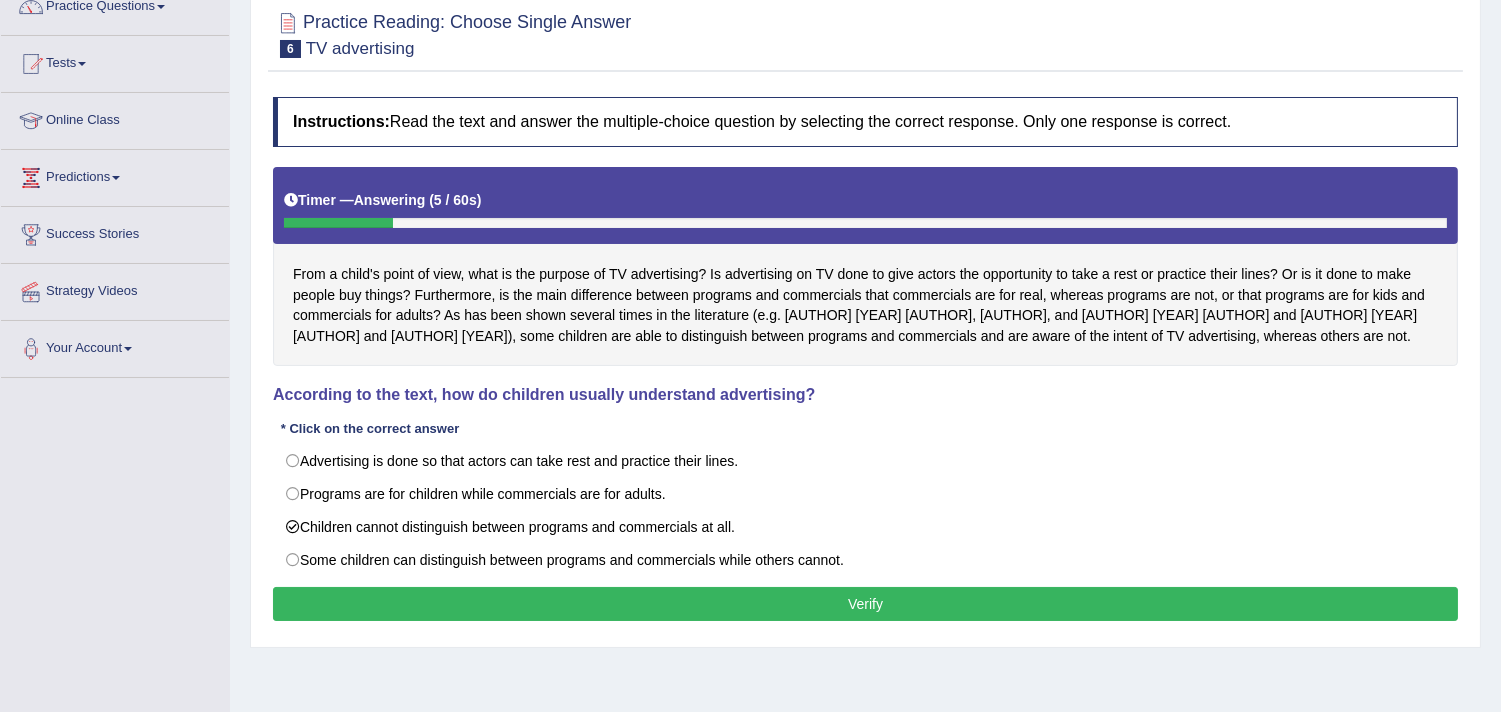 click on "Verify" at bounding box center [865, 604] 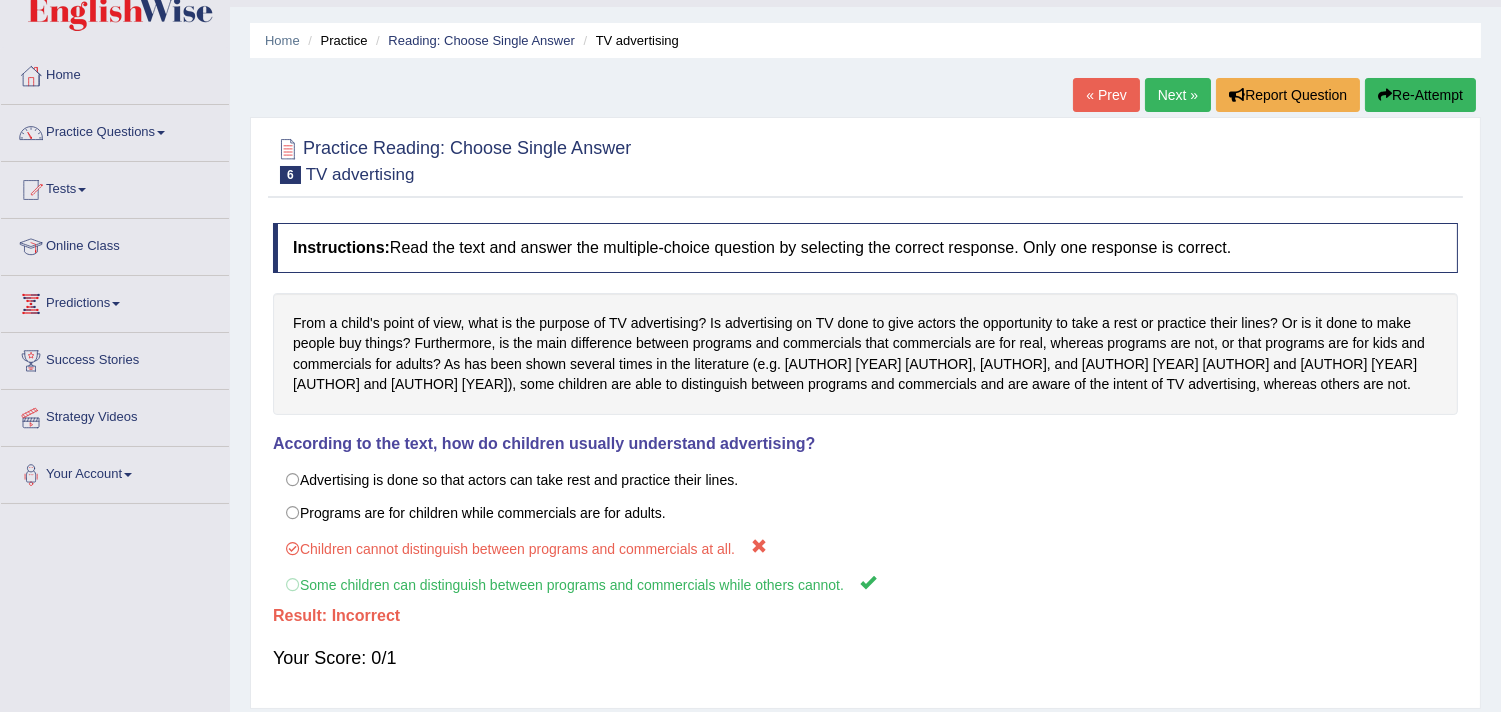 scroll, scrollTop: 44, scrollLeft: 0, axis: vertical 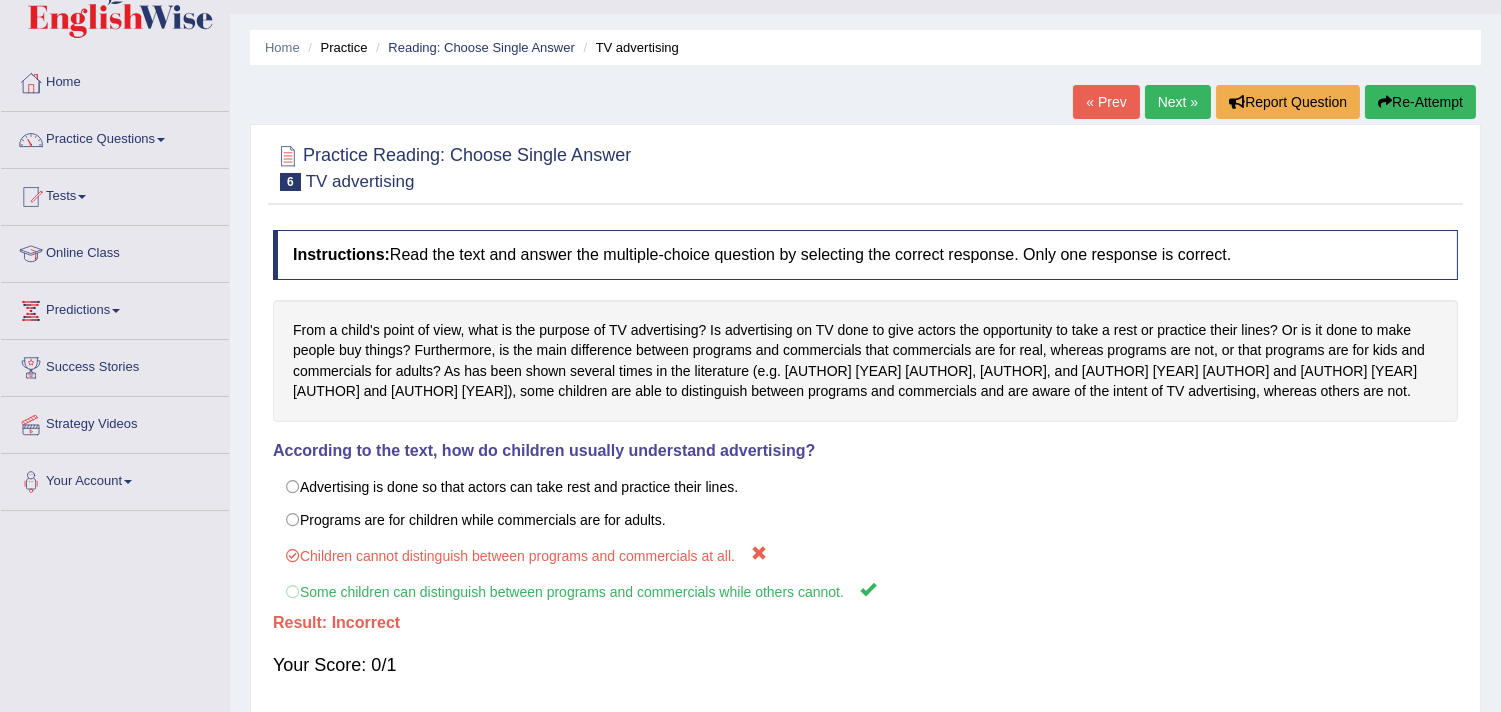 click on "Next »" at bounding box center (1178, 102) 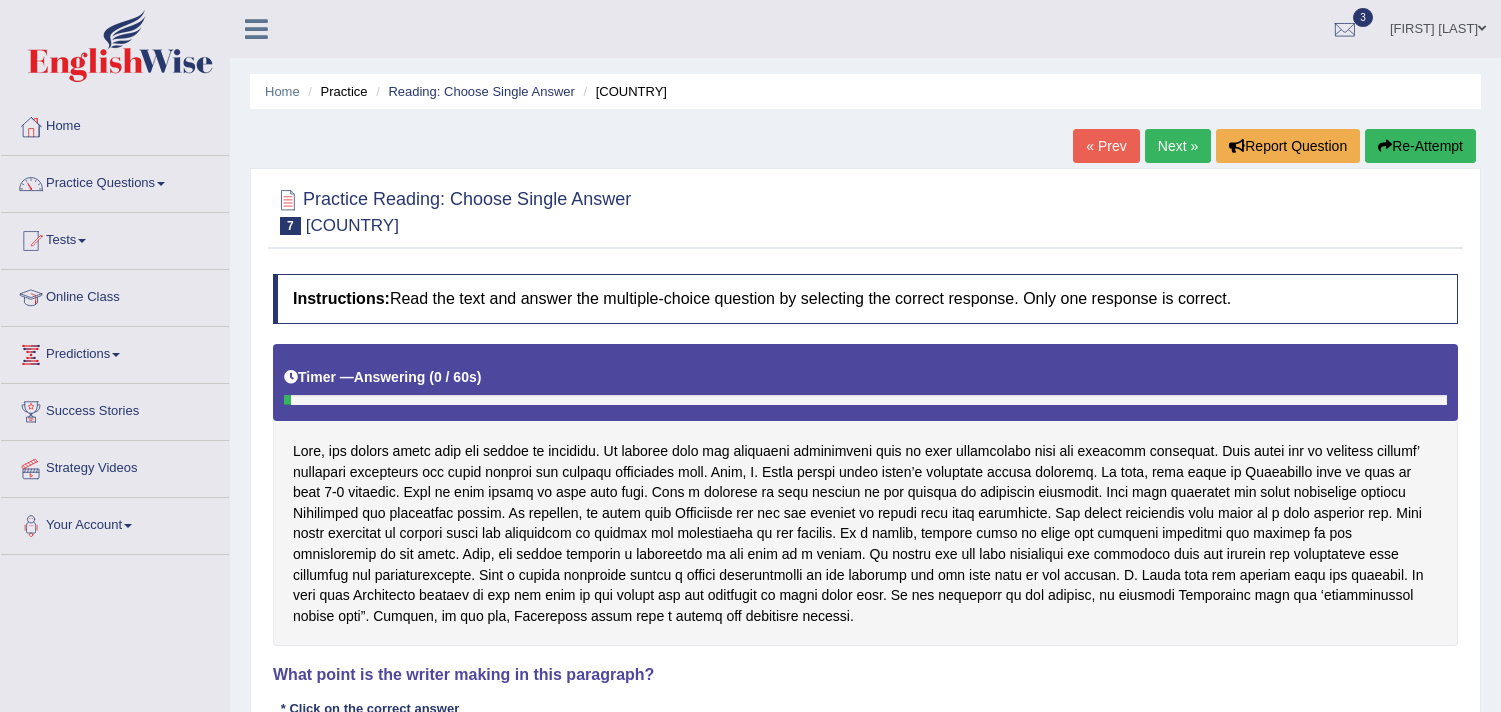 scroll, scrollTop: 0, scrollLeft: 0, axis: both 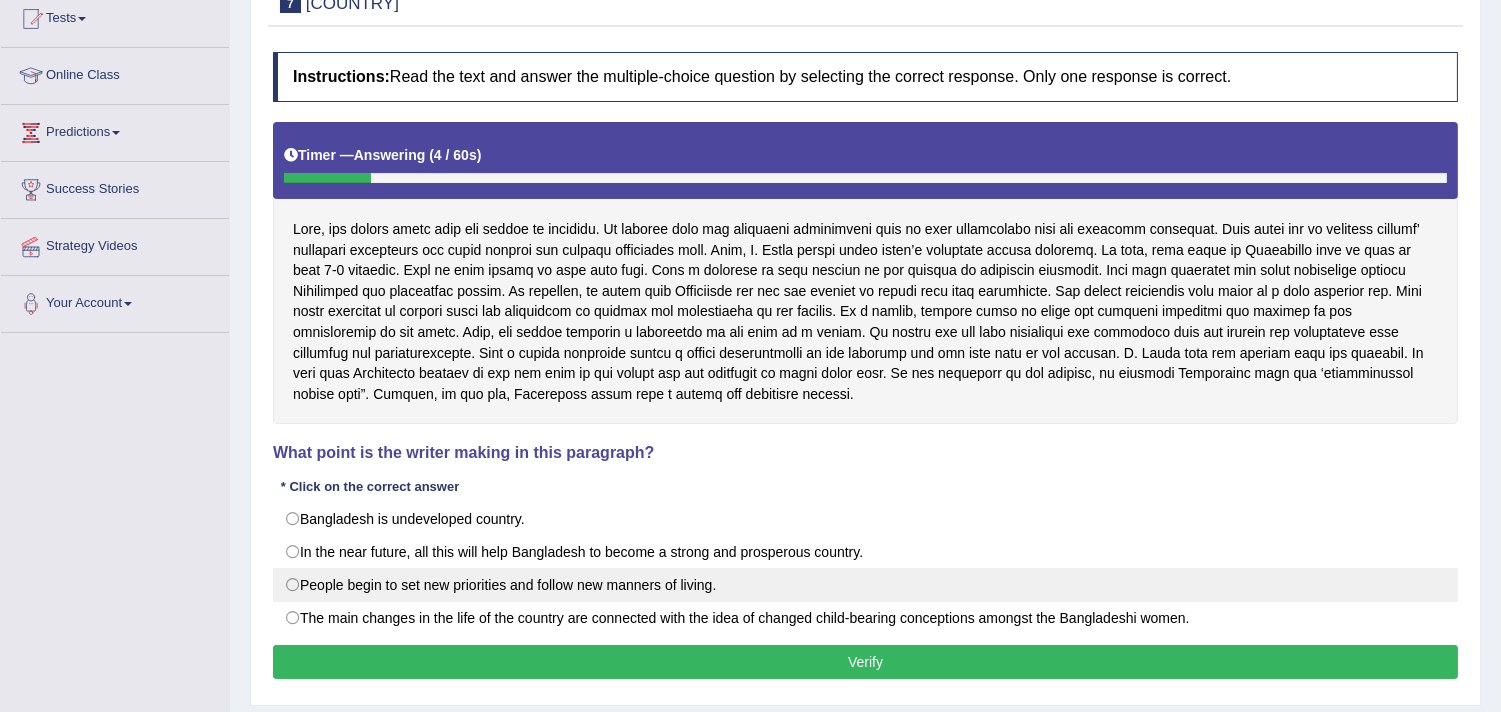 click on "People begin to set new priorities and follow new manners of living." at bounding box center [865, 585] 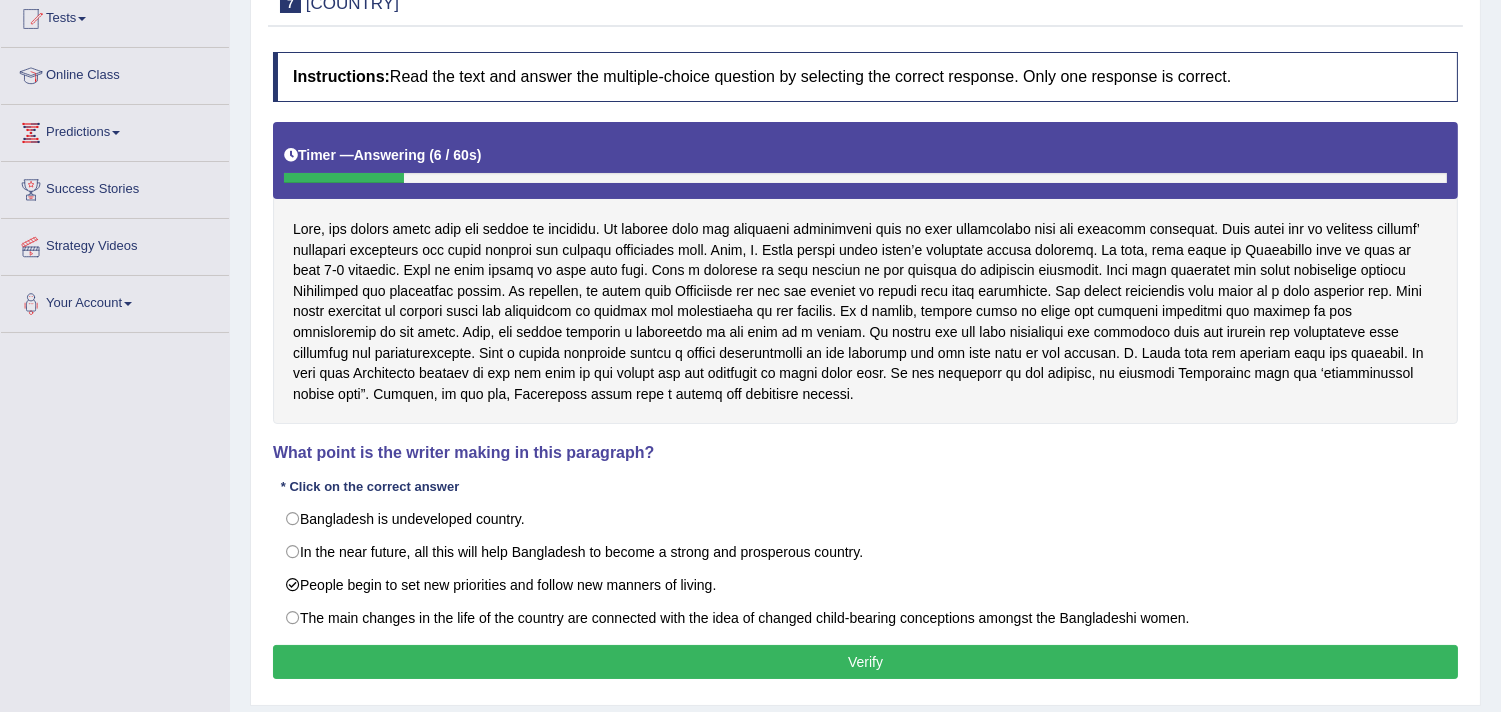 click on "Verify" at bounding box center [865, 662] 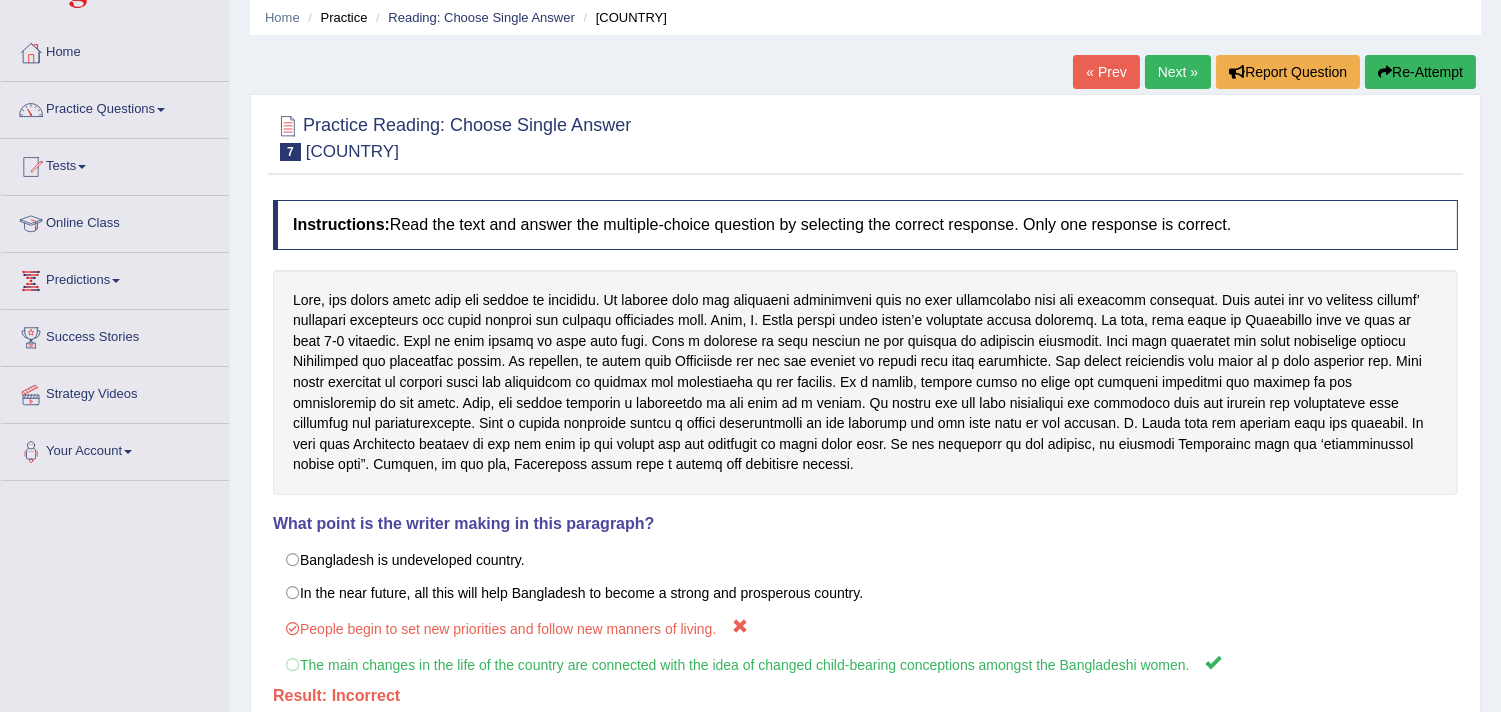 scroll, scrollTop: 44, scrollLeft: 0, axis: vertical 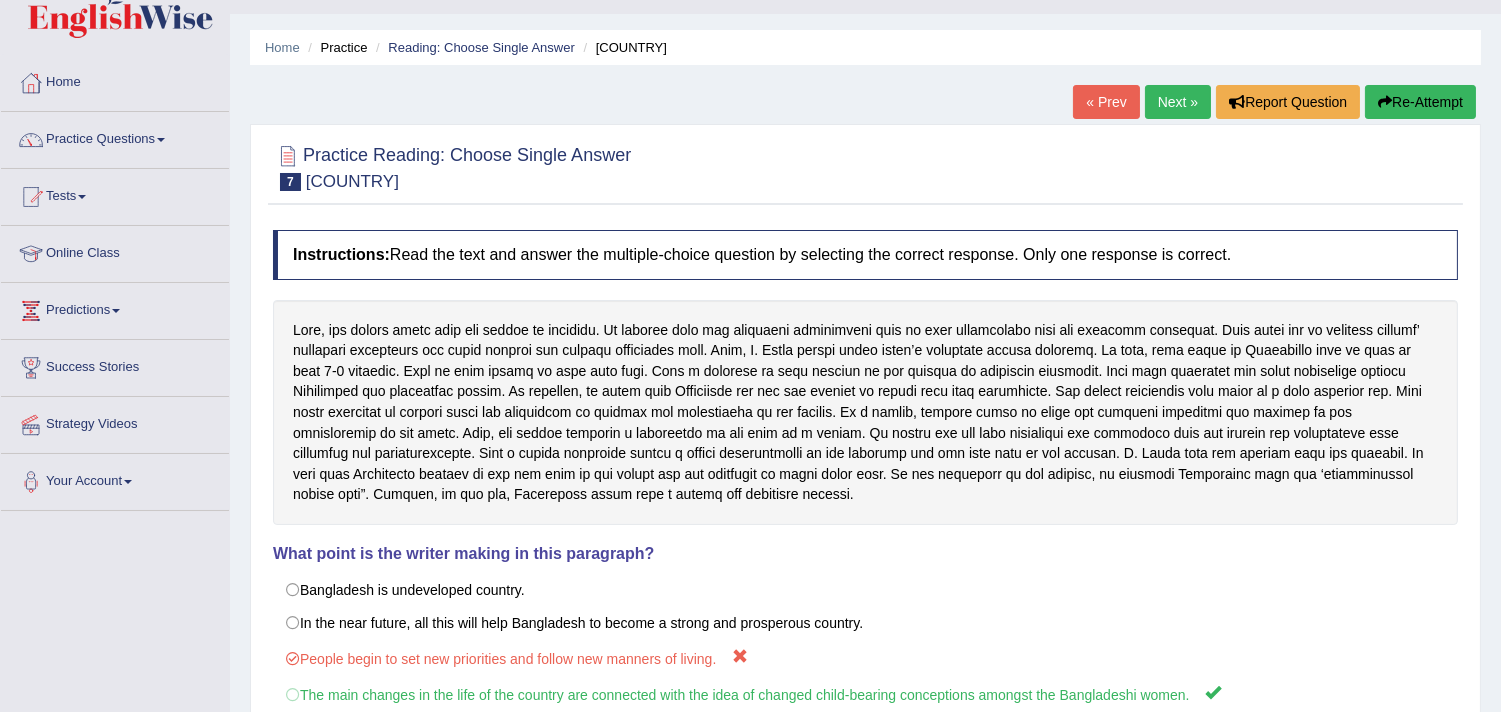 click on "Next »" at bounding box center (1178, 102) 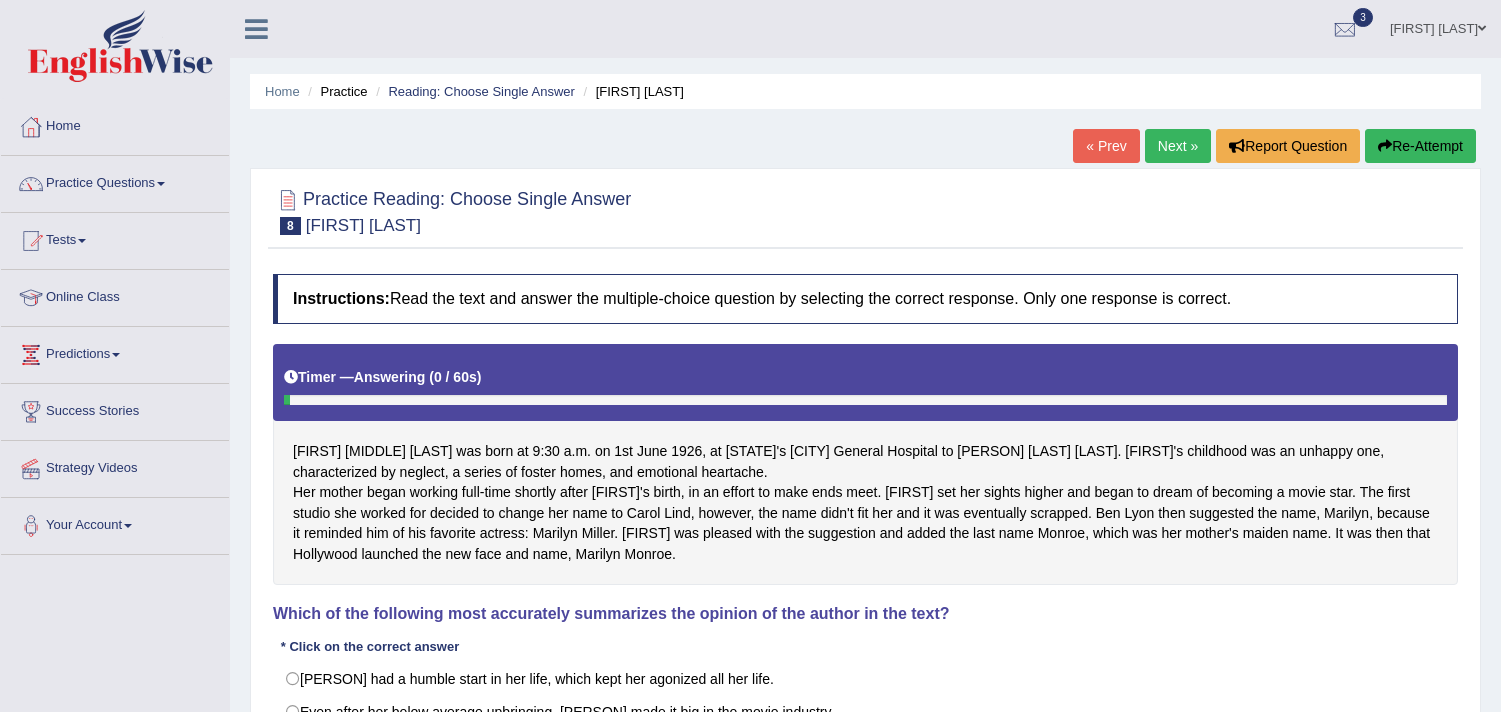 scroll, scrollTop: 0, scrollLeft: 0, axis: both 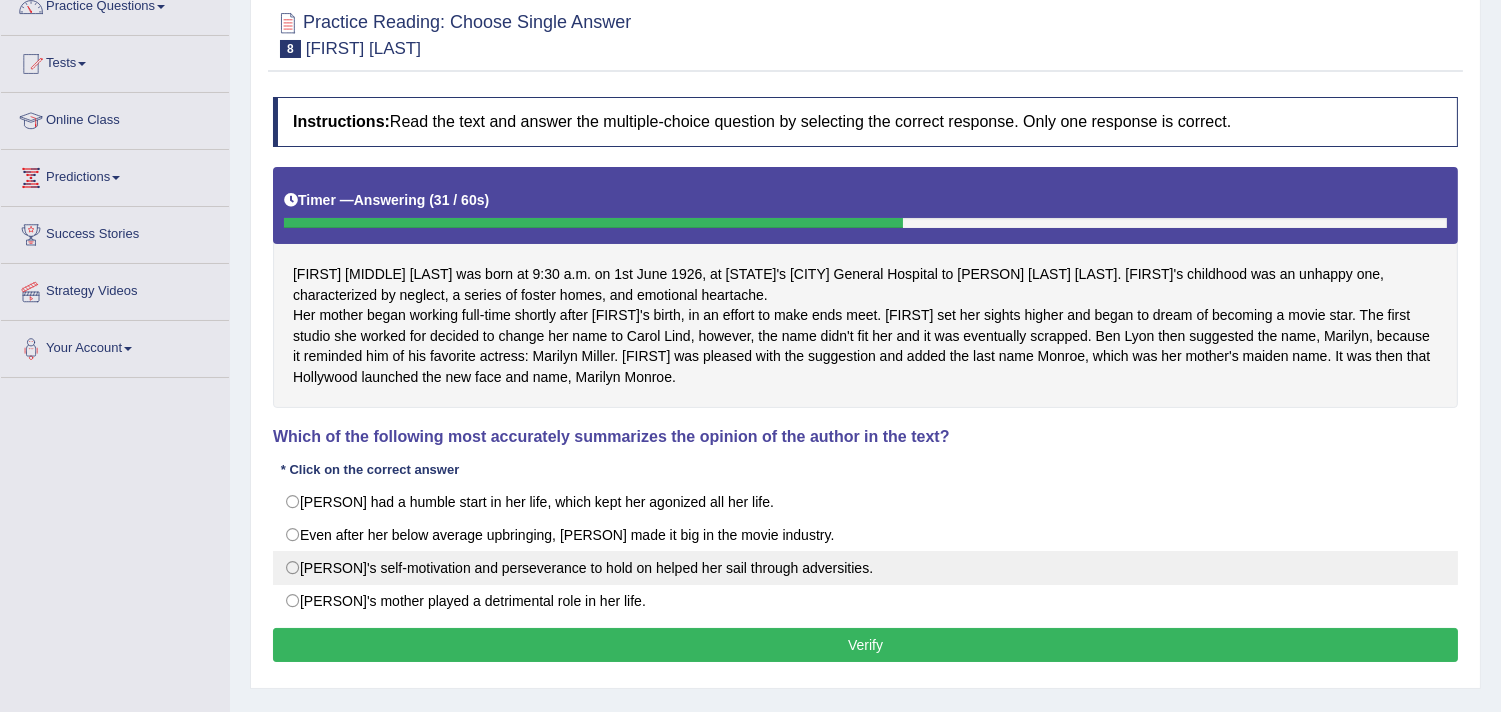 click on "Marilyn's self-motivation and perseverance to hold on helped her sail through adversities." at bounding box center [865, 568] 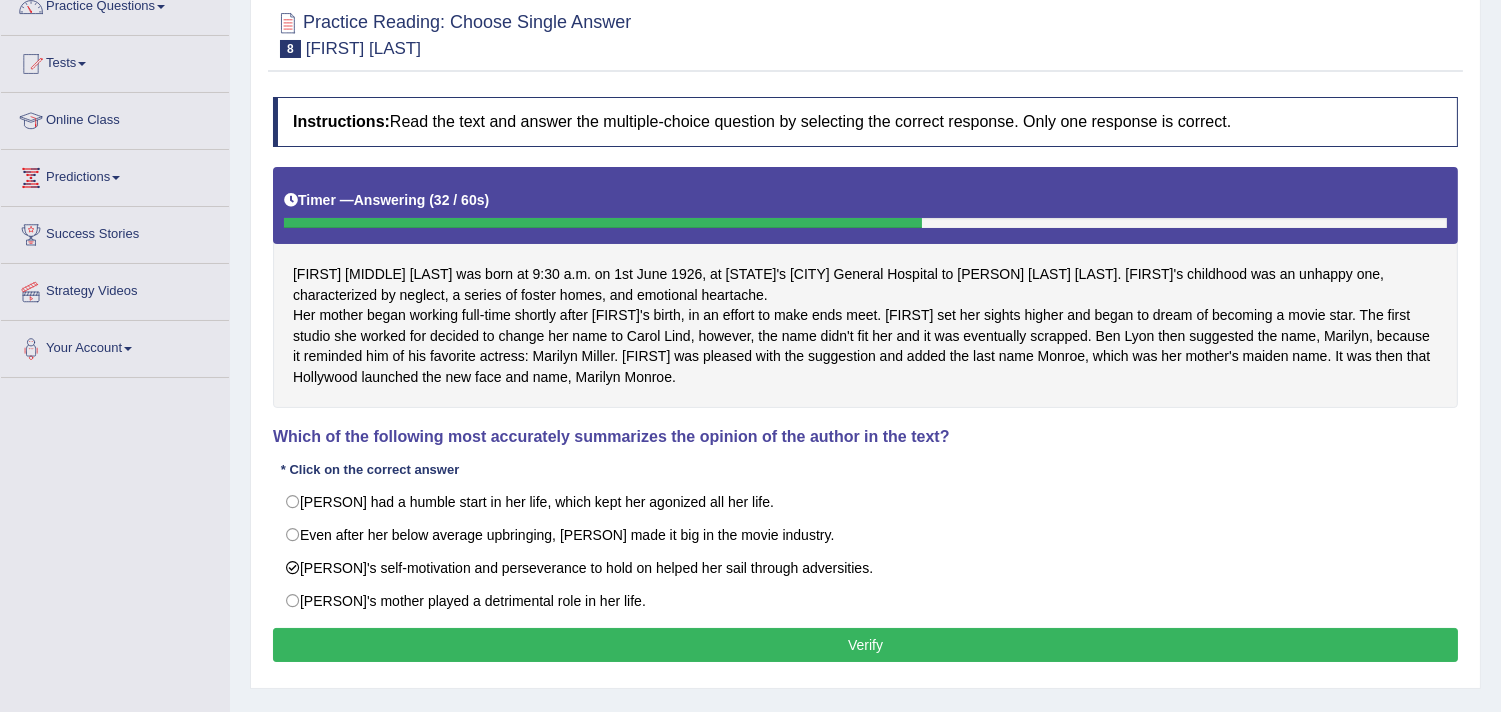 click on "Verify" at bounding box center [865, 645] 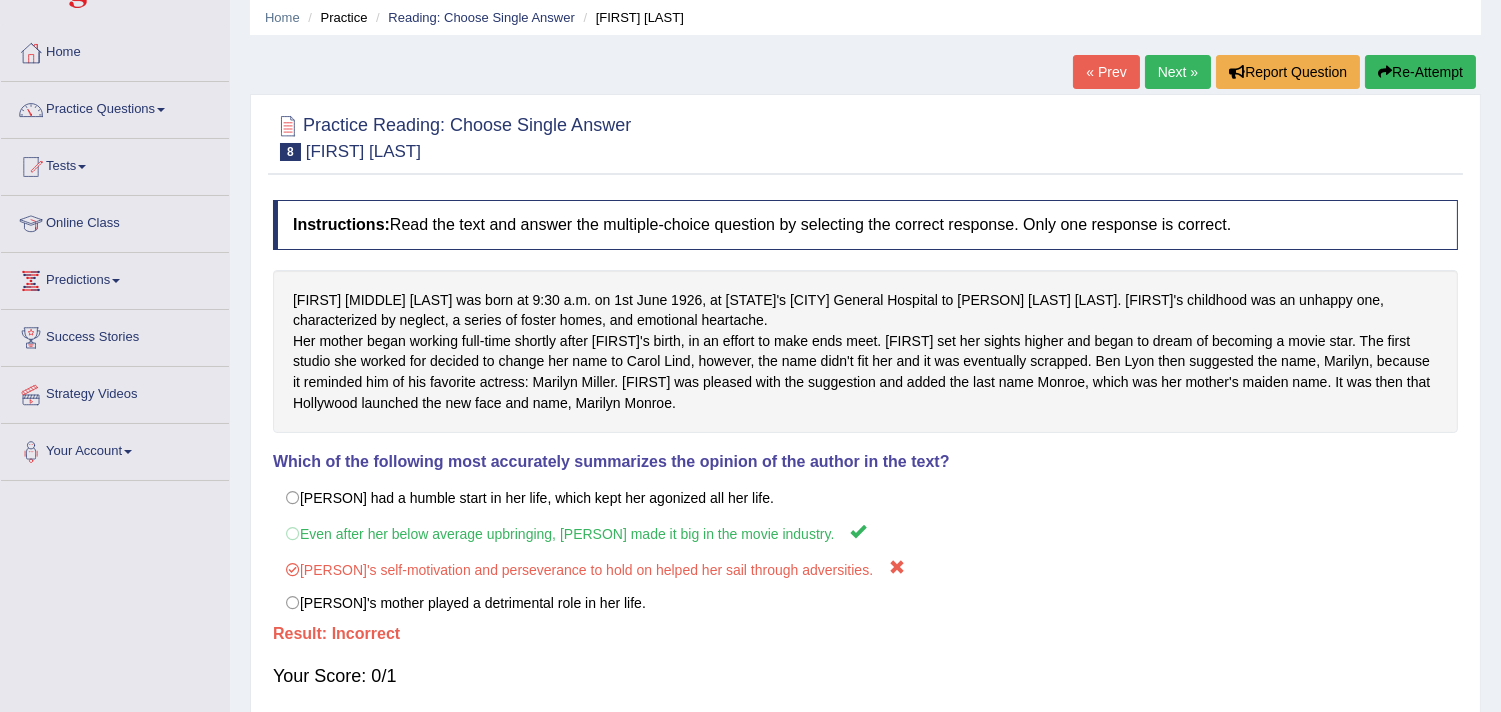 scroll, scrollTop: 30, scrollLeft: 0, axis: vertical 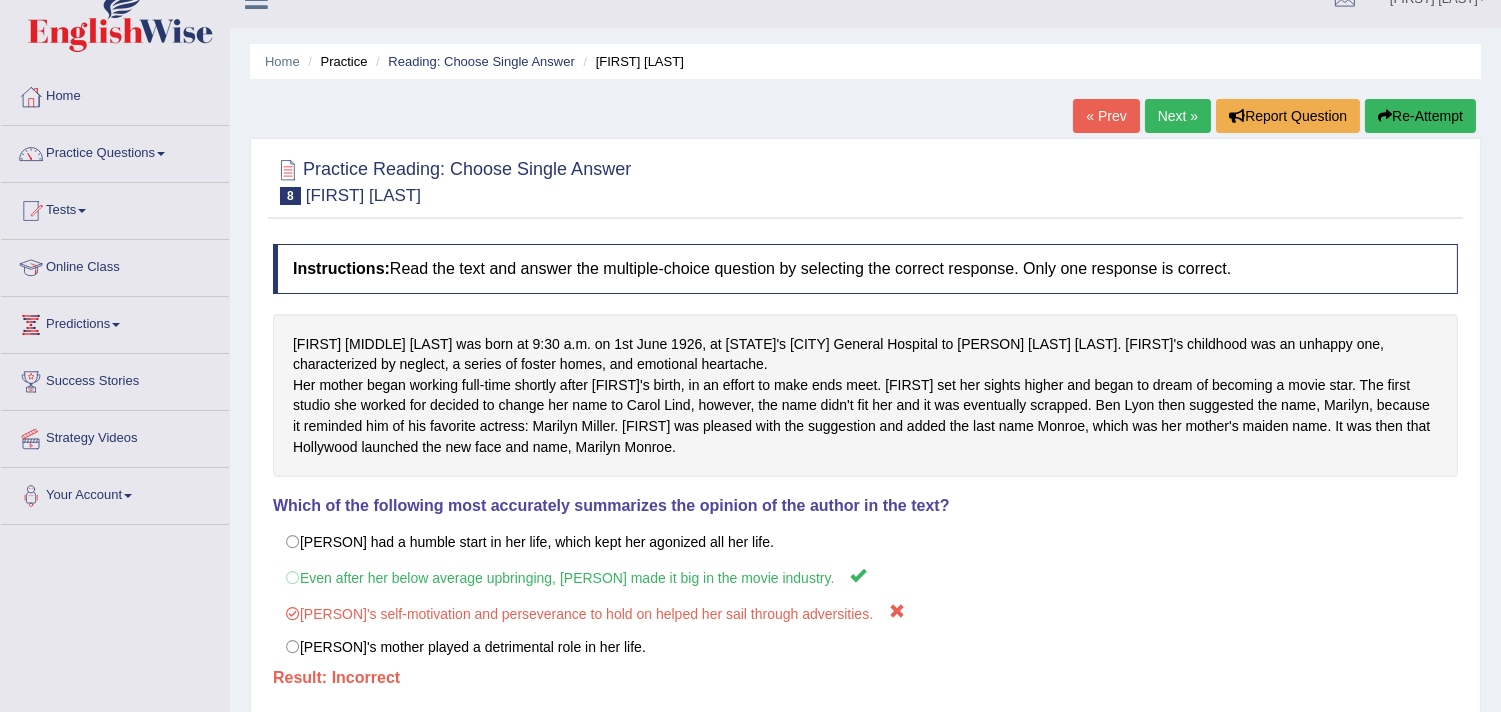 click on "Next »" at bounding box center [1178, 116] 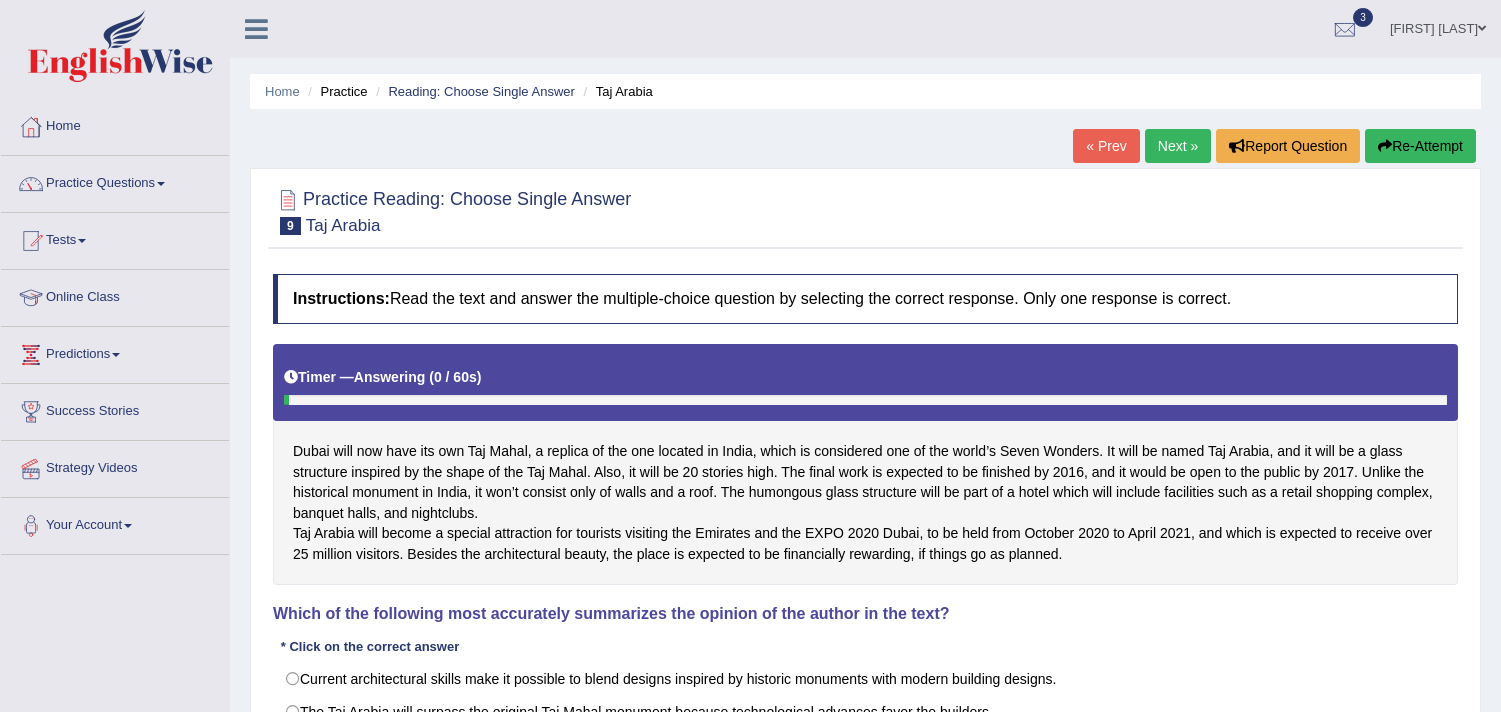 scroll, scrollTop: 0, scrollLeft: 0, axis: both 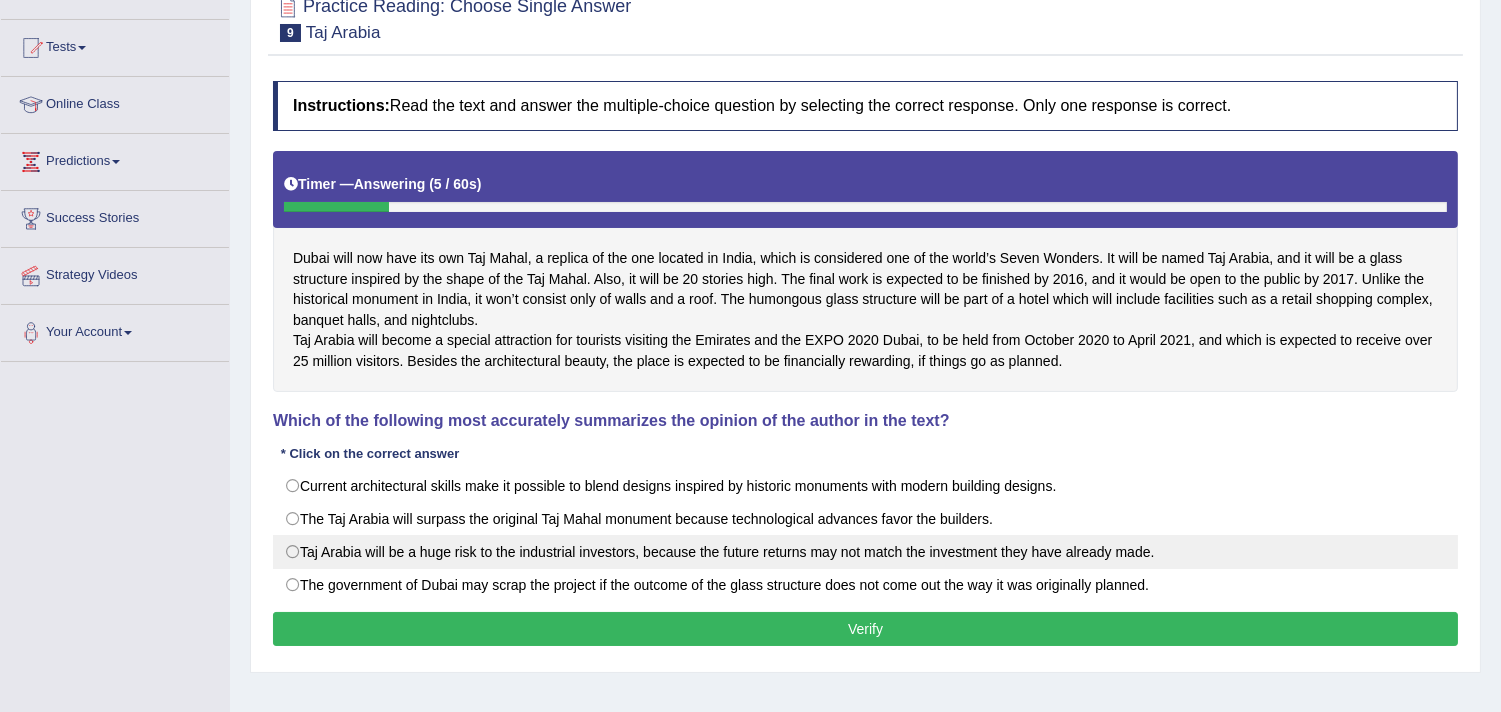 click on "Taj Arabia will be a huge risk to the industrial investors, because the future returns may not match the investment they have already made." at bounding box center [865, 552] 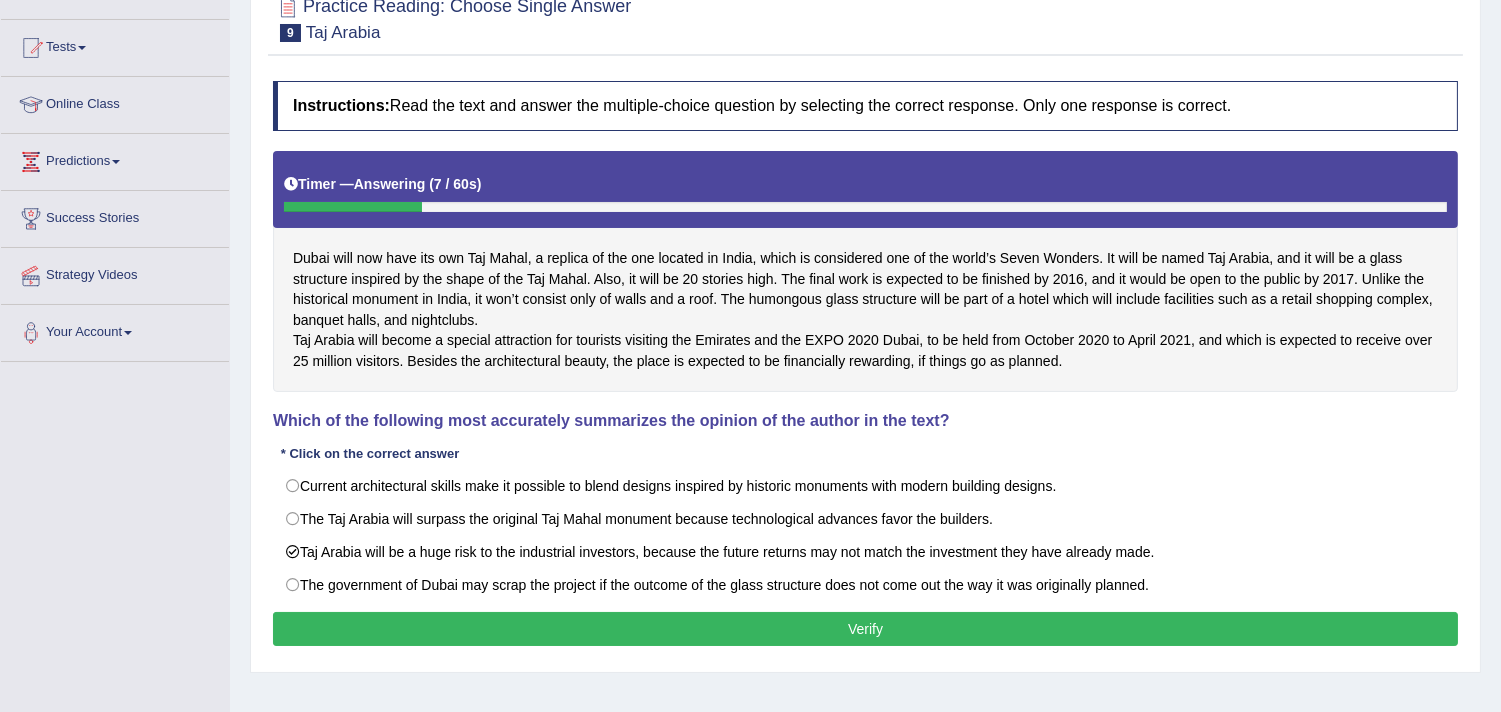 click on "Verify" at bounding box center [865, 629] 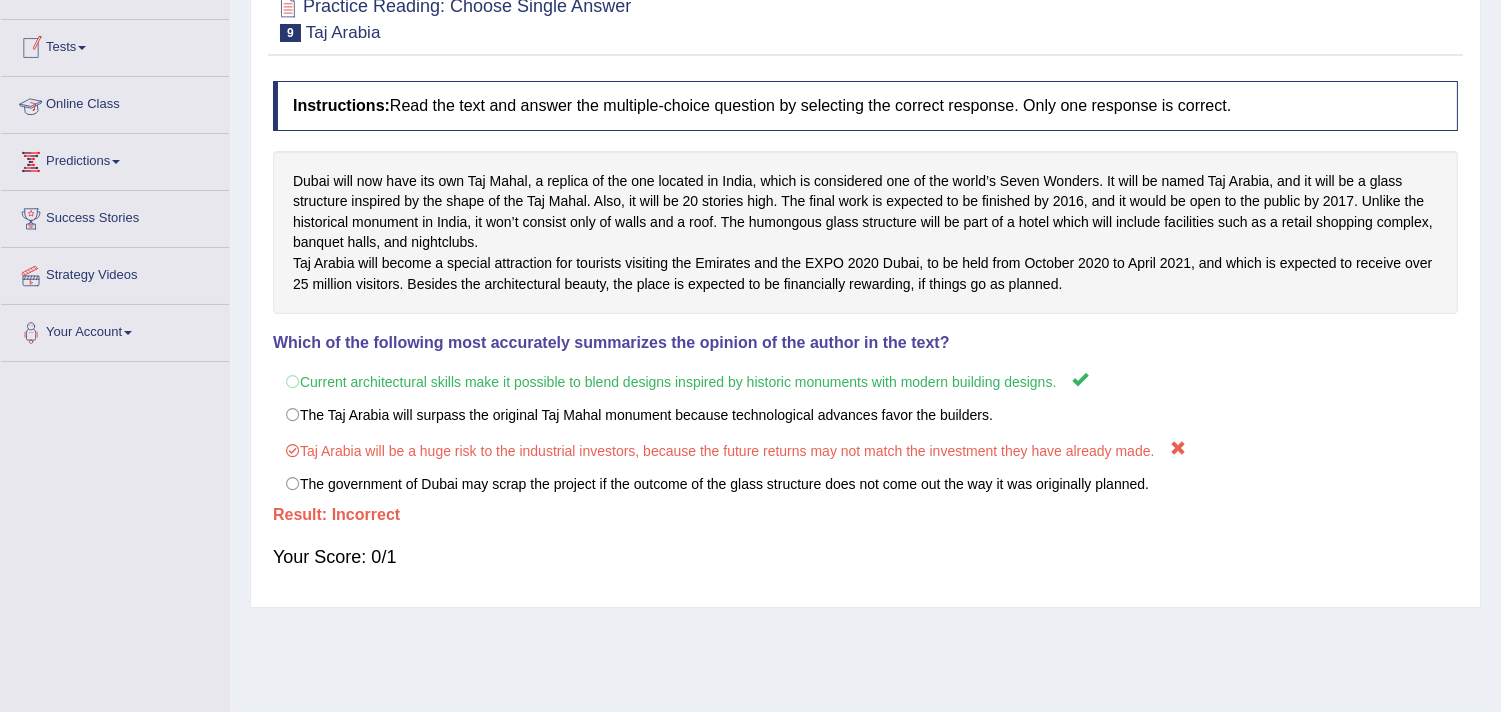 click on "Online Class" at bounding box center [115, 102] 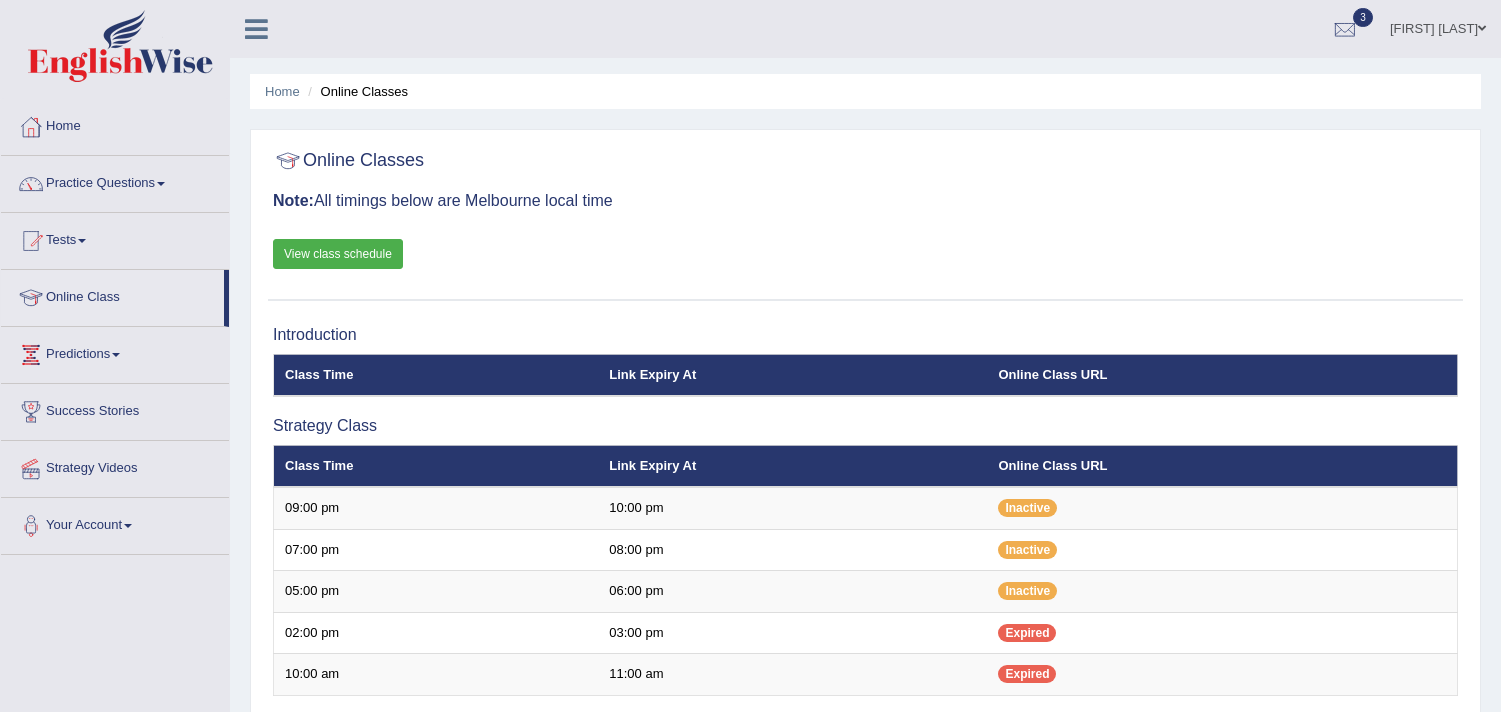 scroll, scrollTop: 0, scrollLeft: 0, axis: both 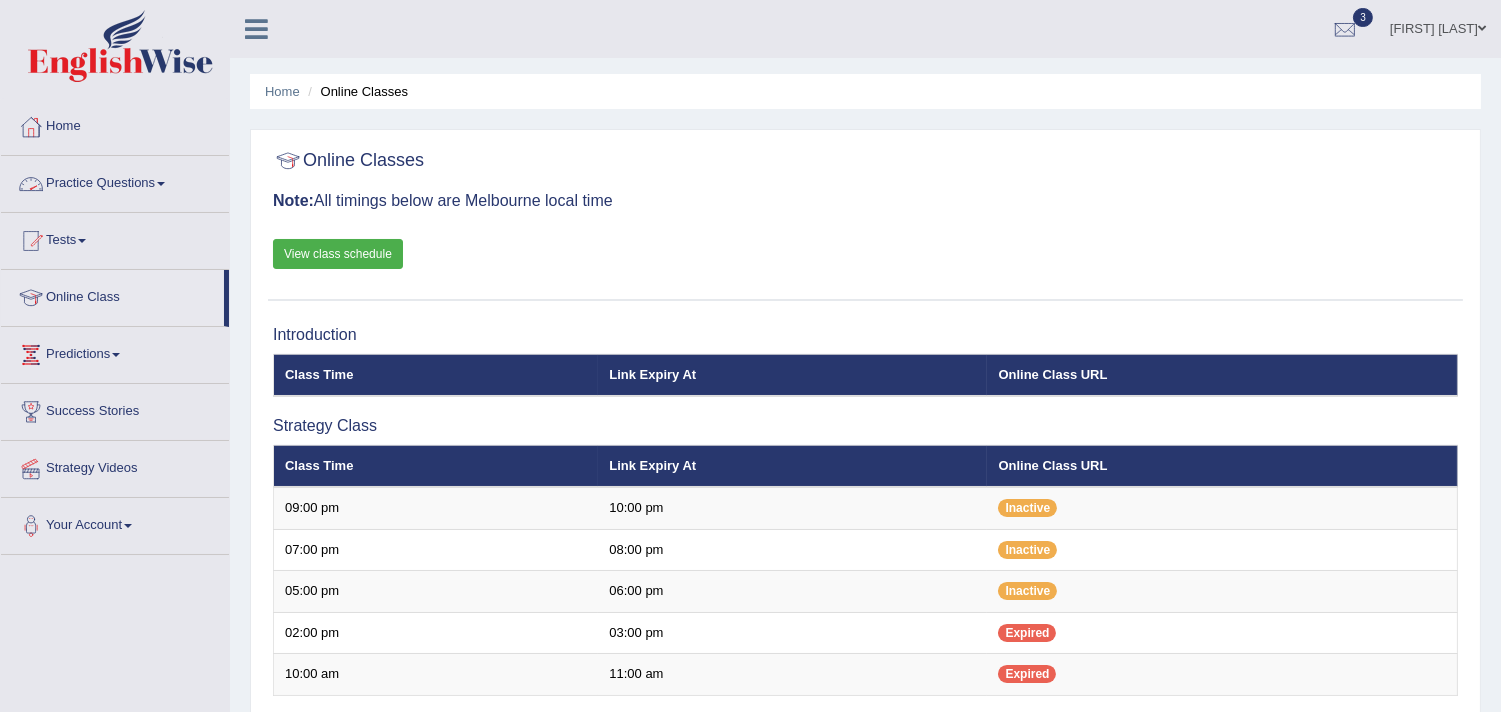 click on "Practice Questions" at bounding box center (115, 181) 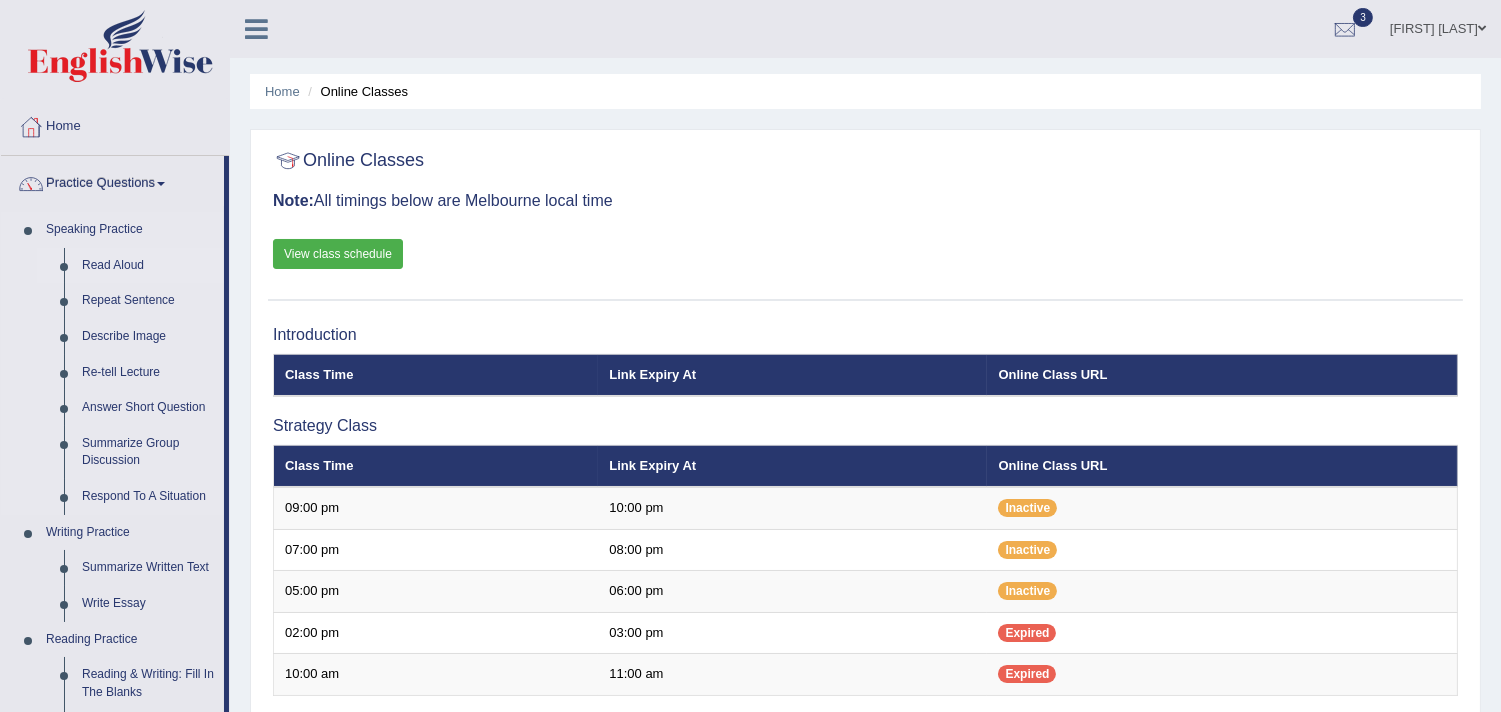 click on "Read Aloud" at bounding box center (148, 266) 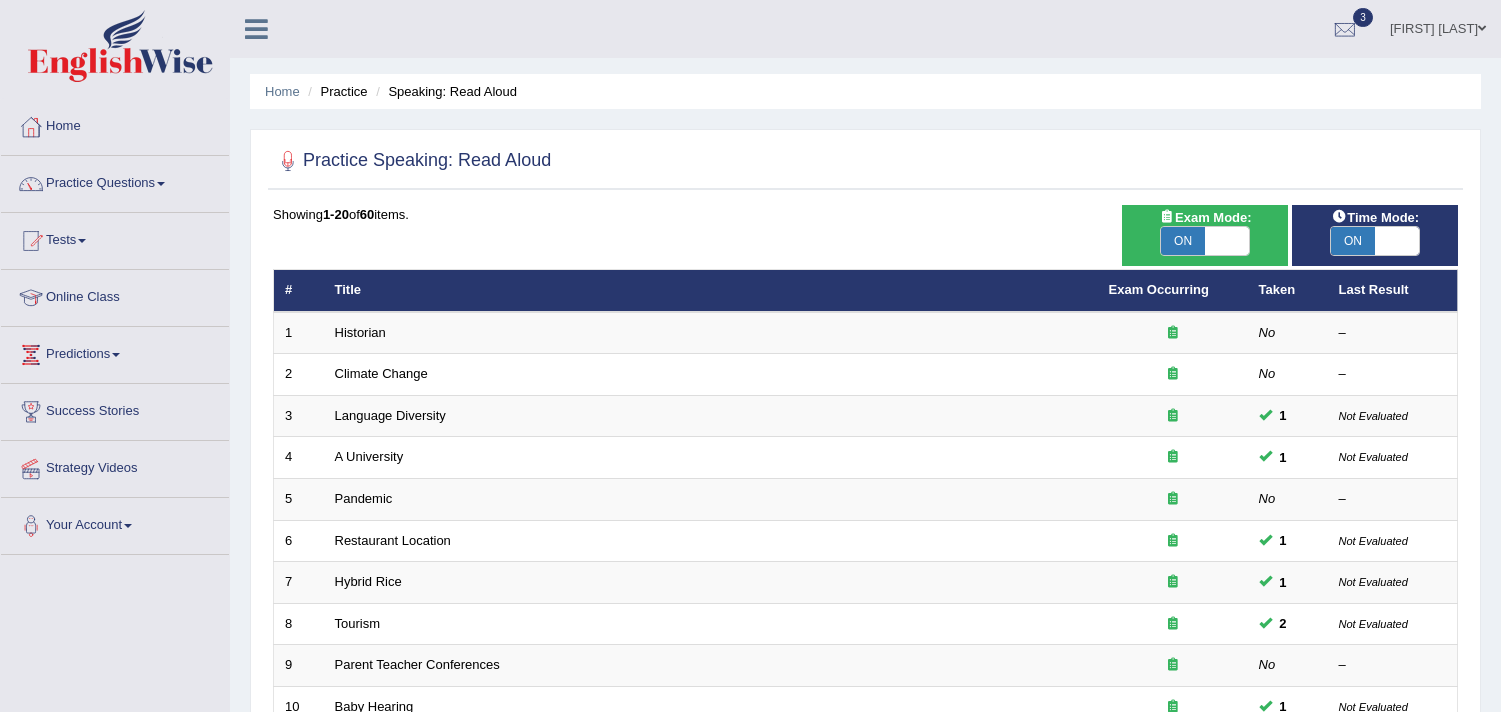 scroll, scrollTop: 0, scrollLeft: 0, axis: both 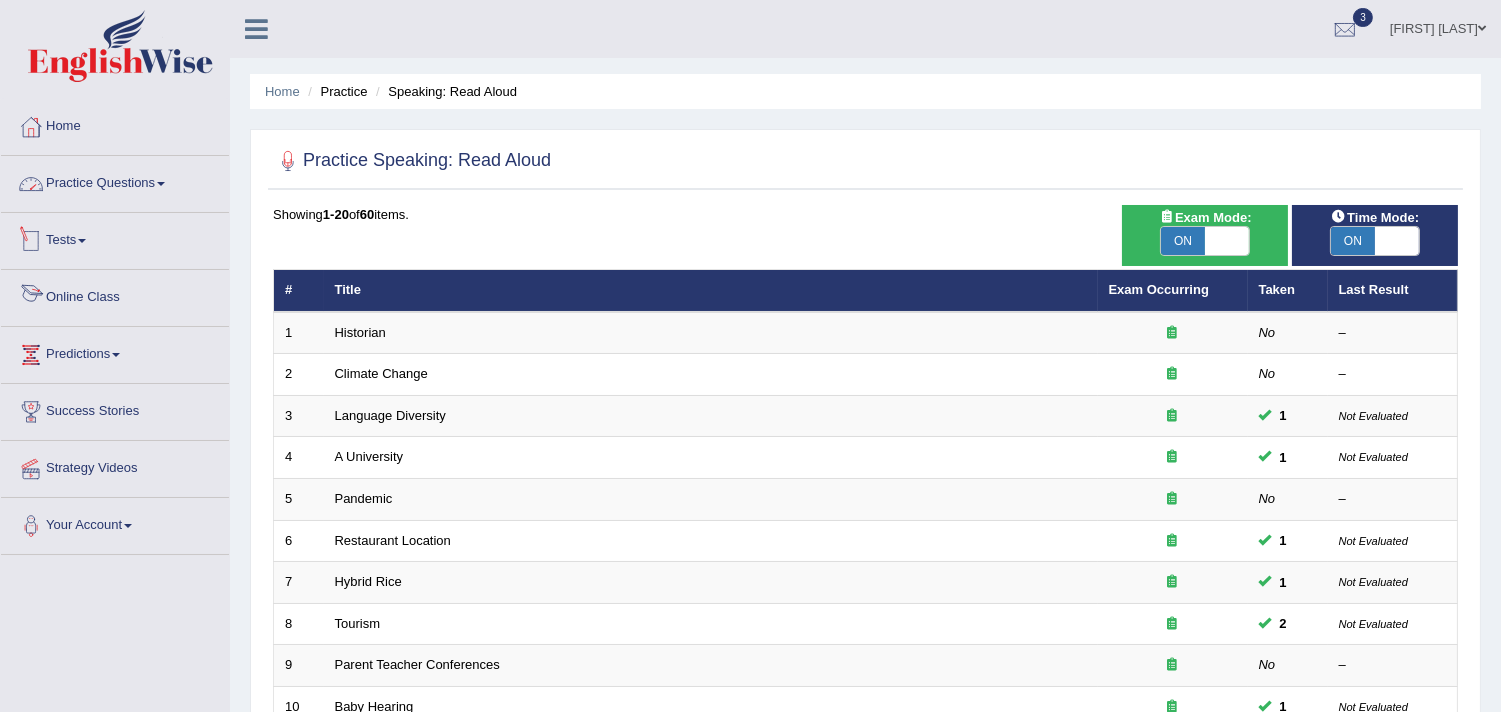 click on "Practice Questions" at bounding box center [115, 181] 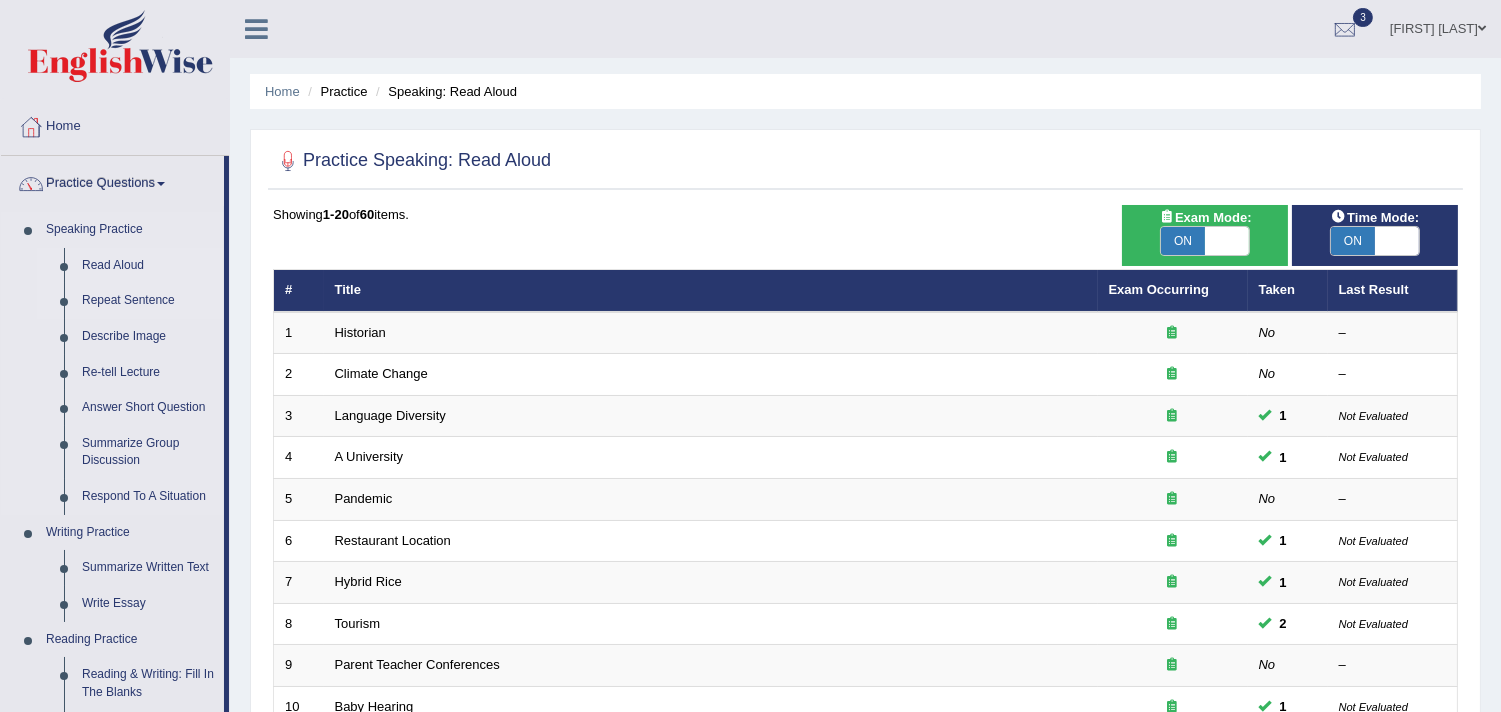 click on "Repeat Sentence" at bounding box center [148, 301] 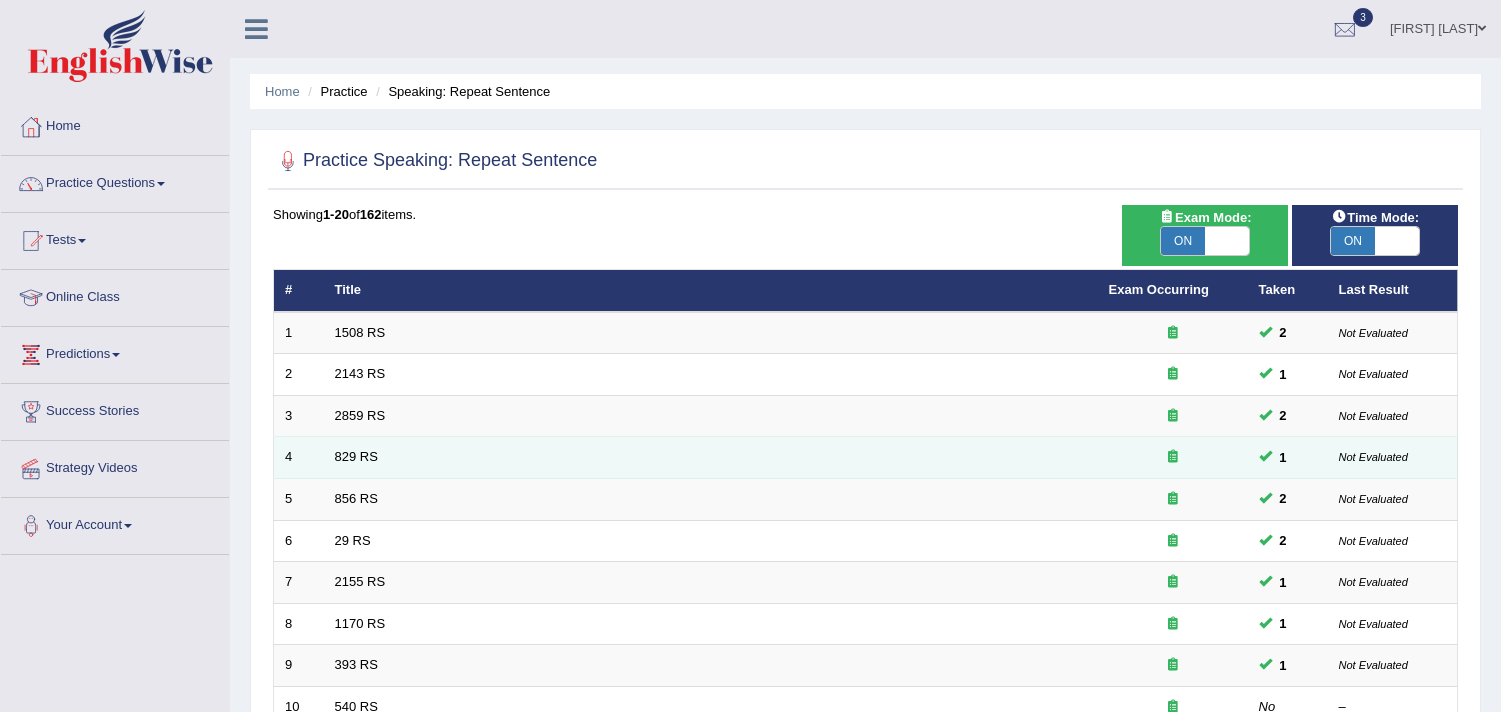 scroll, scrollTop: 0, scrollLeft: 0, axis: both 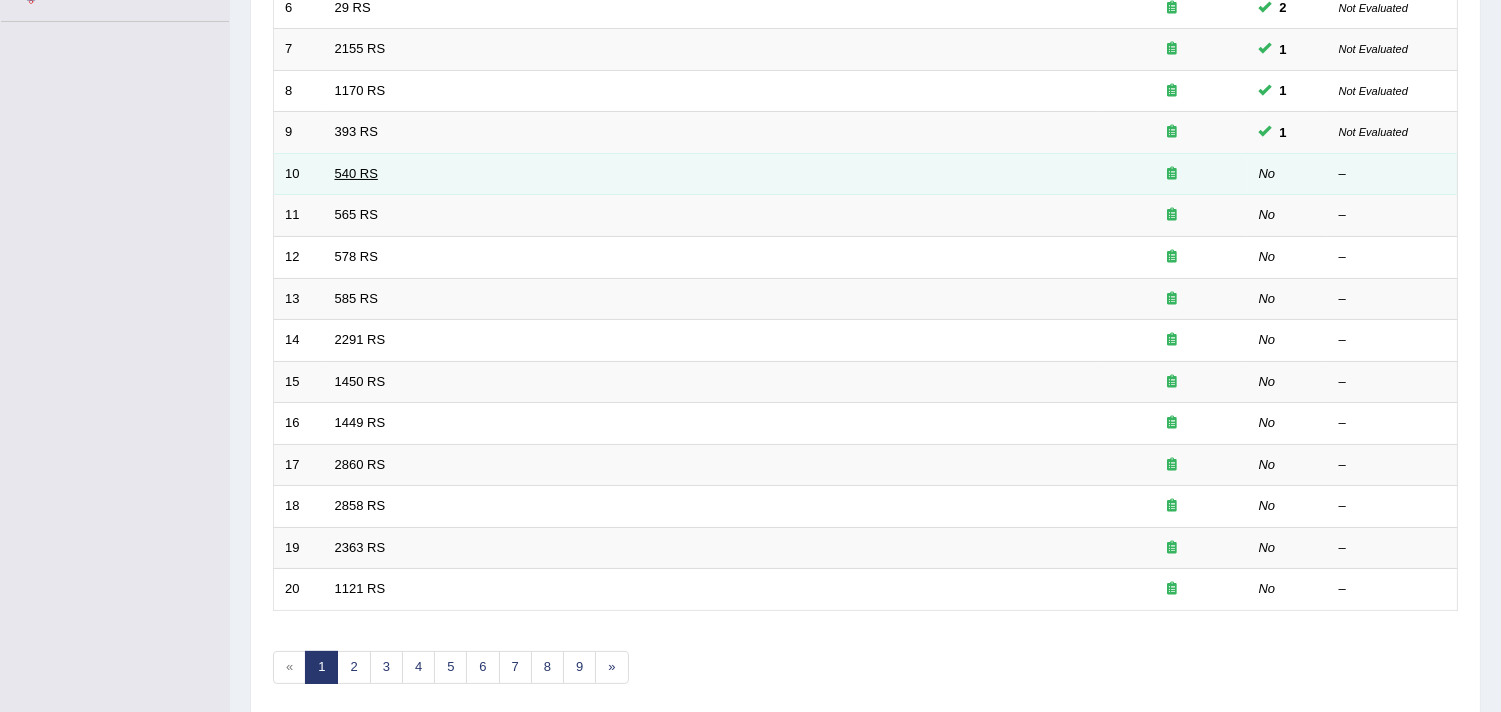 click on "540 RS" at bounding box center [356, 173] 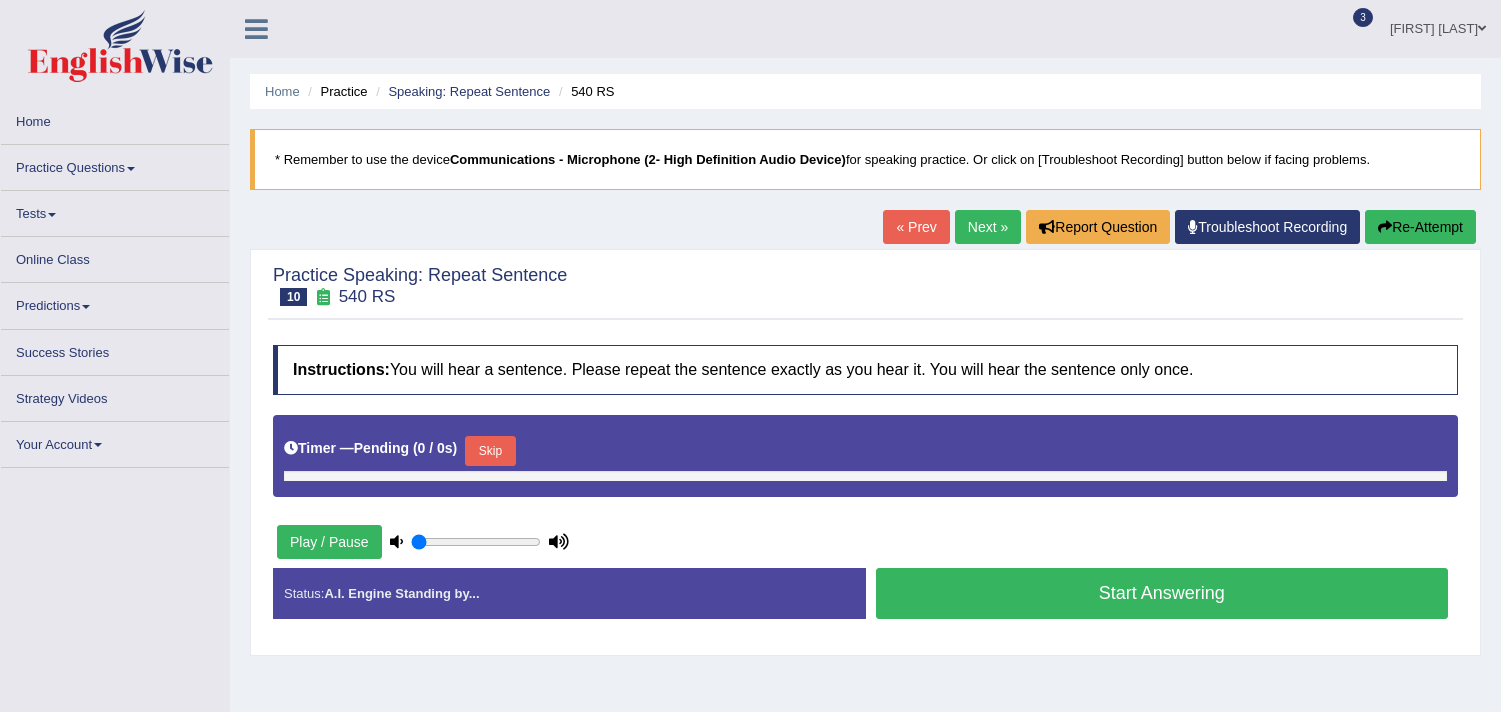 scroll, scrollTop: 0, scrollLeft: 0, axis: both 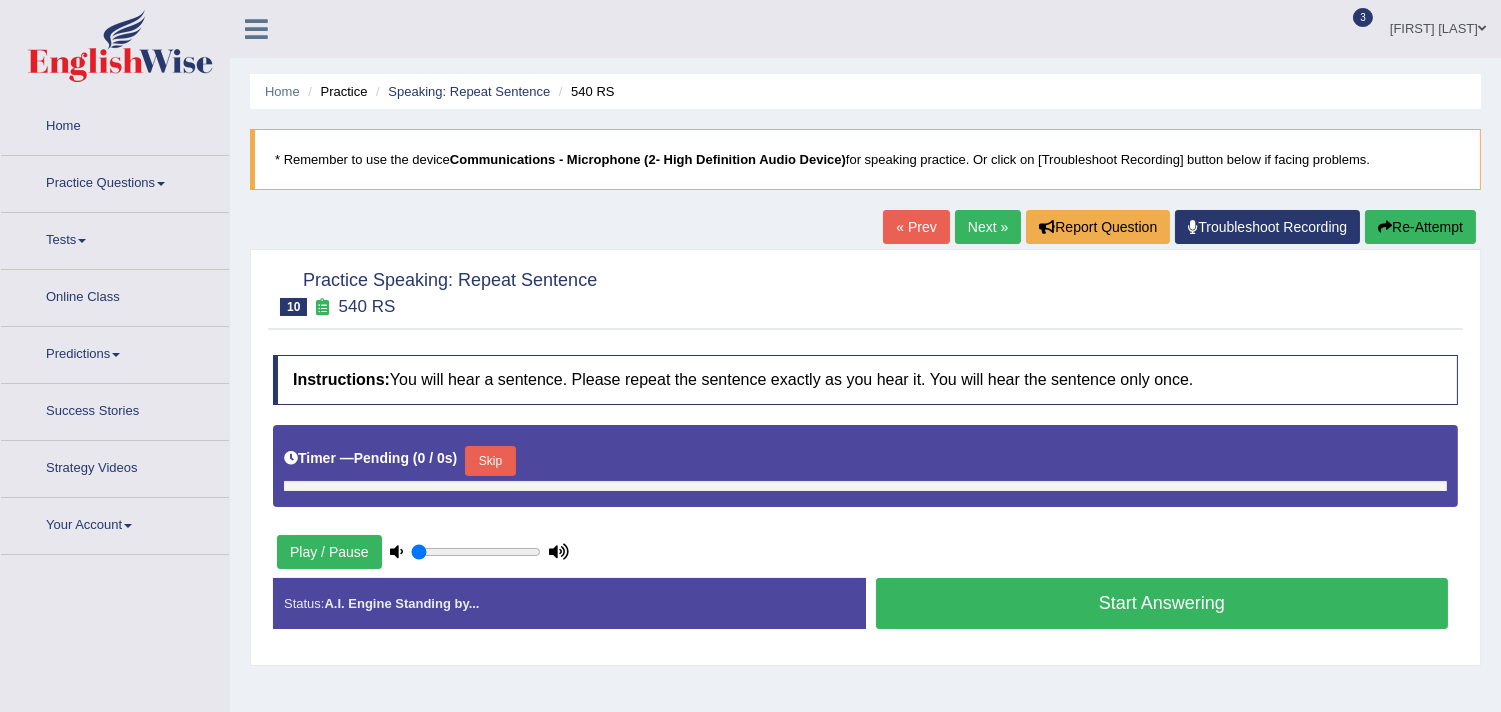 type on "0.7" 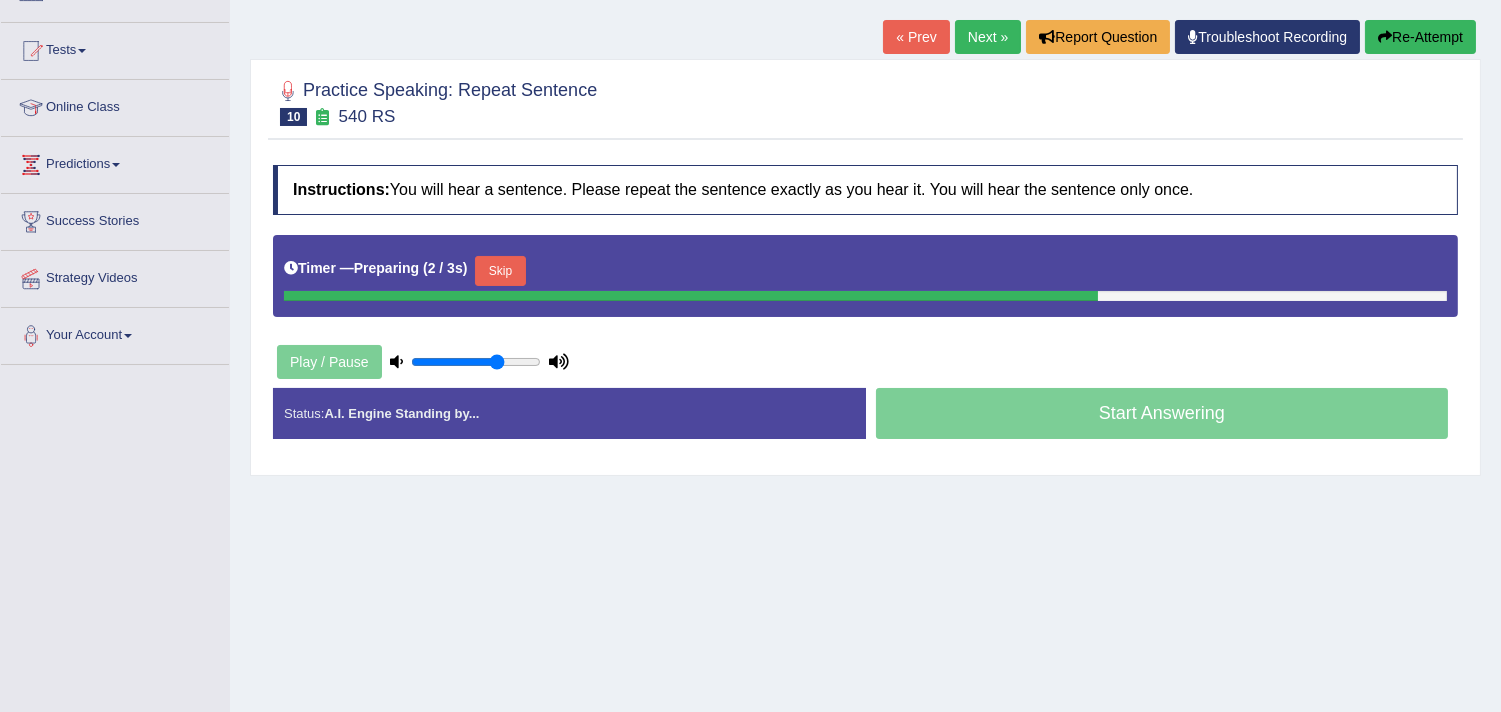scroll, scrollTop: 222, scrollLeft: 0, axis: vertical 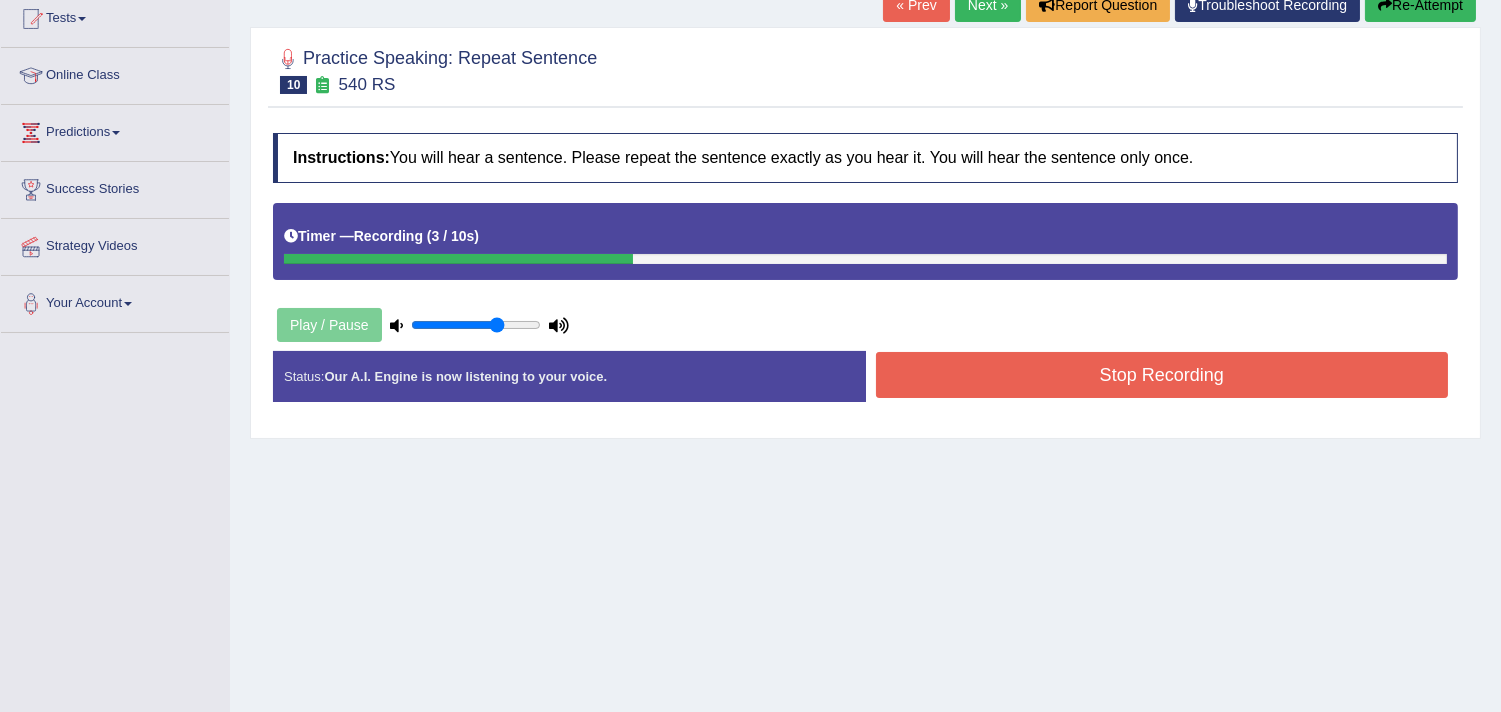 click on "Stop Recording" at bounding box center [1162, 375] 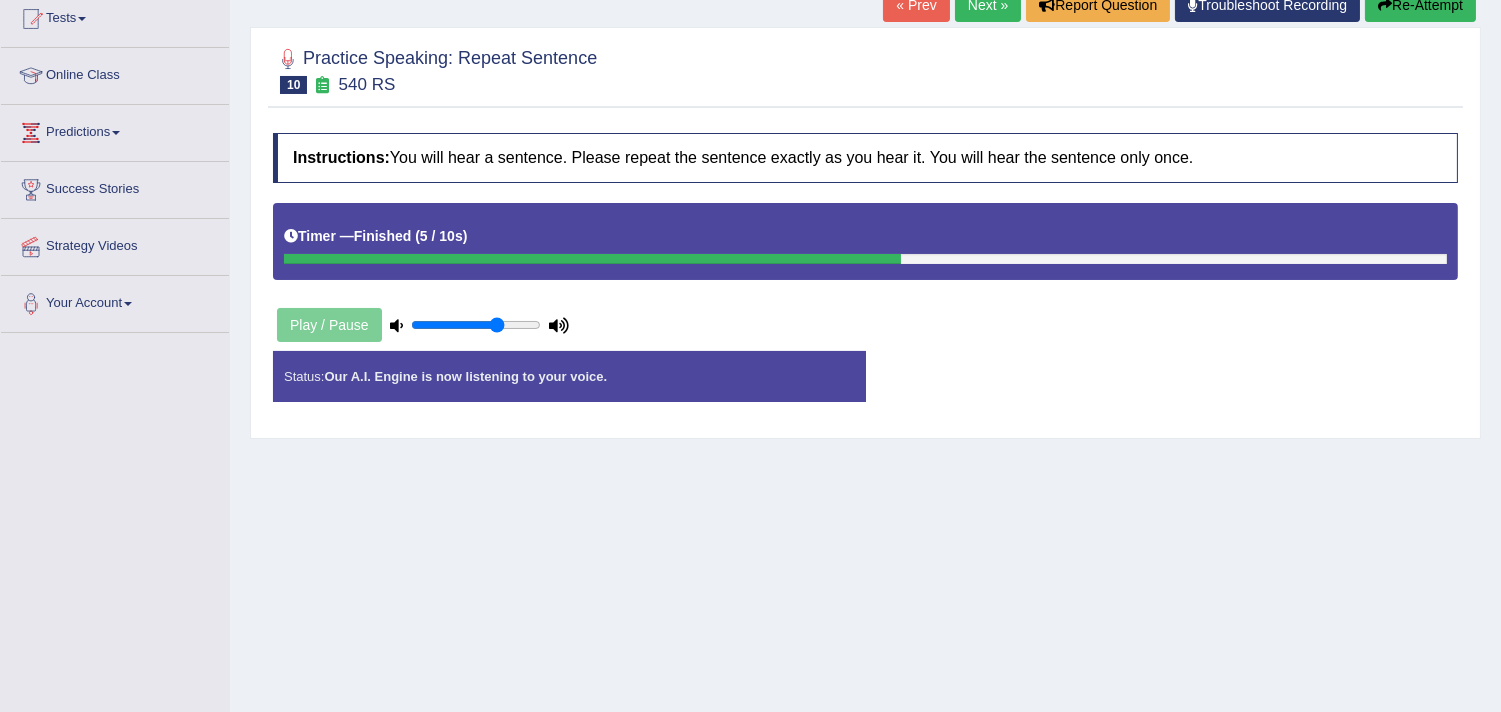 scroll, scrollTop: 266, scrollLeft: 0, axis: vertical 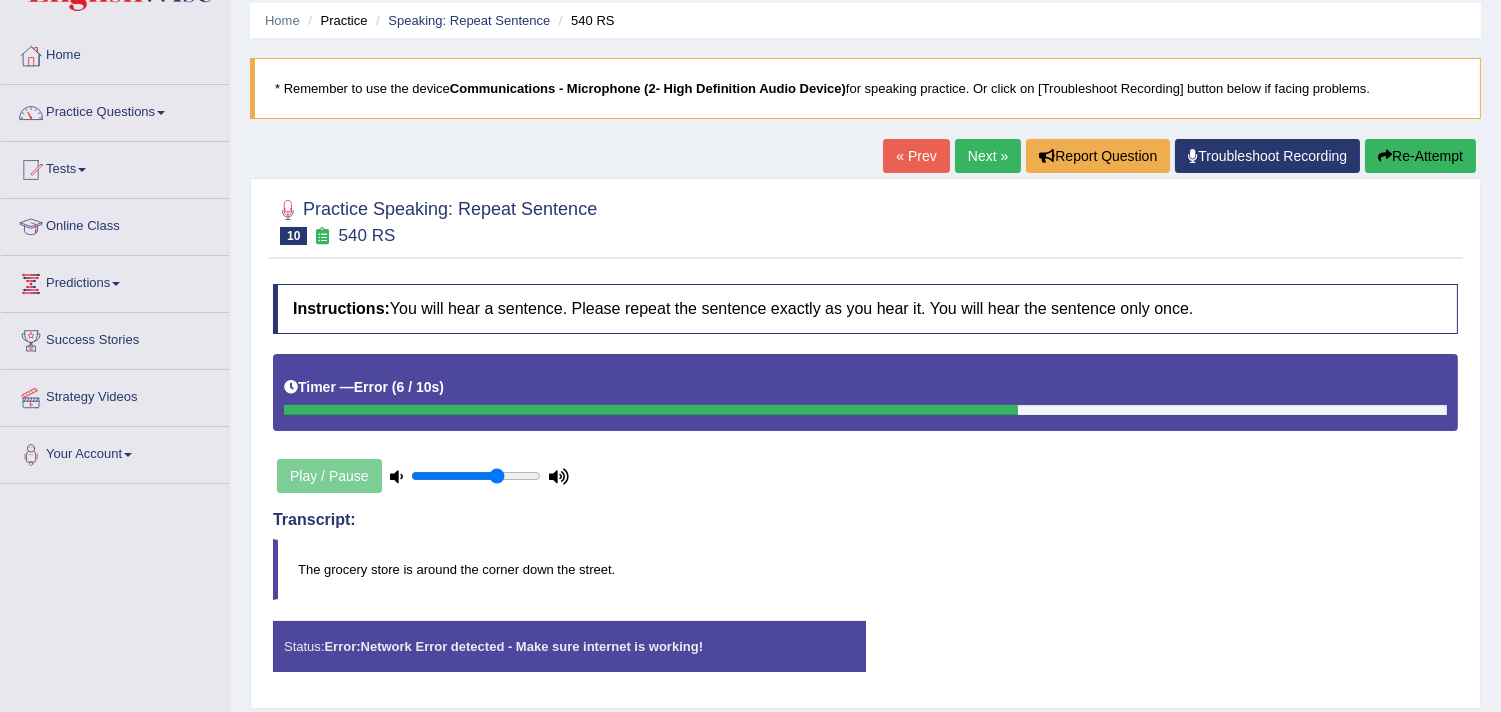 click on "Re-Attempt" at bounding box center (1420, 156) 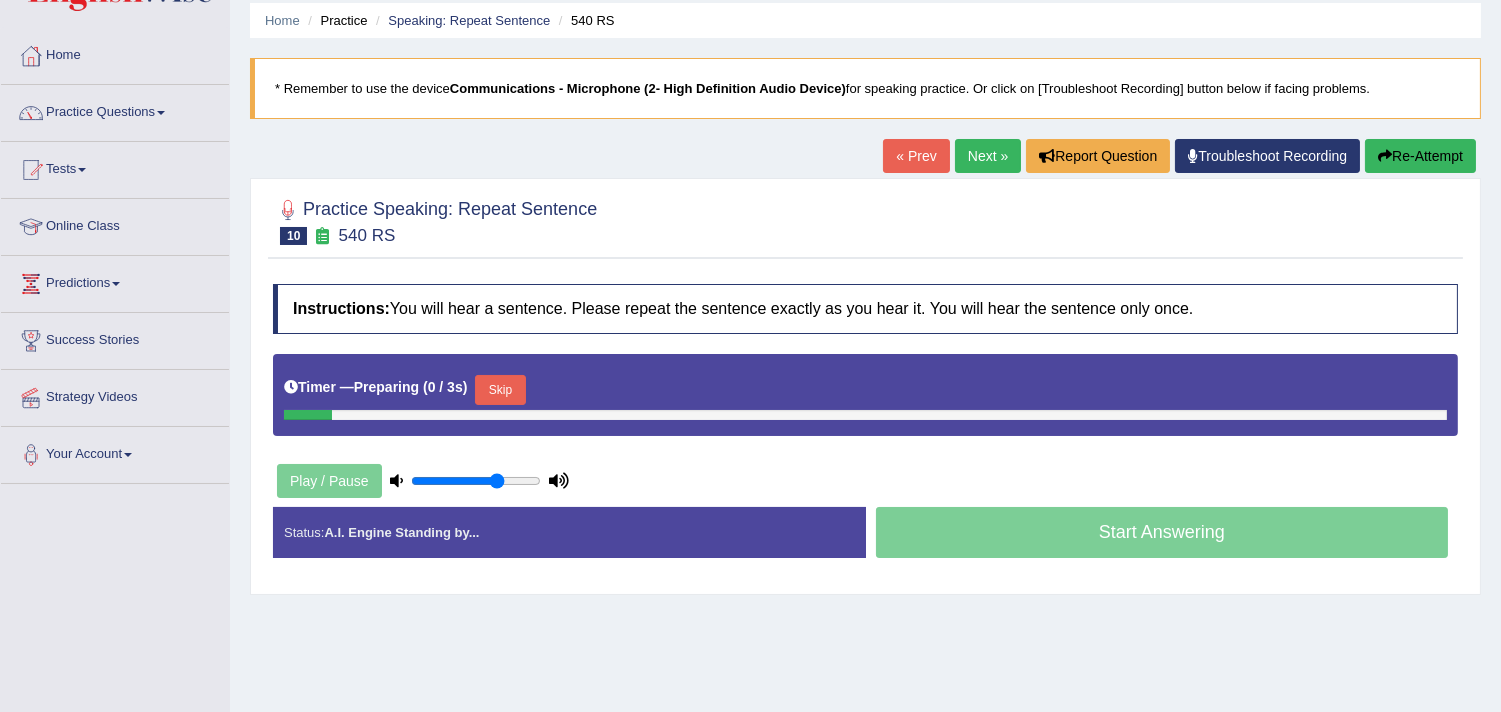 scroll, scrollTop: 71, scrollLeft: 0, axis: vertical 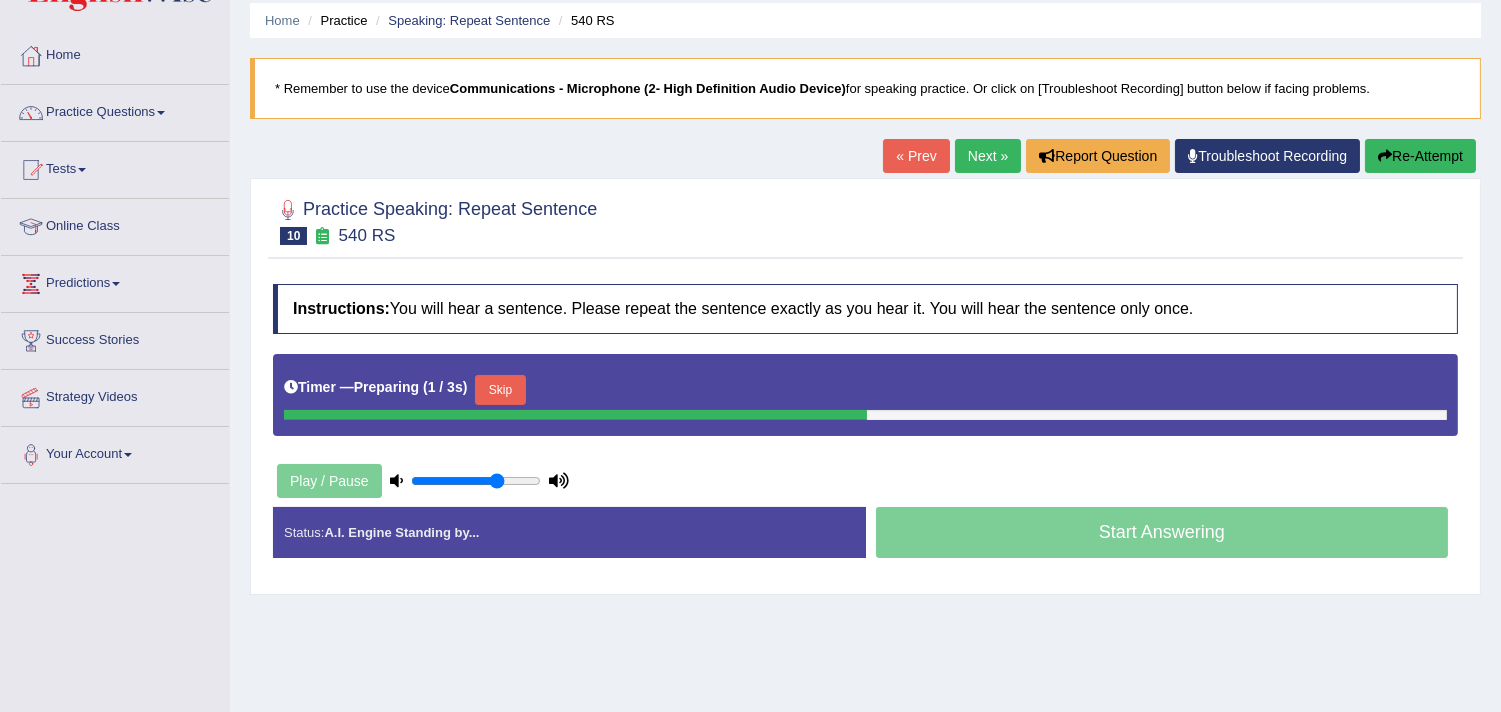 click on "Skip" at bounding box center (500, 390) 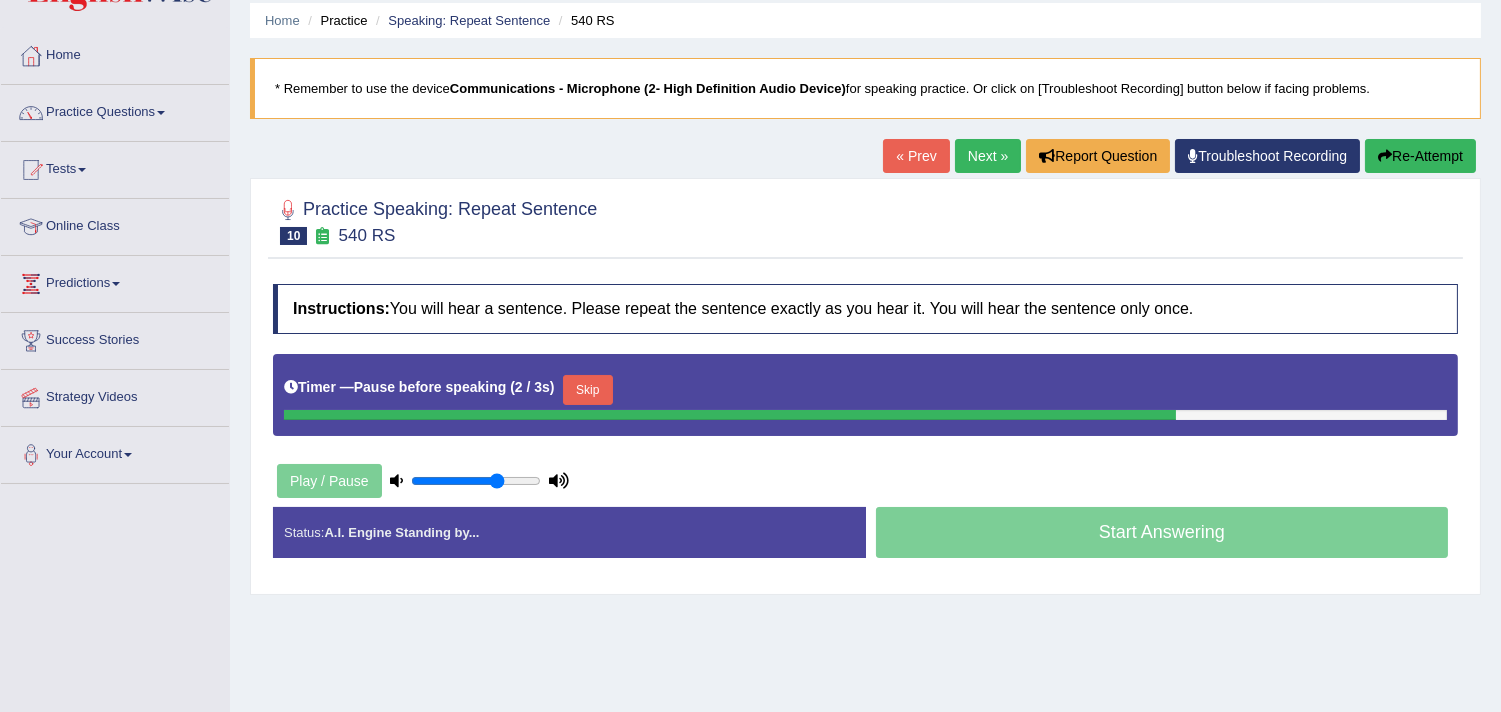 click on "Skip" at bounding box center (588, 390) 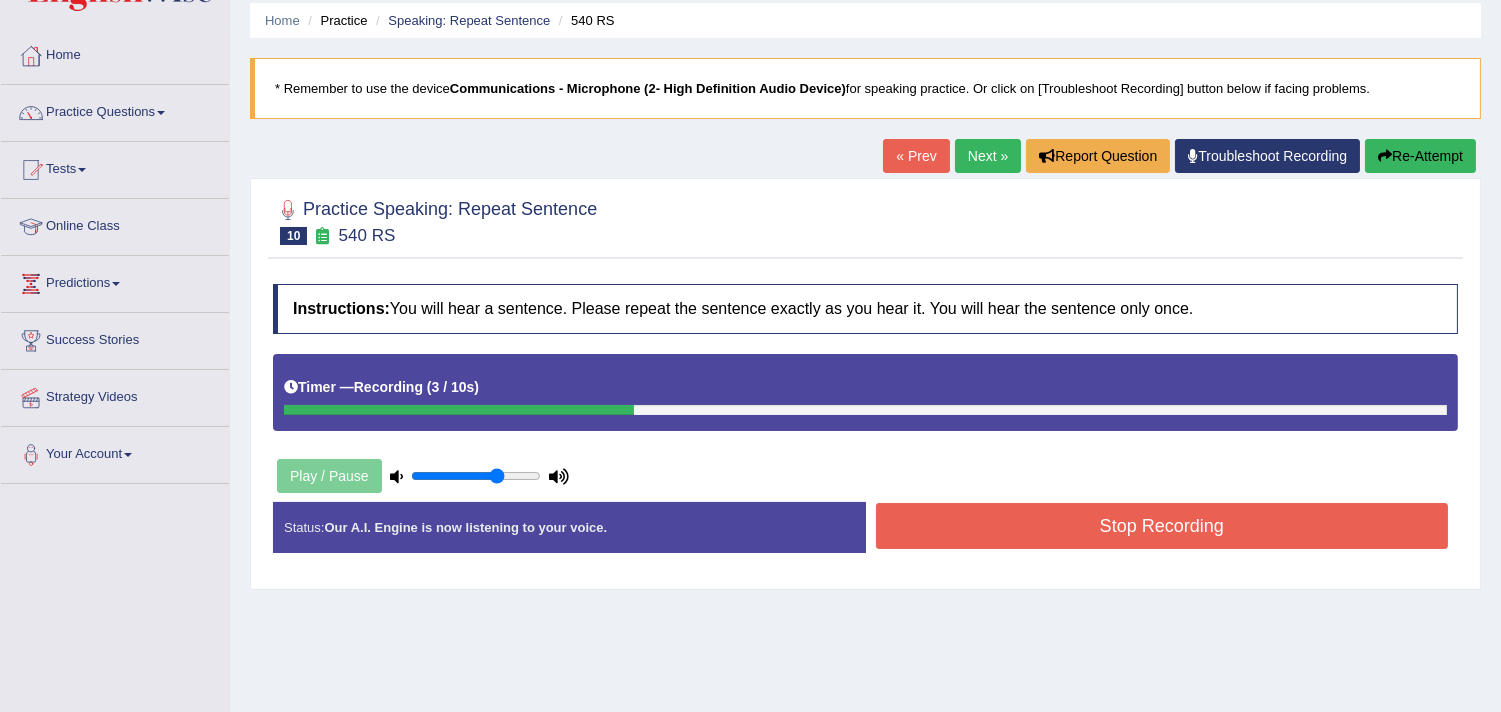 click on "Stop Recording" at bounding box center [1162, 526] 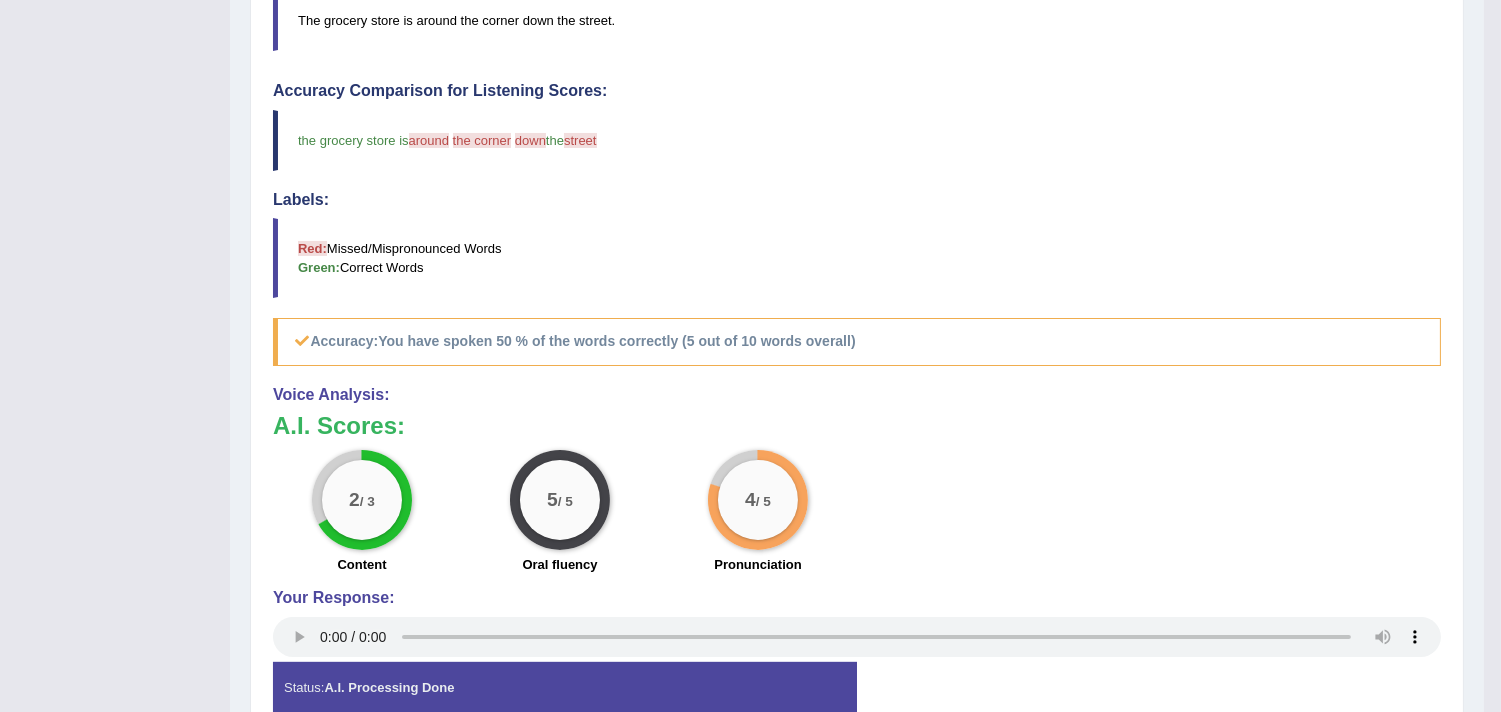 scroll, scrollTop: 723, scrollLeft: 0, axis: vertical 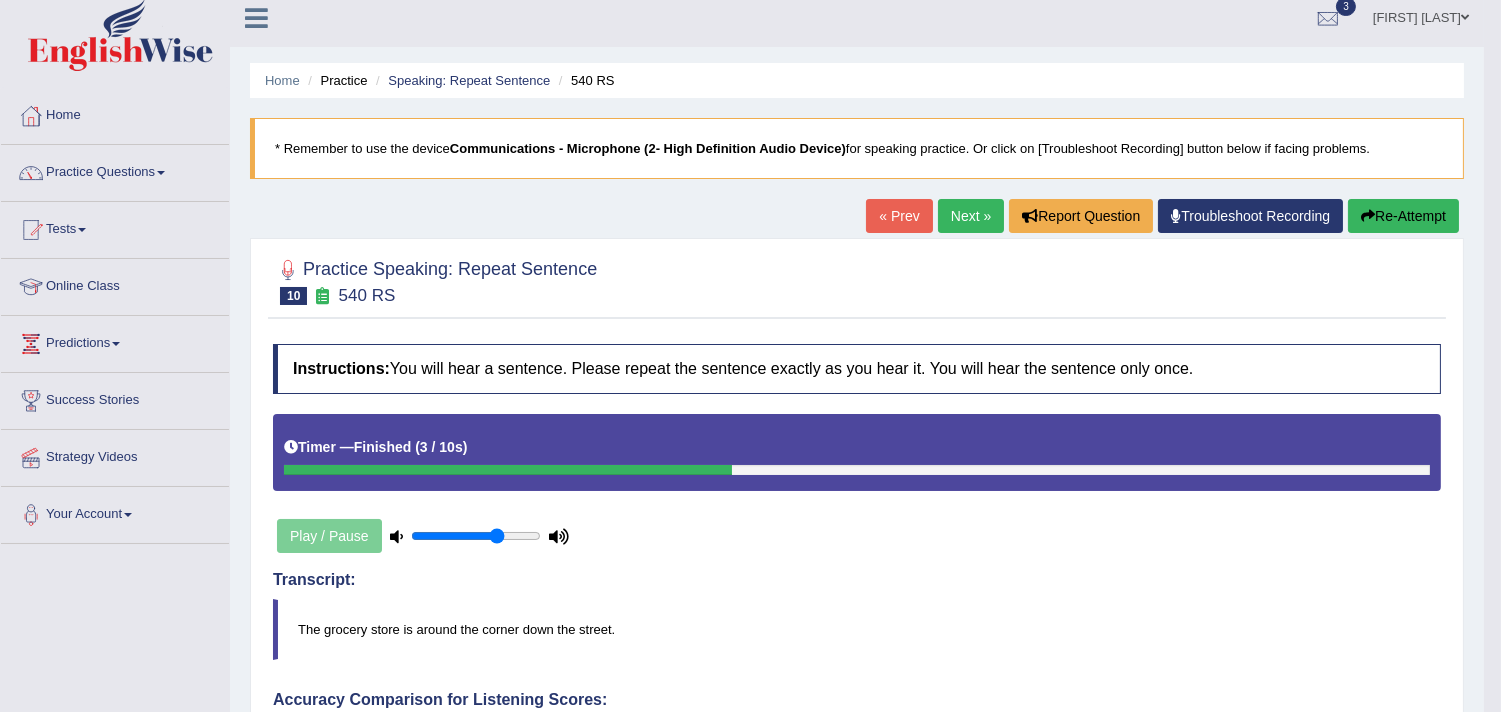 click on "Next »" at bounding box center (971, 216) 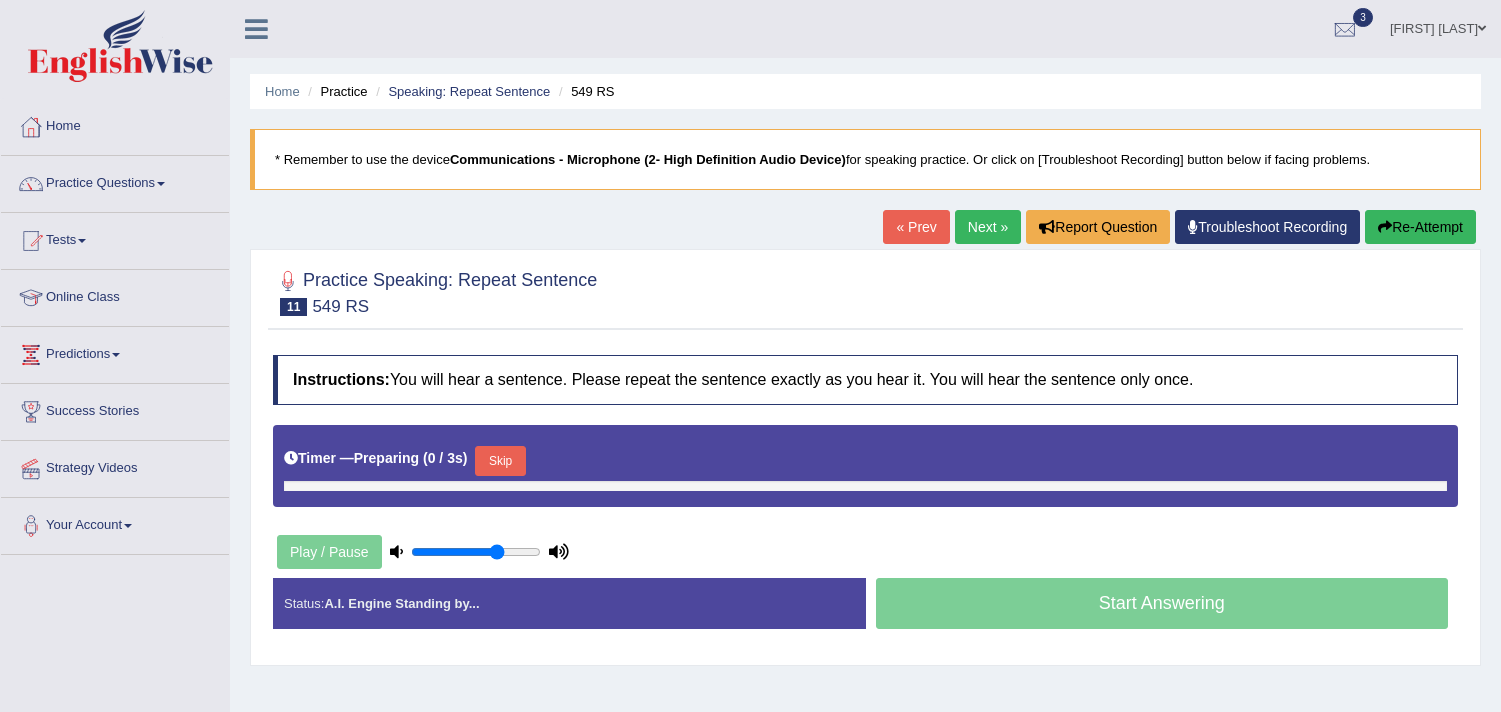 scroll, scrollTop: 0, scrollLeft: 0, axis: both 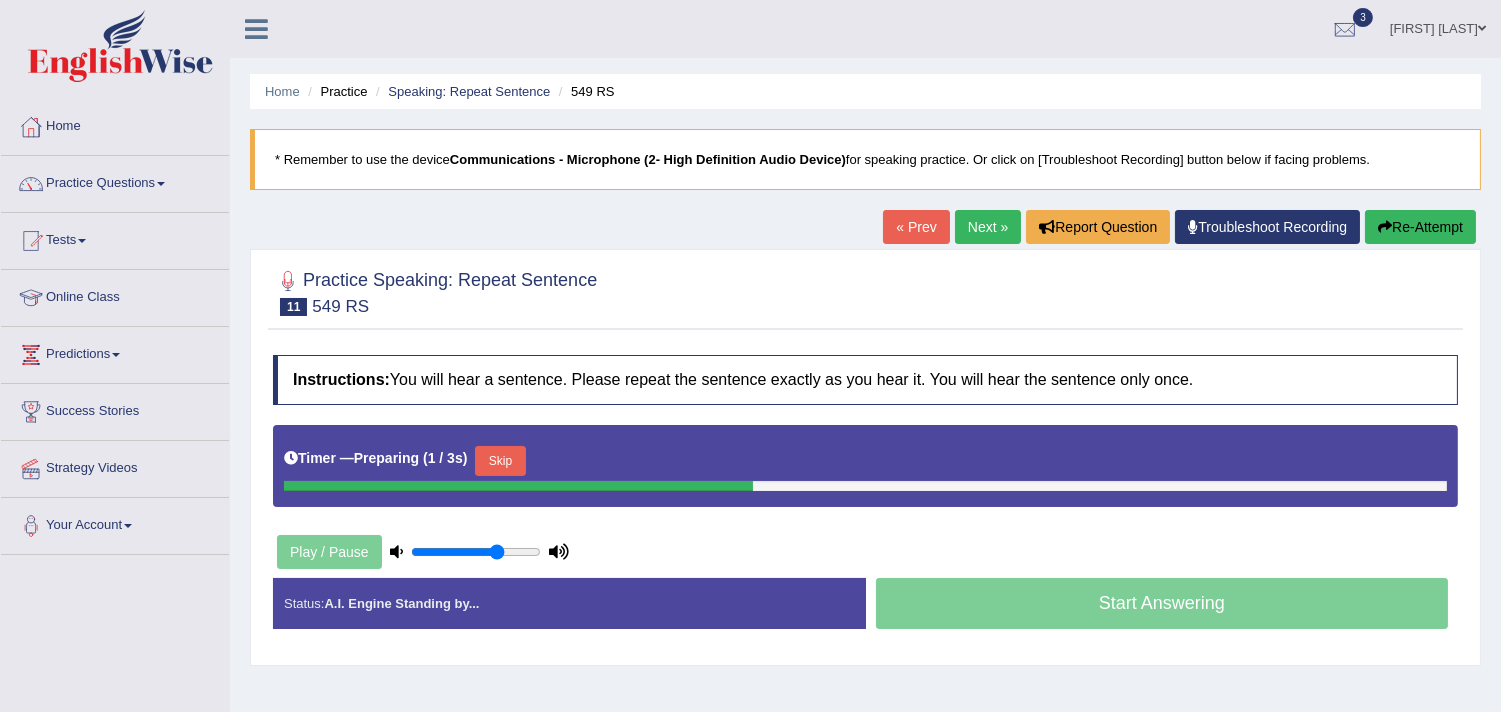 click on "Skip" at bounding box center [500, 461] 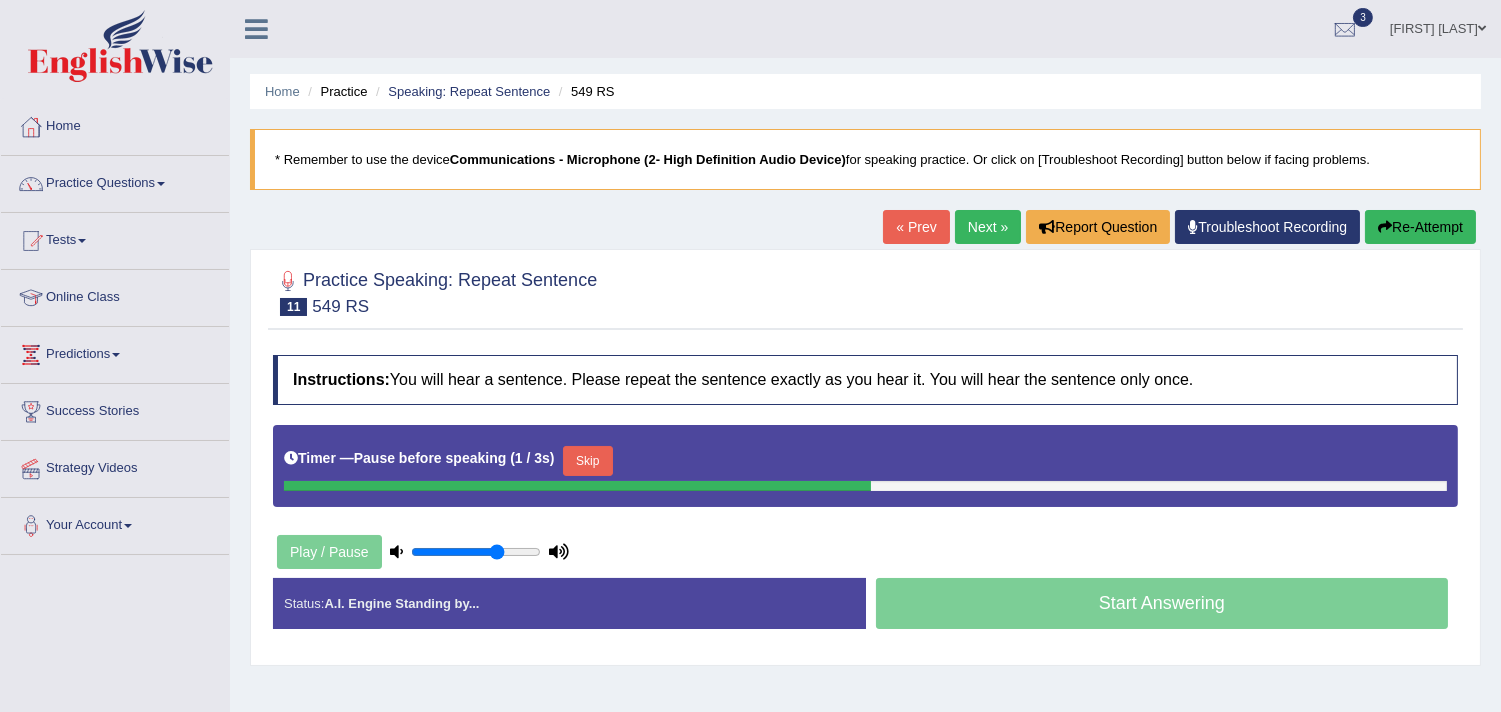click on "Skip" at bounding box center (588, 461) 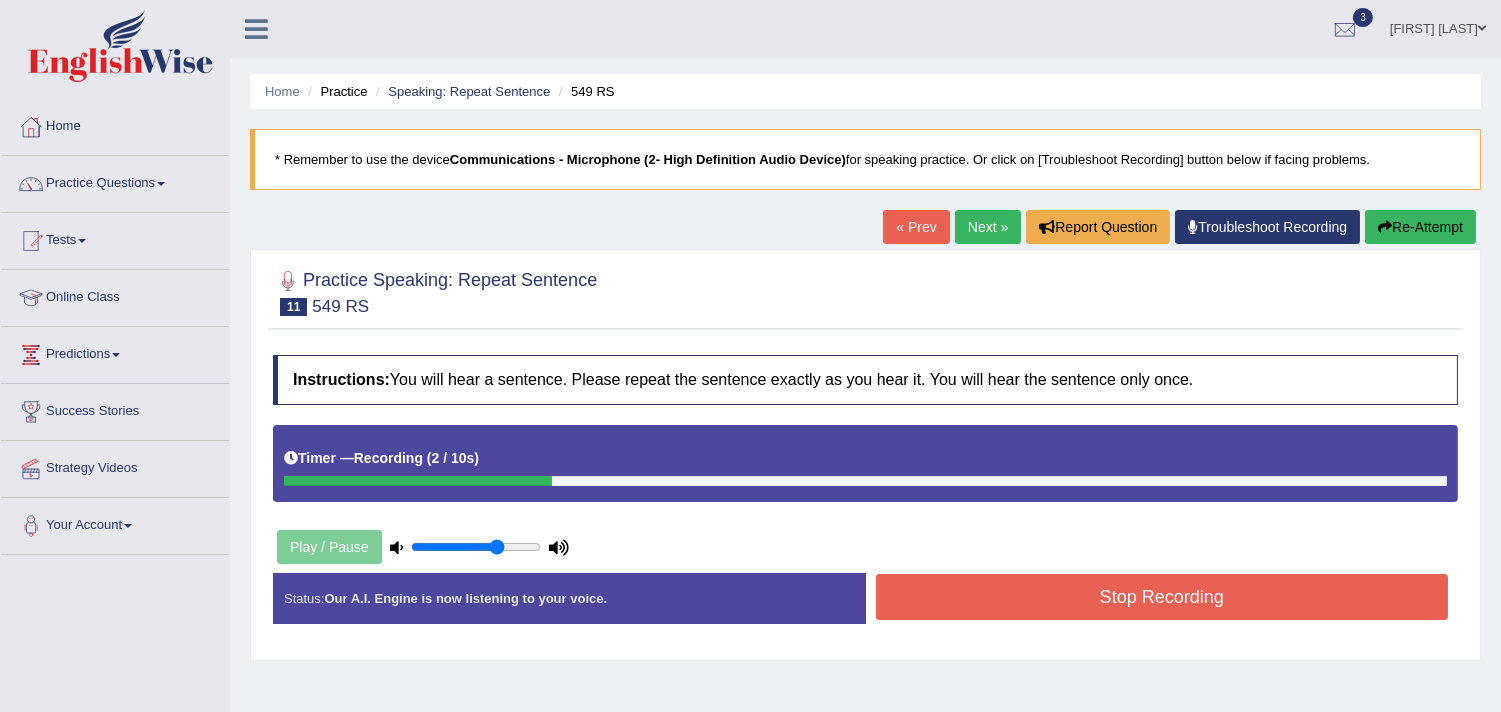 click on "Stop Recording" at bounding box center (1162, 597) 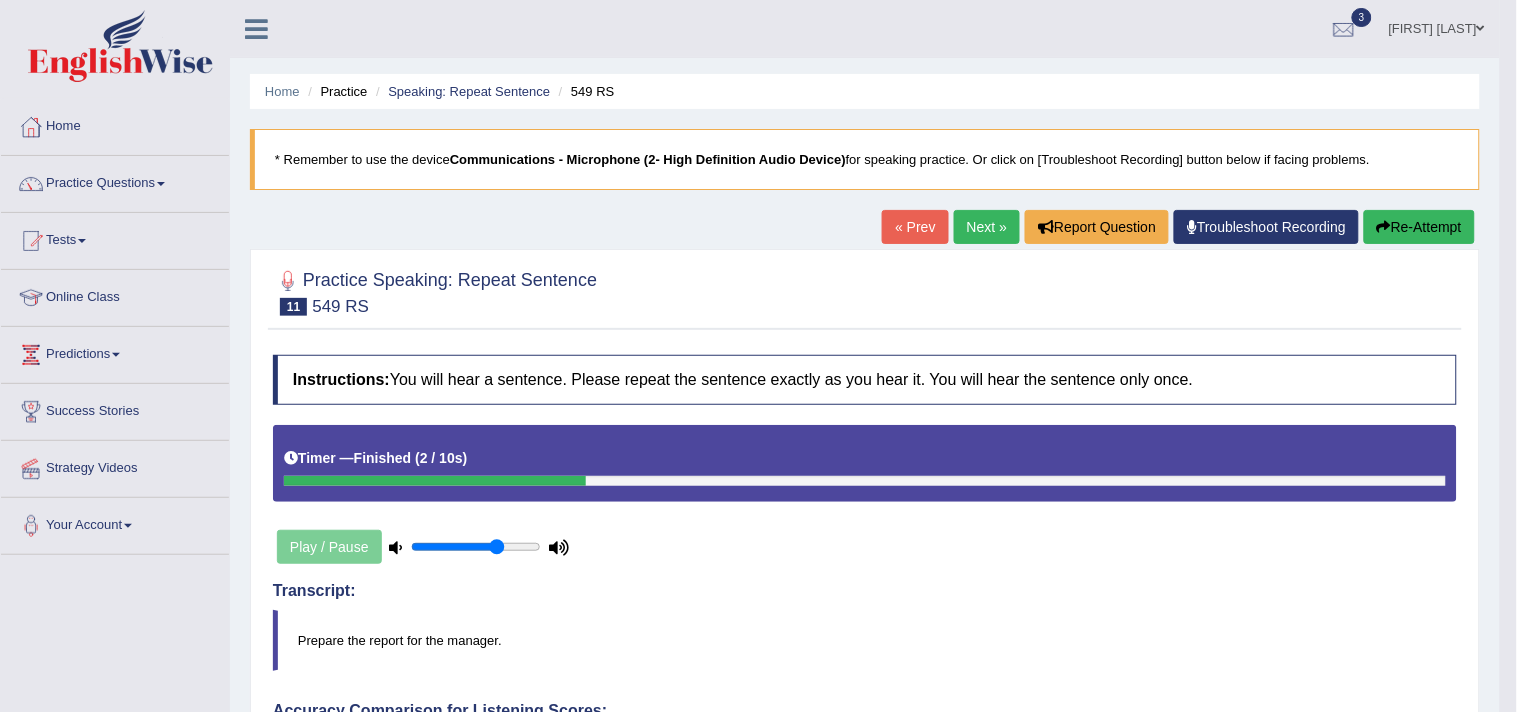 click on "Toggle navigation
Home
Practice Questions   Speaking Practice Read Aloud
Repeat Sentence
Describe Image
Re-tell Lecture
Answer Short Question
Summarize Group Discussion
Respond To A Situation
Writing Practice  Summarize Written Text
Write Essay
Reading Practice  Reading & Writing: Fill In The Blanks
Choose Multiple Answers
Re-order Paragraphs
Fill In The Blanks
Choose Single Answer
Listening Practice  Summarize Spoken Text
Highlight Incorrect Words
Highlight Correct Summary
Select Missing Word
Choose Single Answer
Choose Multiple Answers
Fill In The Blanks
Write From Dictation
Pronunciation
Tests
Take Mock Test" at bounding box center [758, 356] 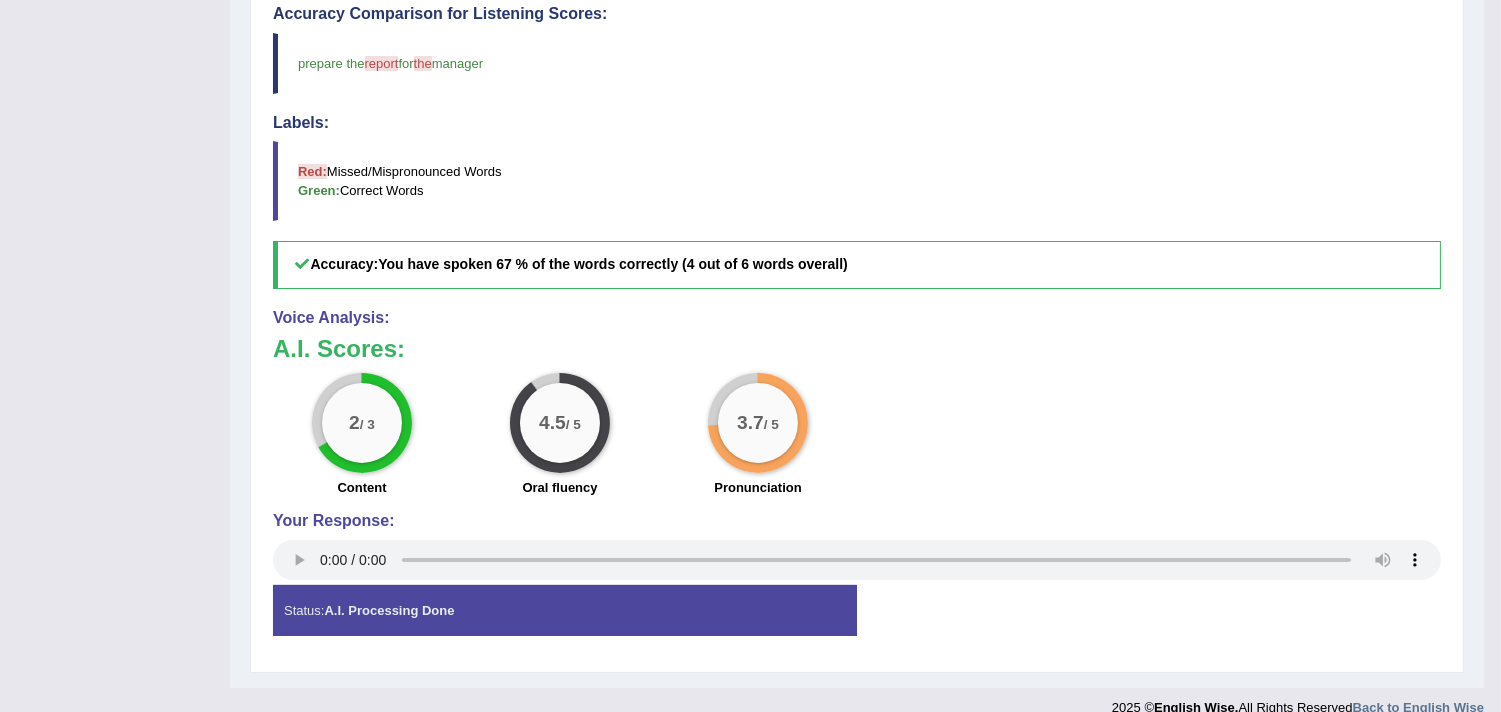 scroll, scrollTop: 723, scrollLeft: 0, axis: vertical 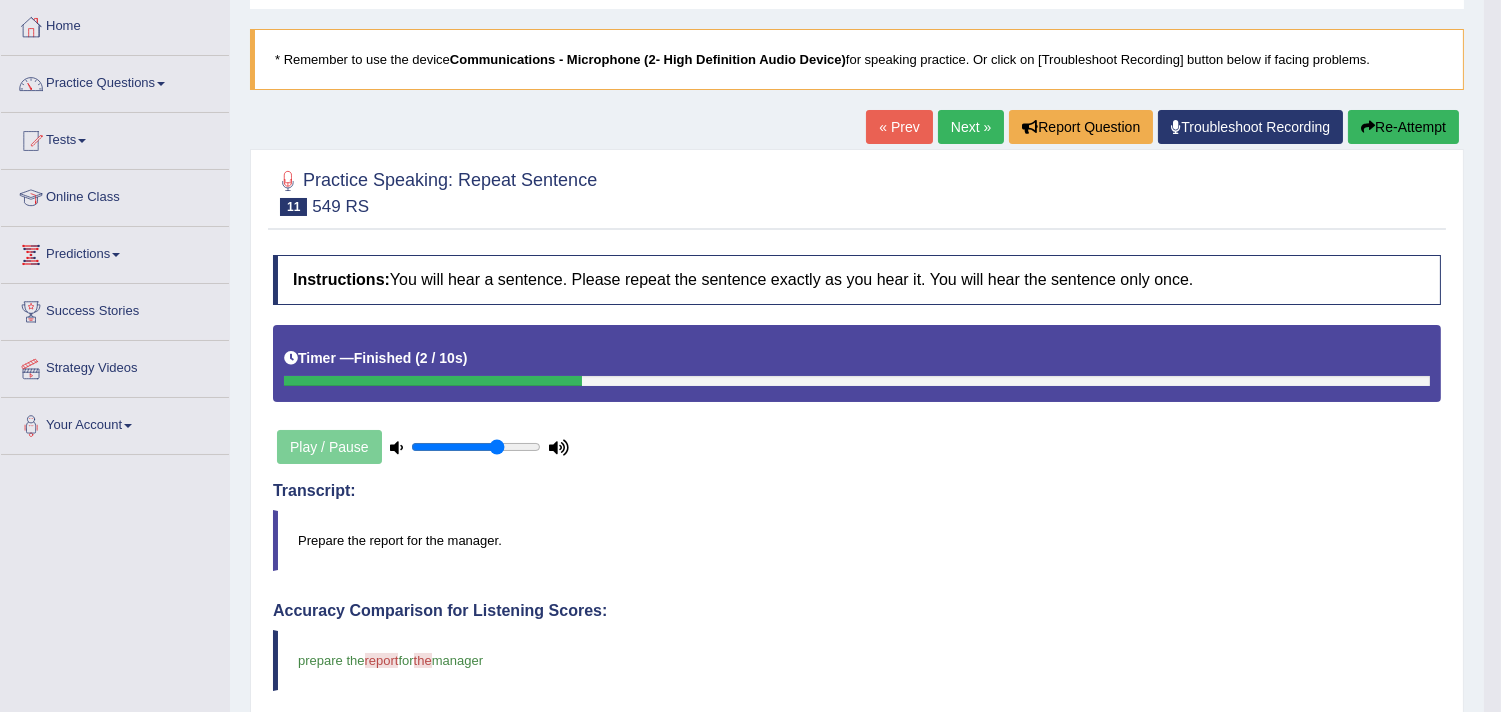 click on "Practice Speaking: Repeat Sentence
11
549 RS
Instructions:  You will hear a sentence. Please repeat the sentence exactly as you hear it. You will hear the sentence only once.
Timer —  Finished   ( 2 / 10s ) Play / Pause Transcript: Prepare the report for the manager. Created with Highcharts 7.1.2 Too low Too high Time Pitch meter: 0 2 4 6 8 10 Created with Highcharts 7.1.2 Great Too slow Too fast Time Speech pace meter: 0 5 10 15 20 25 30 35 40 Accuracy Comparison for Listening Scores: prepare the  report pot  for  the  manager Labels:
Red:  Missed/Mispronounced Words
Green:  Correct Words
Accuracy:  You have spoken 67 % of the words correctly (4 out of 6 words overall) Voice Analysis: A.I. Scores:
2  / 3              Content
4.5  / 5              Oral fluency
3.7  / 5" at bounding box center [857, 709] 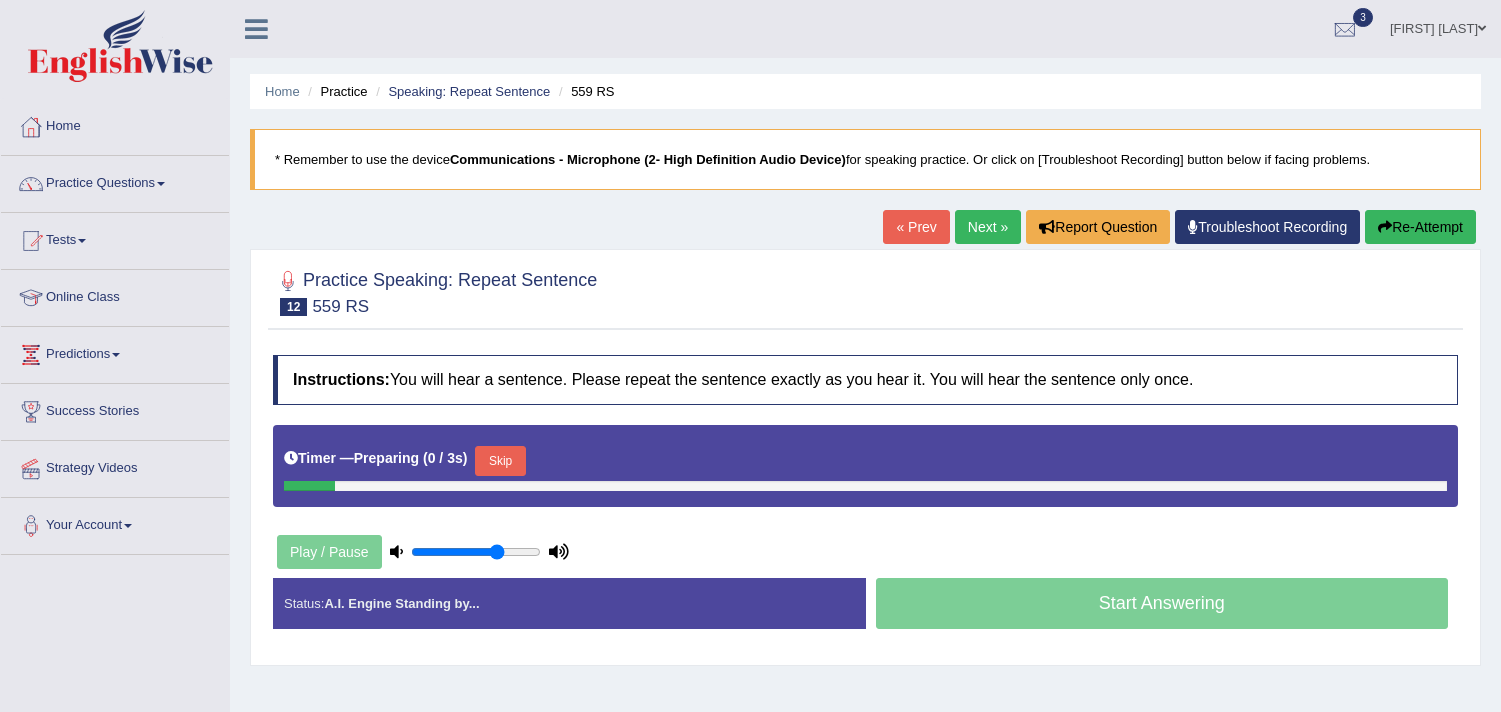 scroll, scrollTop: 0, scrollLeft: 0, axis: both 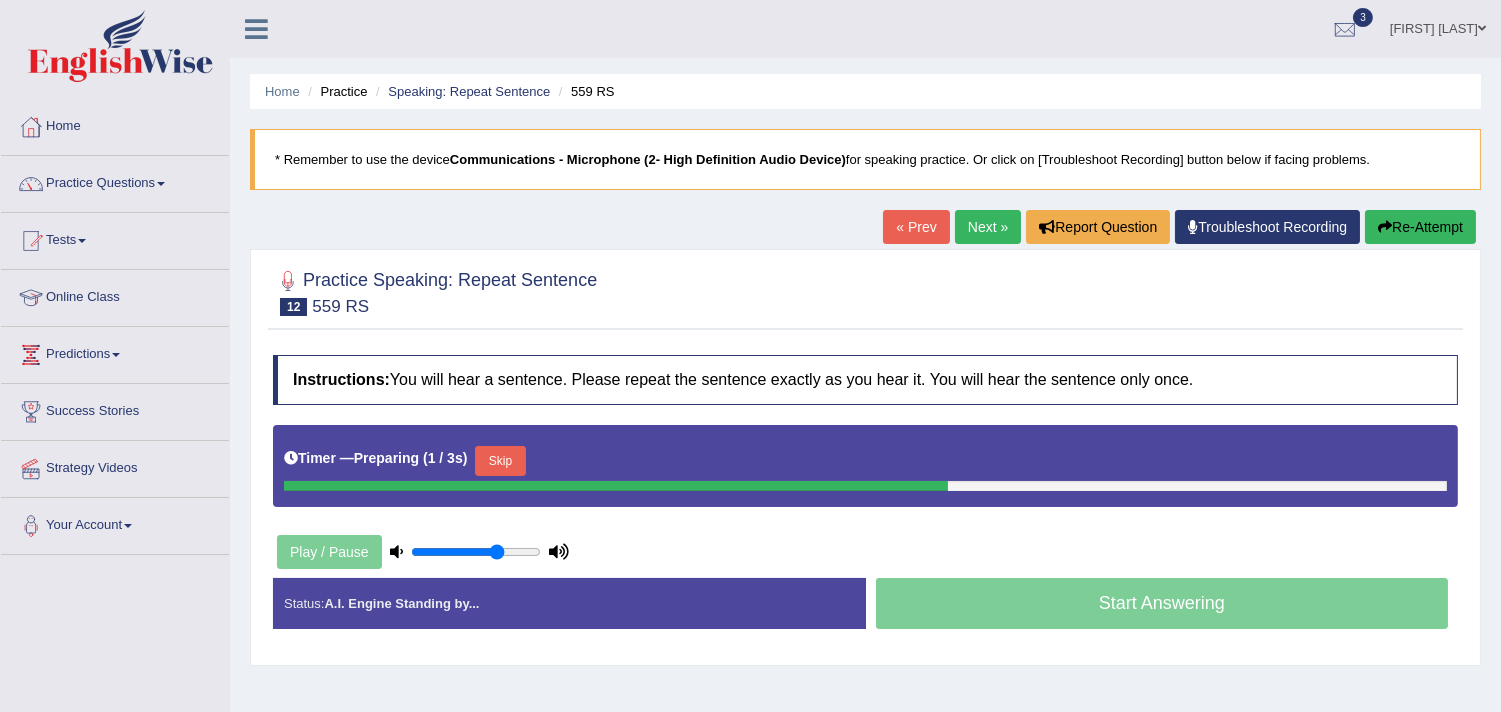 click on "Skip" at bounding box center [500, 461] 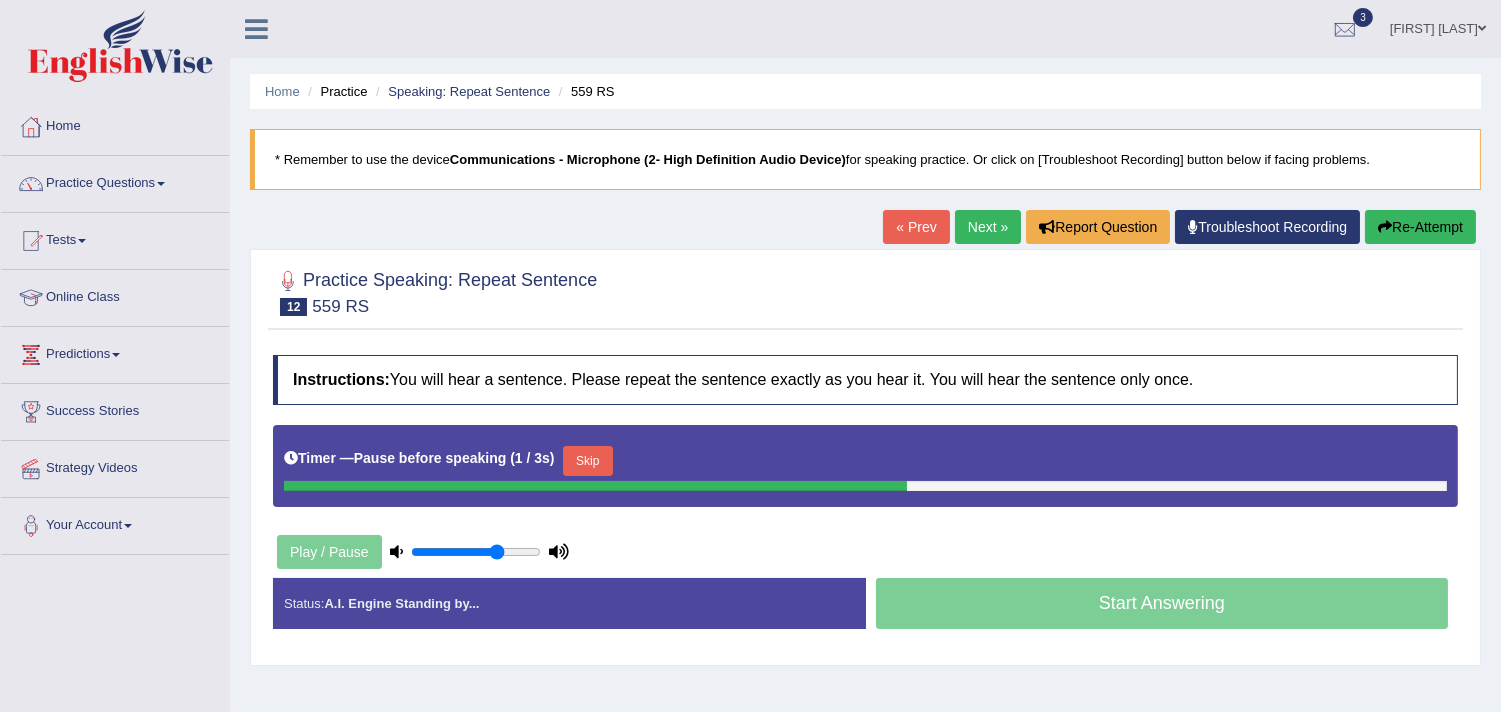 click on "Skip" at bounding box center (588, 461) 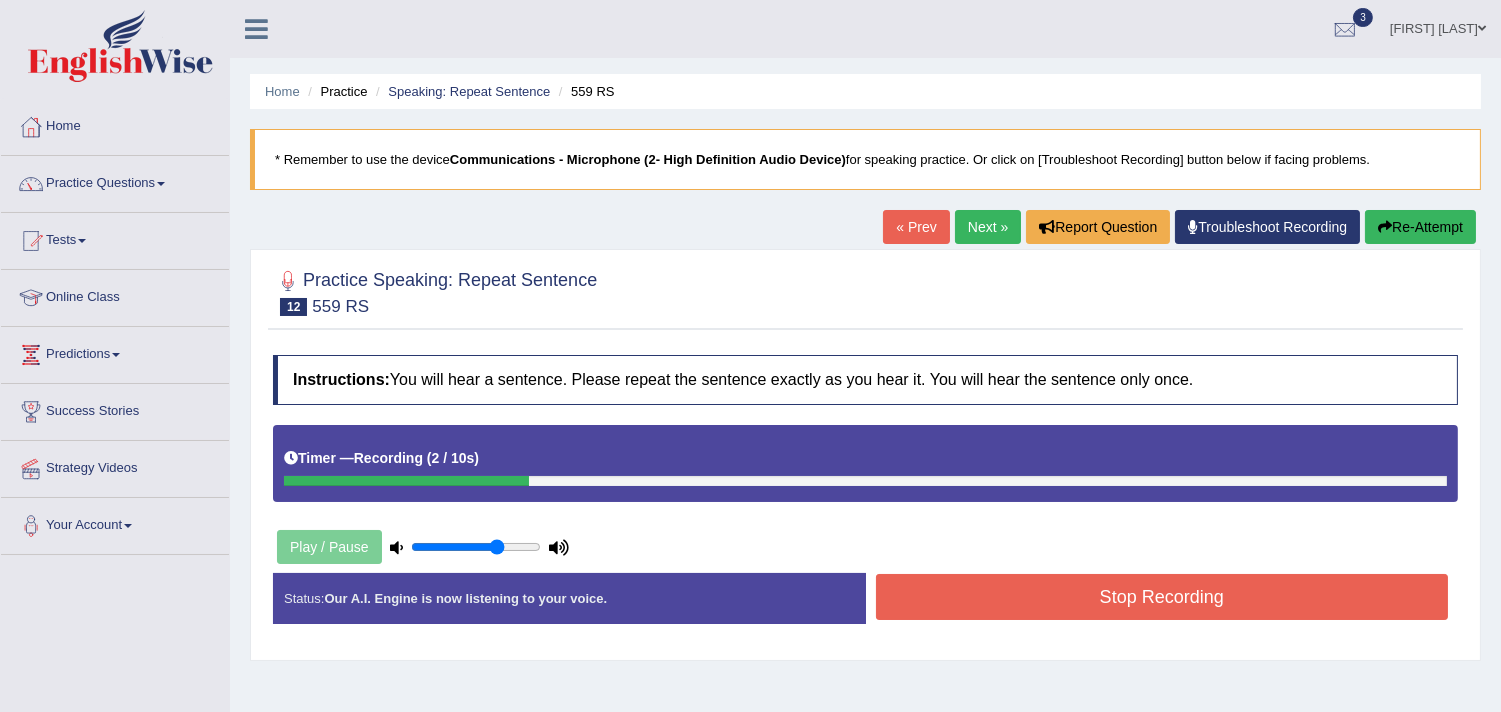 click on "Stop Recording" at bounding box center (1162, 597) 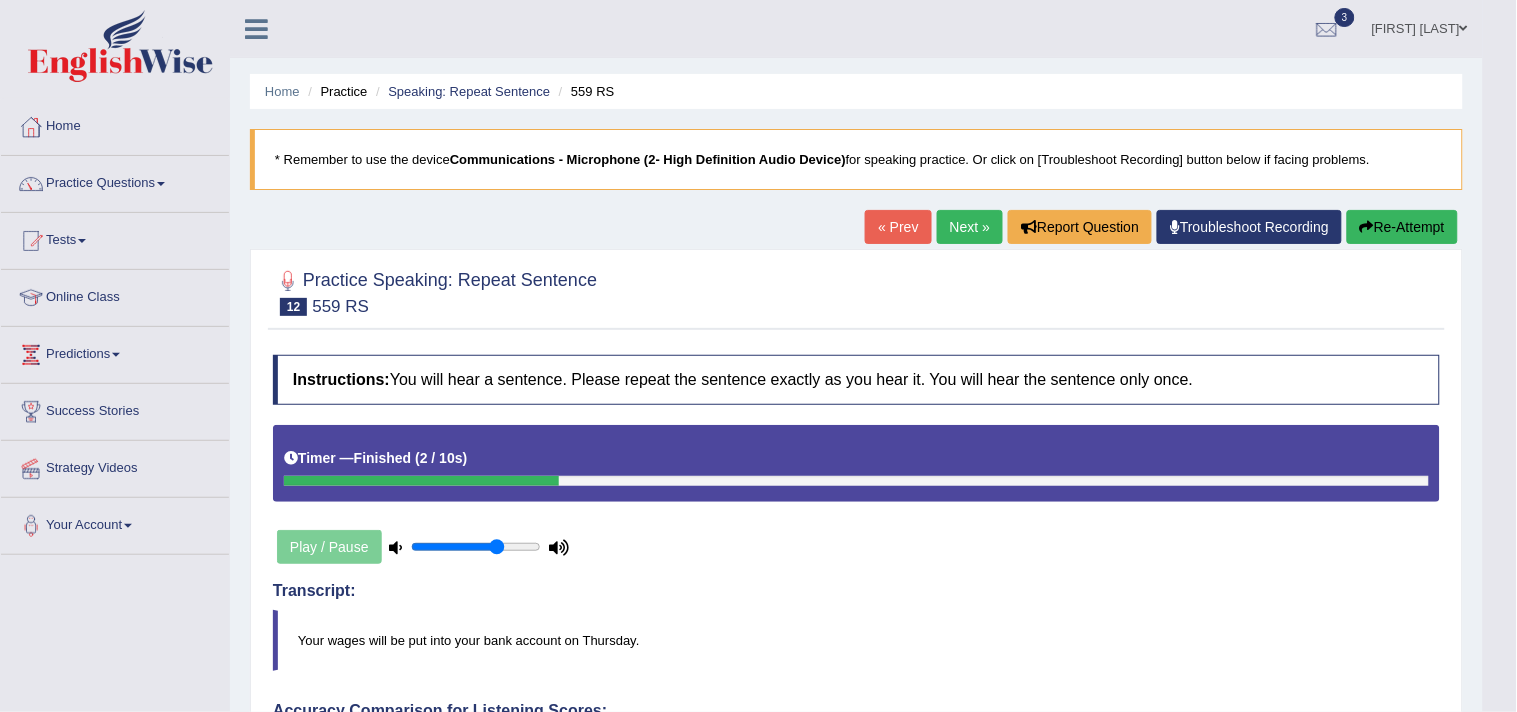click on "Updating answer..." at bounding box center (758, 356) 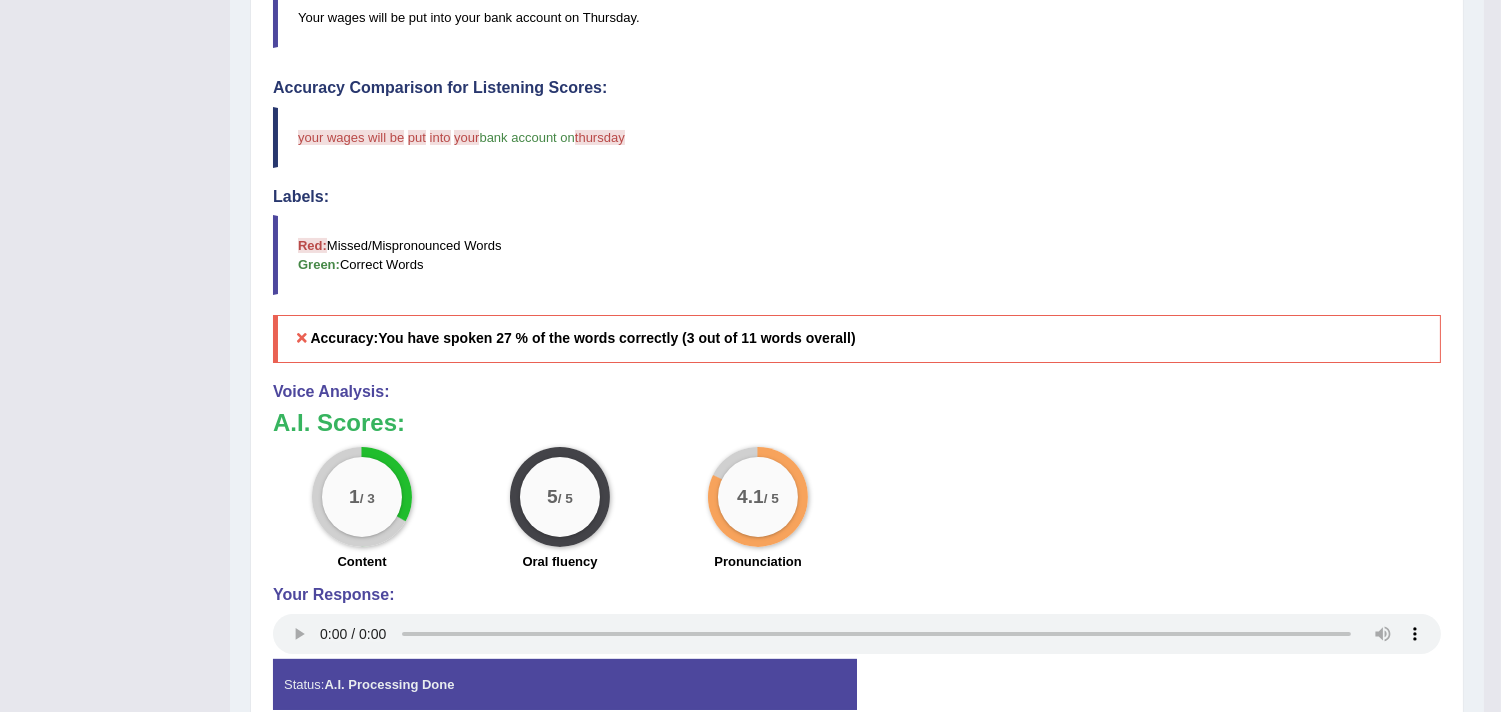 scroll, scrollTop: 723, scrollLeft: 0, axis: vertical 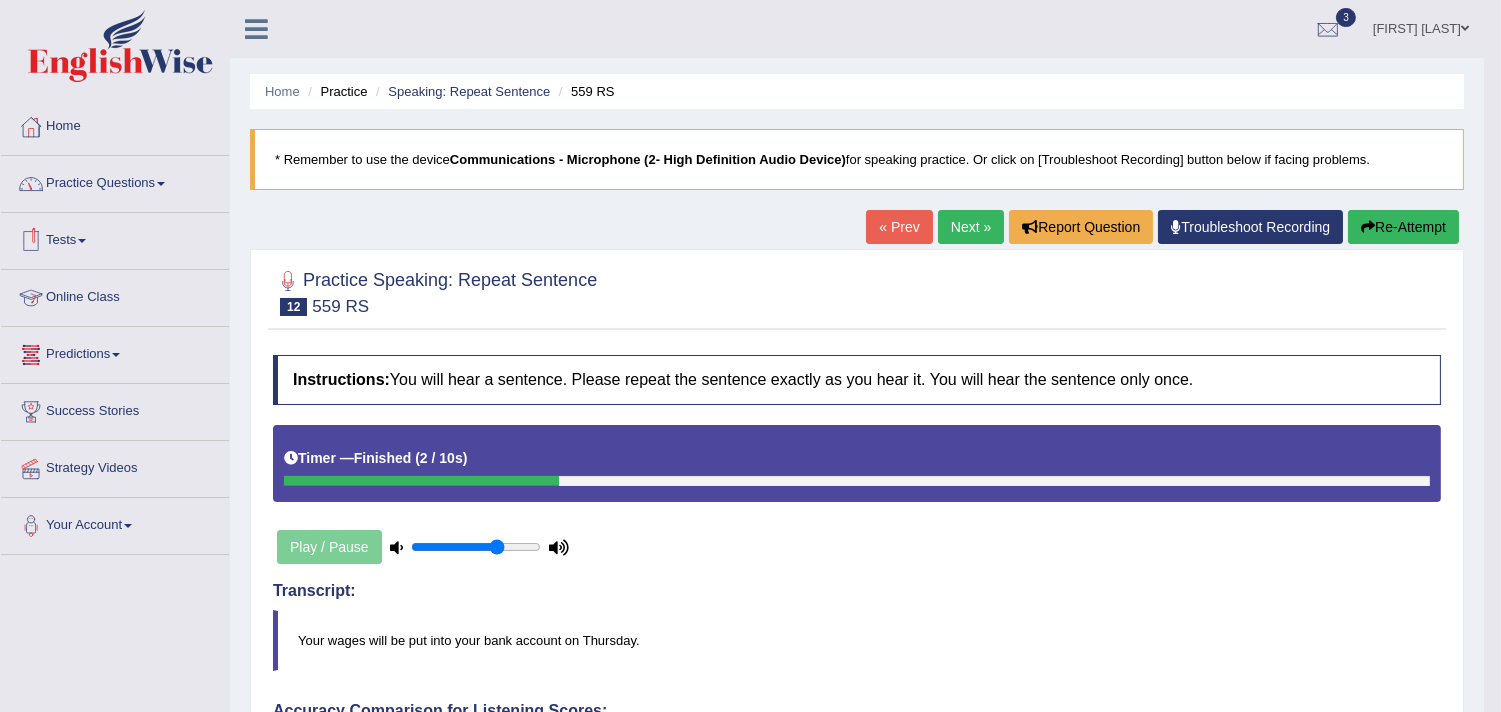 click on "Predictions" at bounding box center (115, 352) 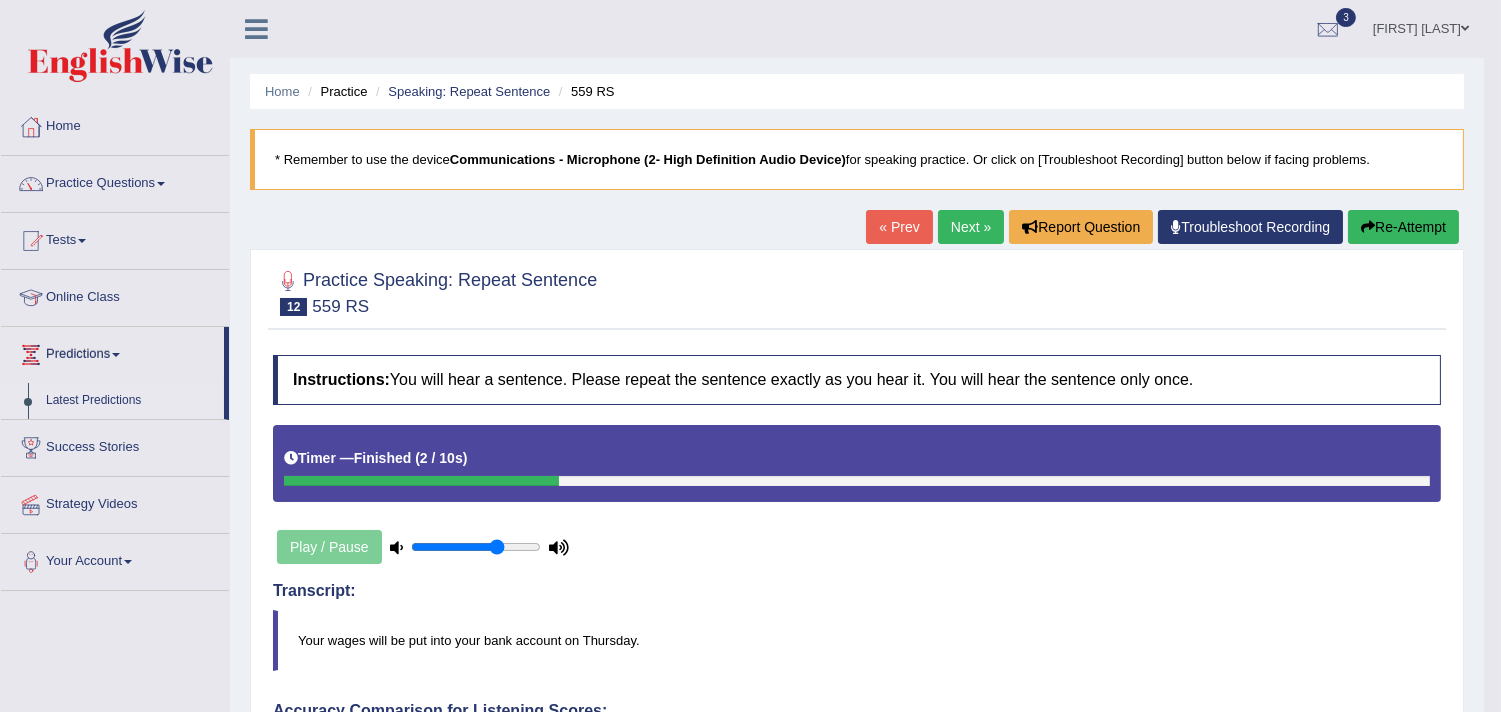 click on "Latest Predictions" at bounding box center [130, 401] 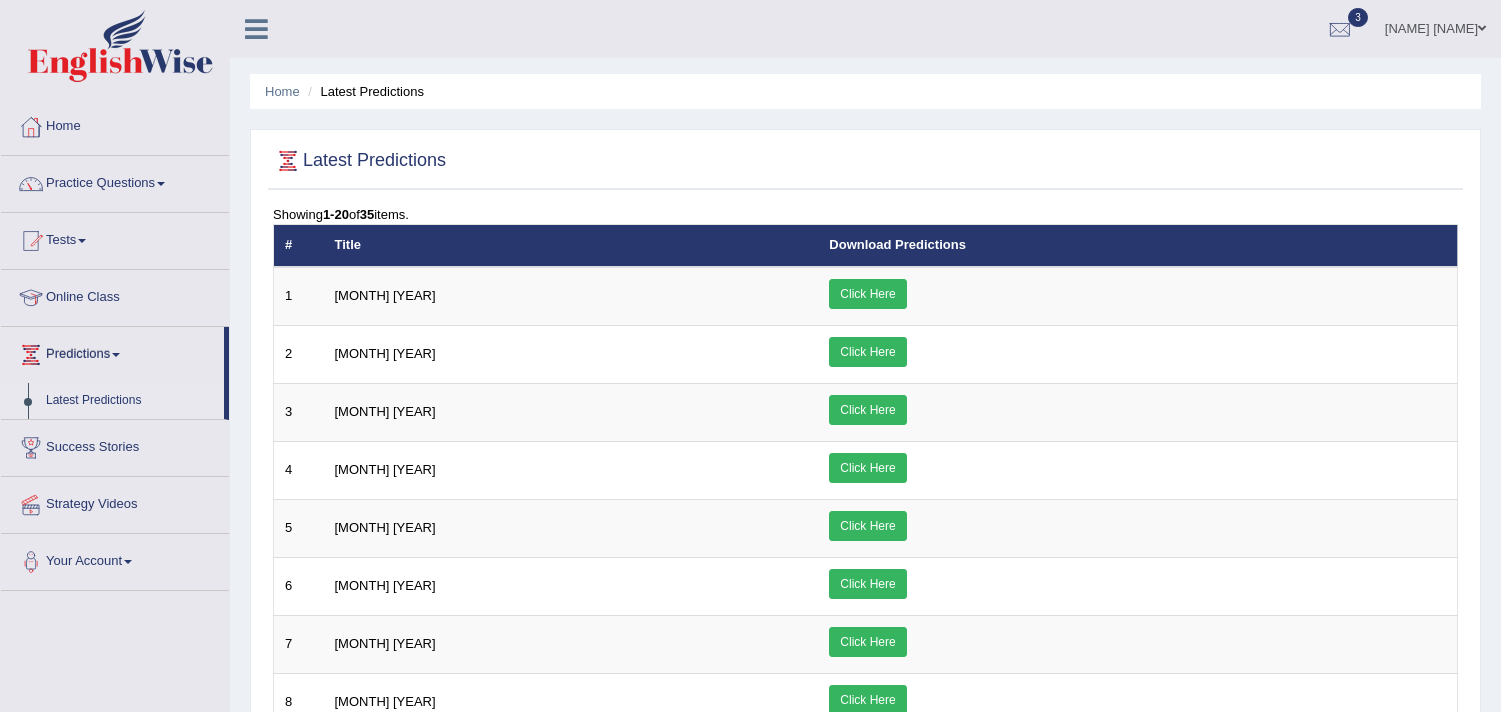 scroll, scrollTop: 0, scrollLeft: 0, axis: both 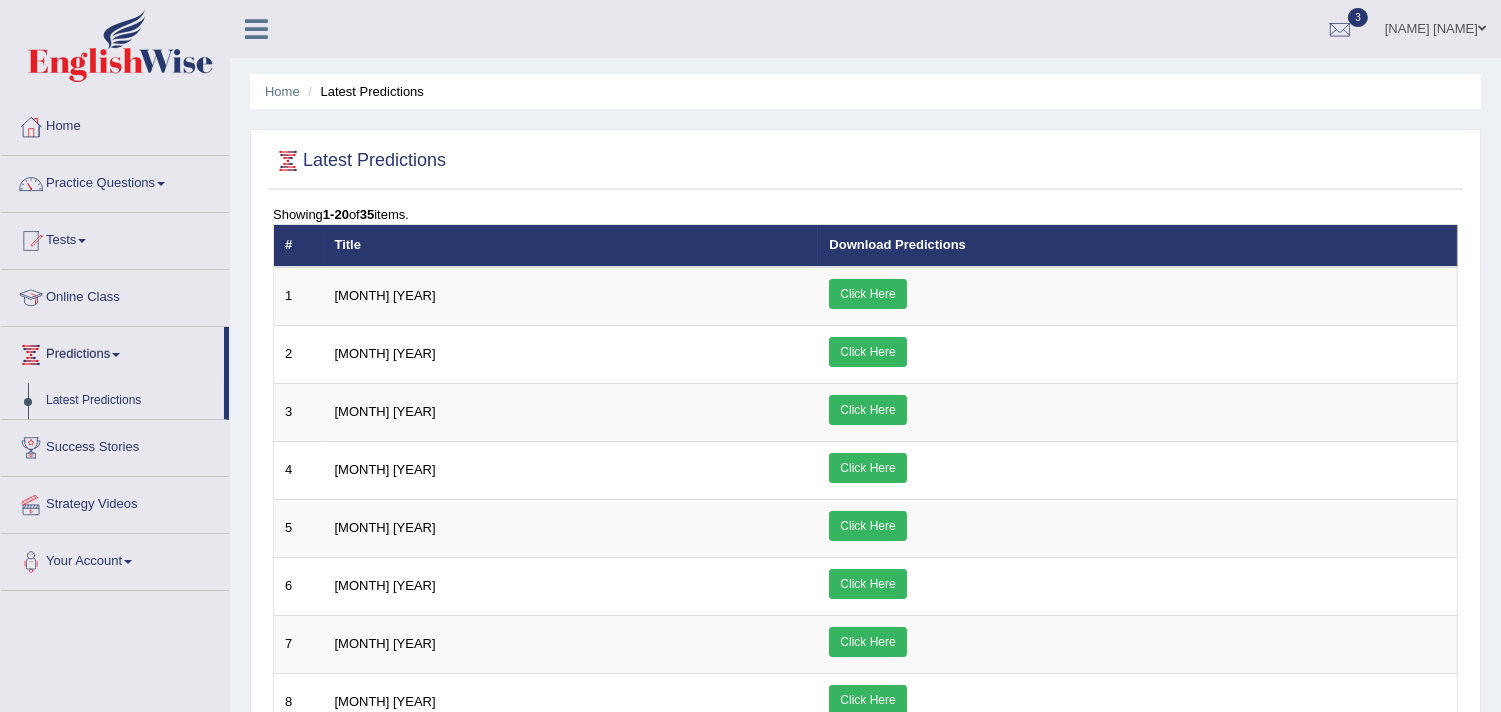click on "Click Here" at bounding box center (867, 294) 